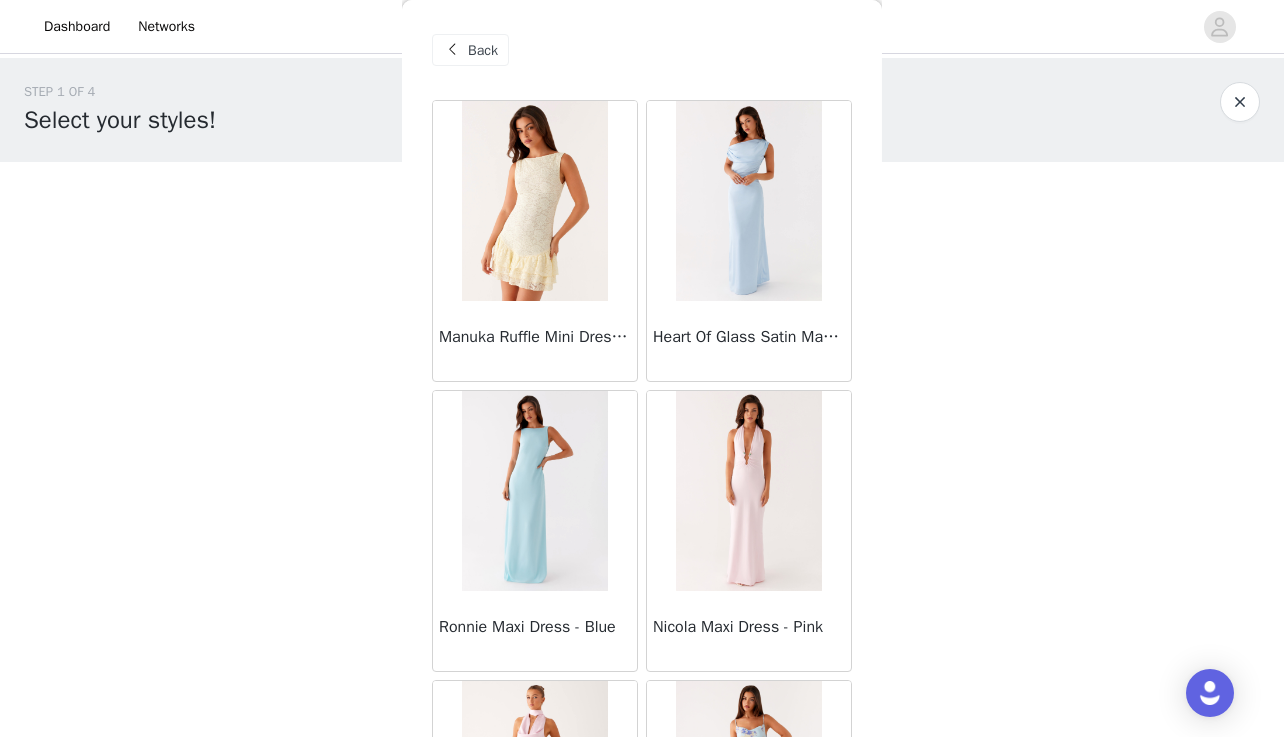 scroll, scrollTop: 0, scrollLeft: 0, axis: both 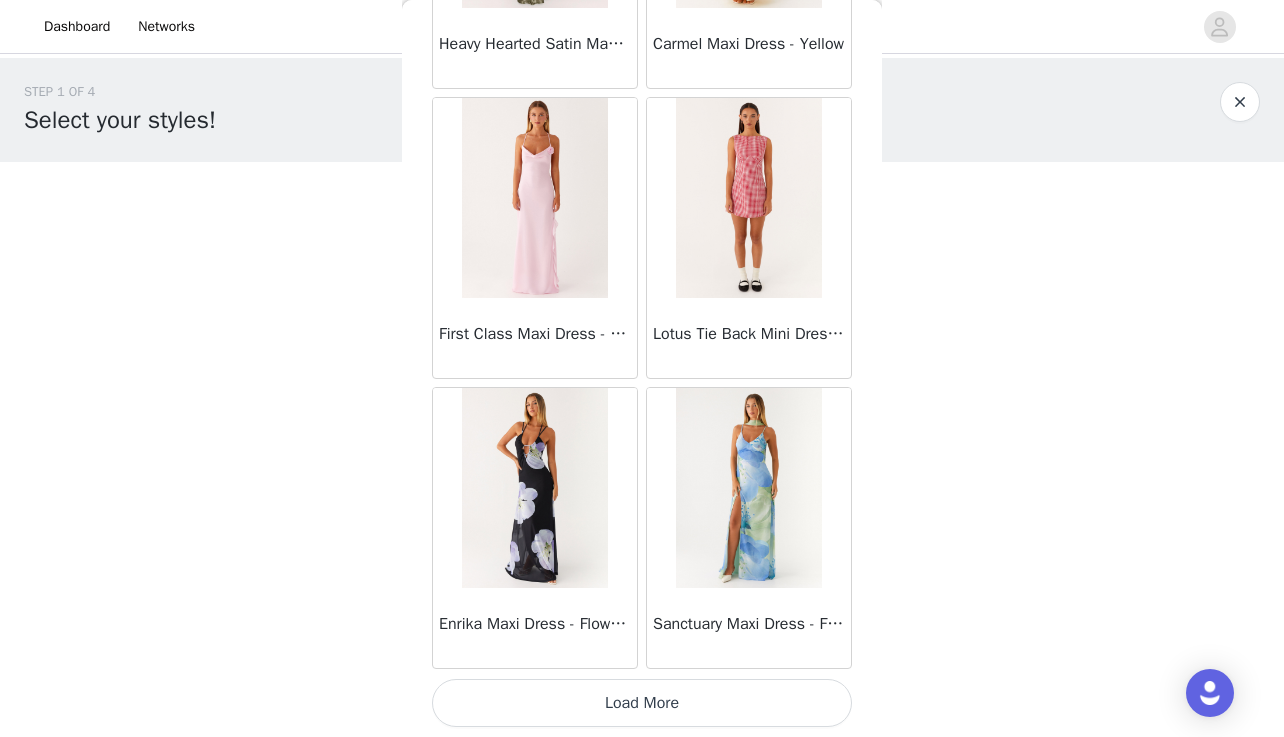 click on "Load More" at bounding box center (642, 703) 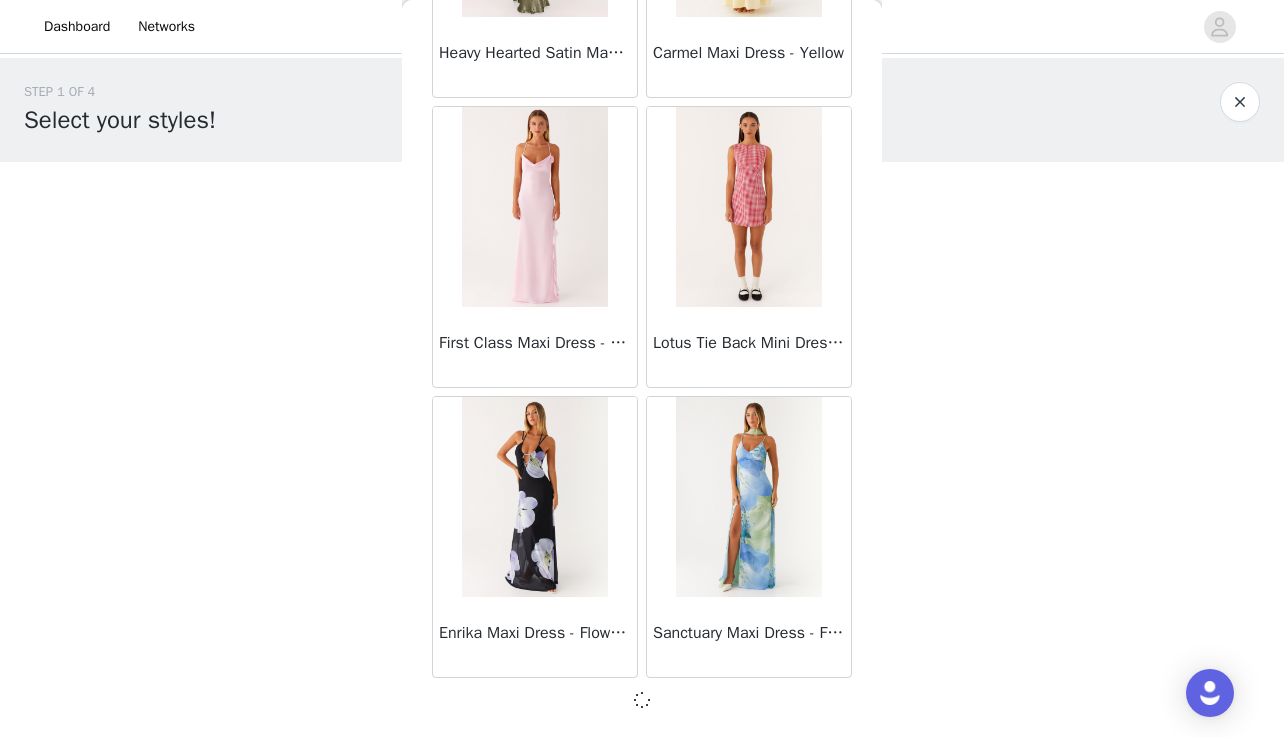 scroll, scrollTop: 11, scrollLeft: 0, axis: vertical 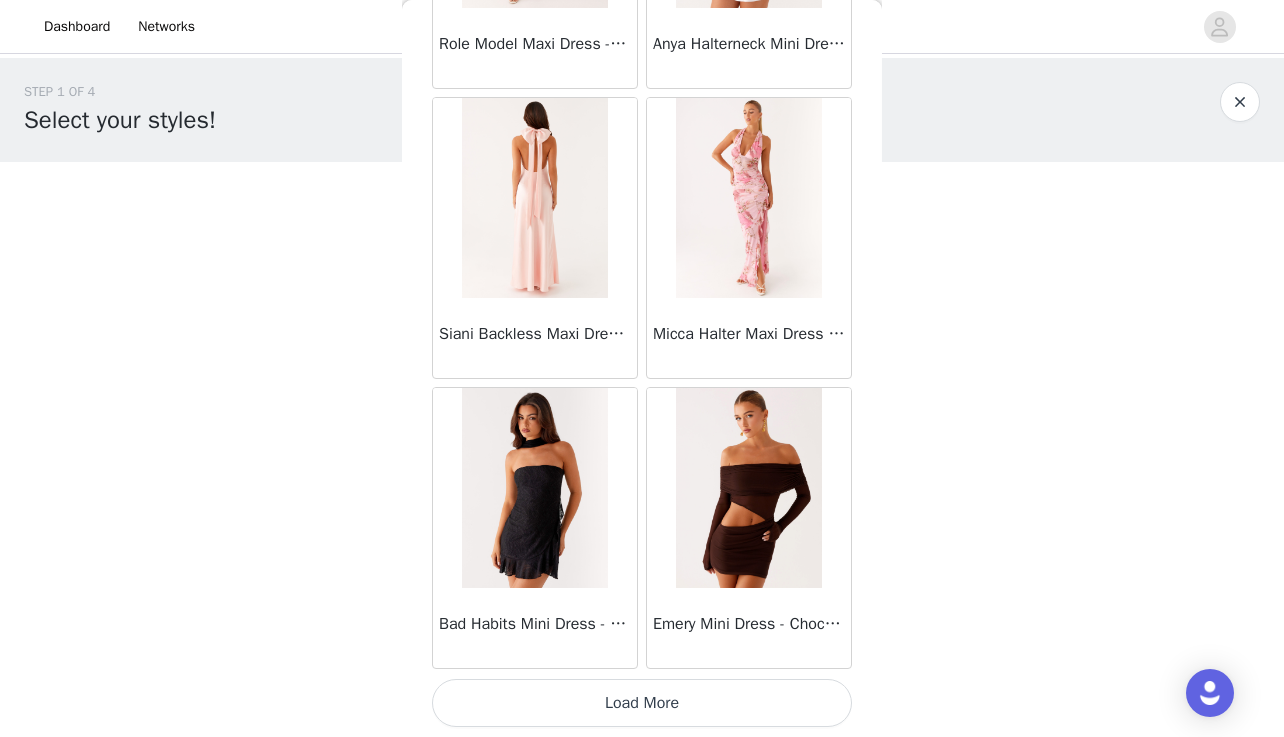 click on "Load More" at bounding box center [642, 703] 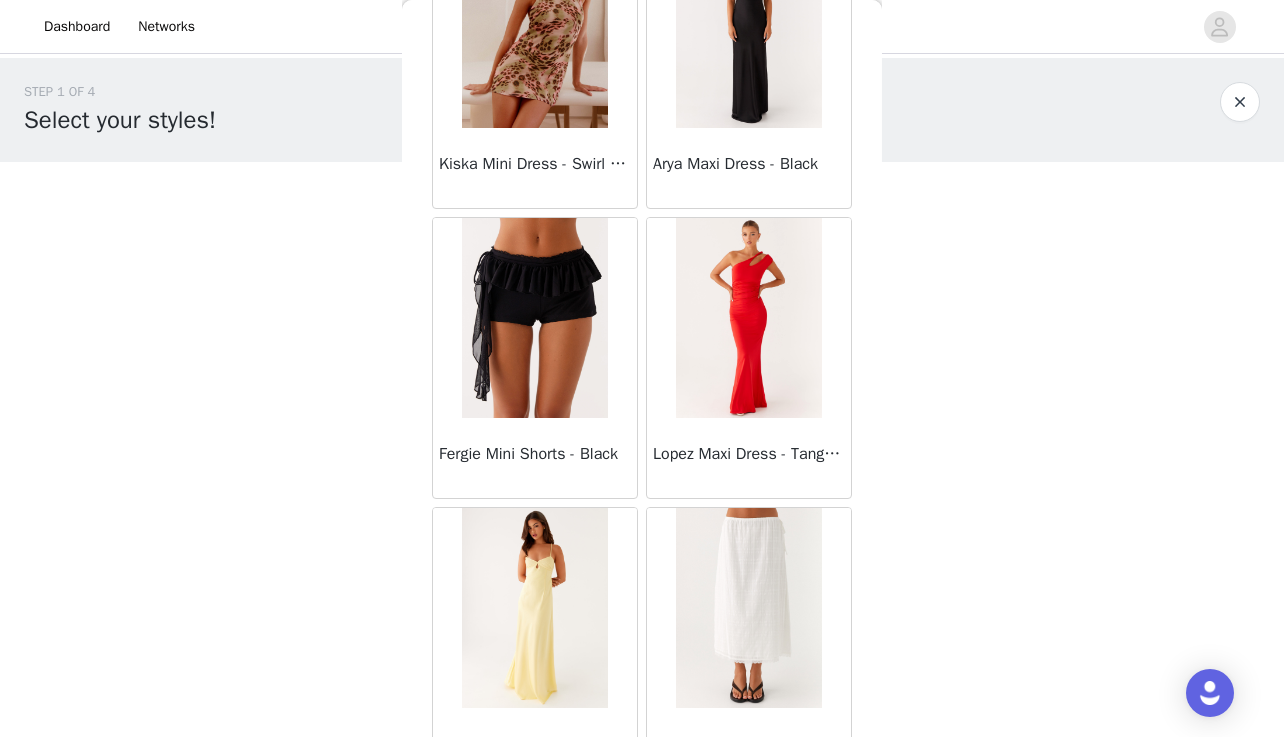 scroll, scrollTop: 52438, scrollLeft: 0, axis: vertical 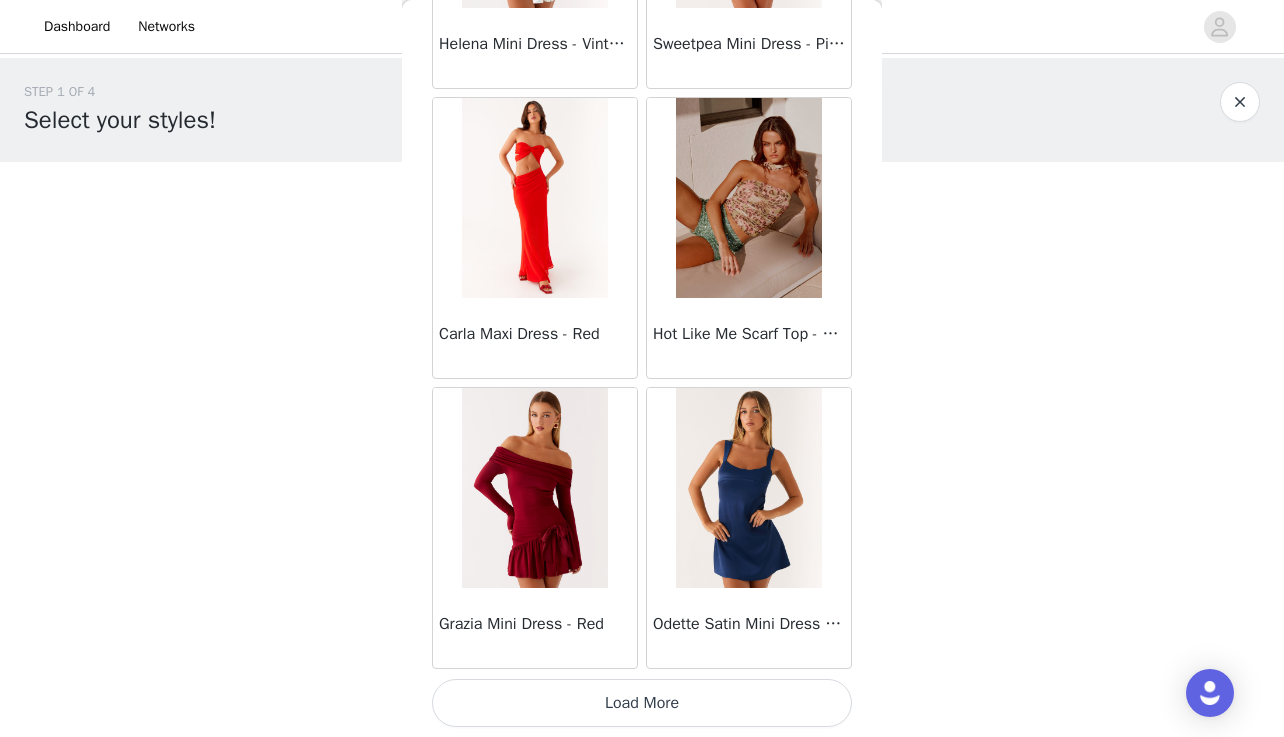 click on "Load More" at bounding box center (642, 703) 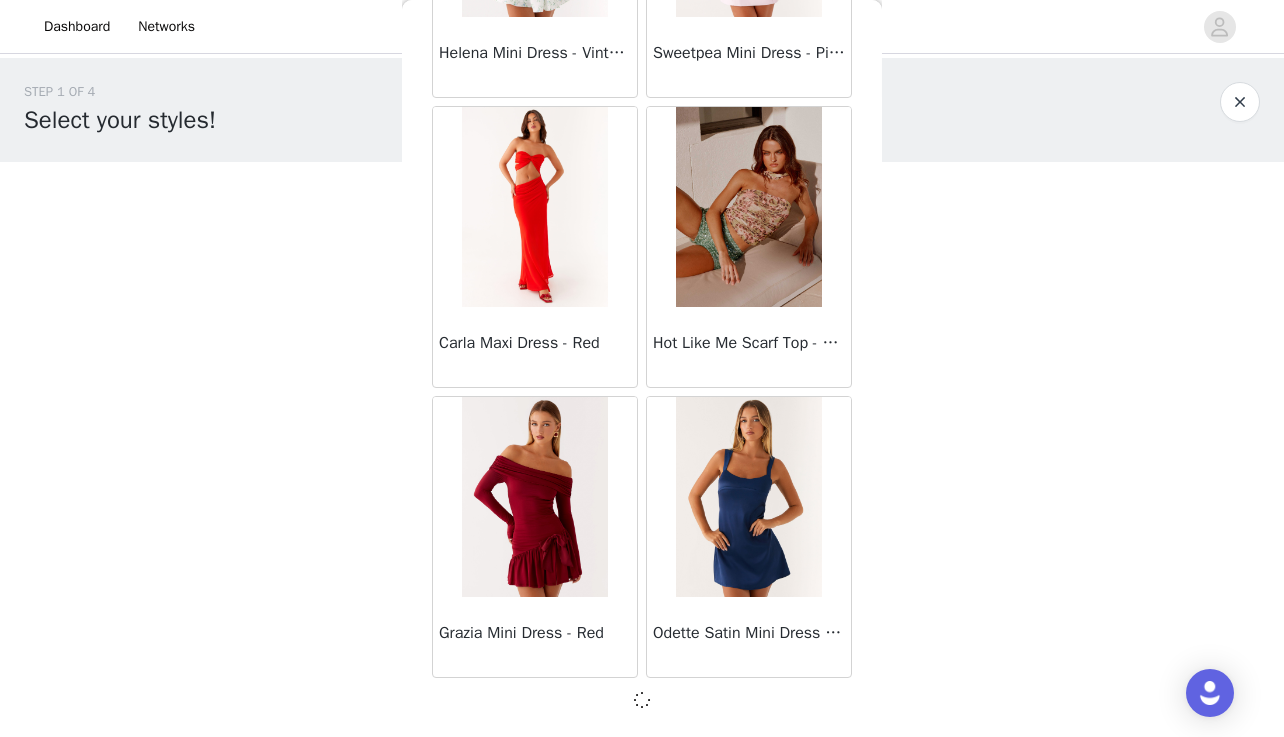 scroll, scrollTop: 54514, scrollLeft: 0, axis: vertical 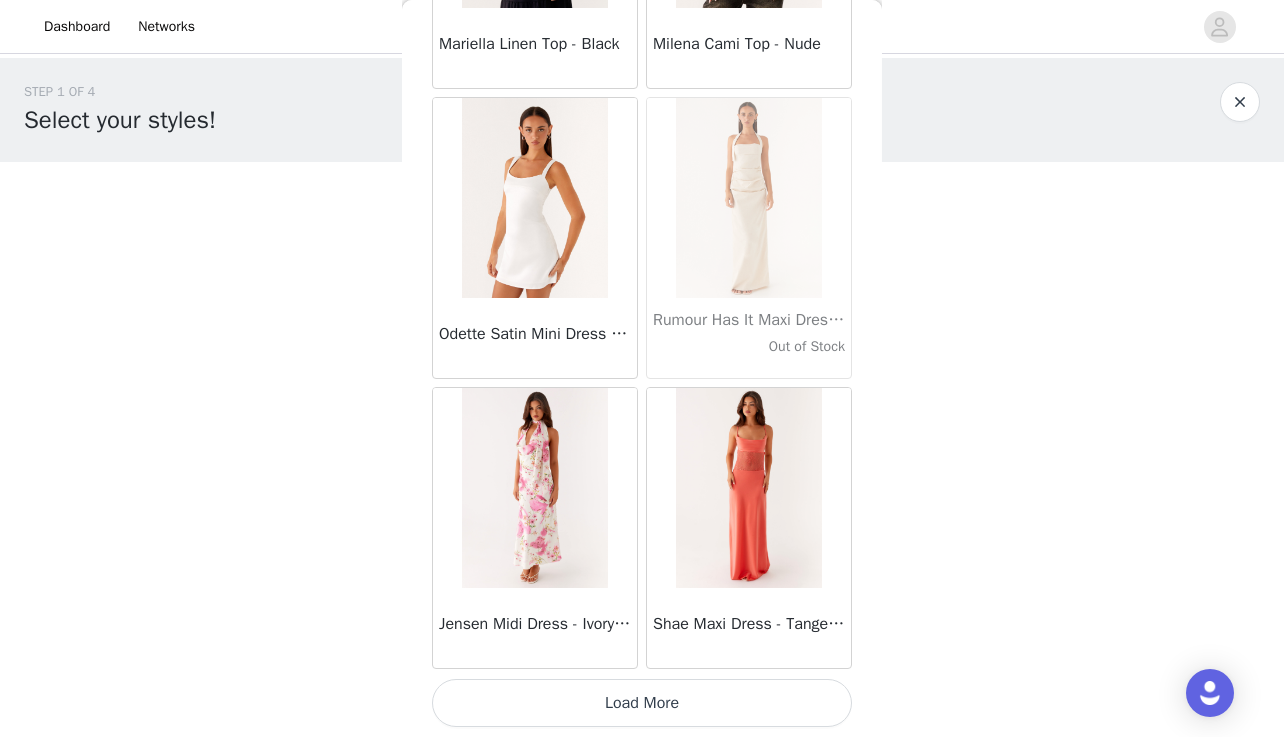 click on "Load More" at bounding box center [642, 703] 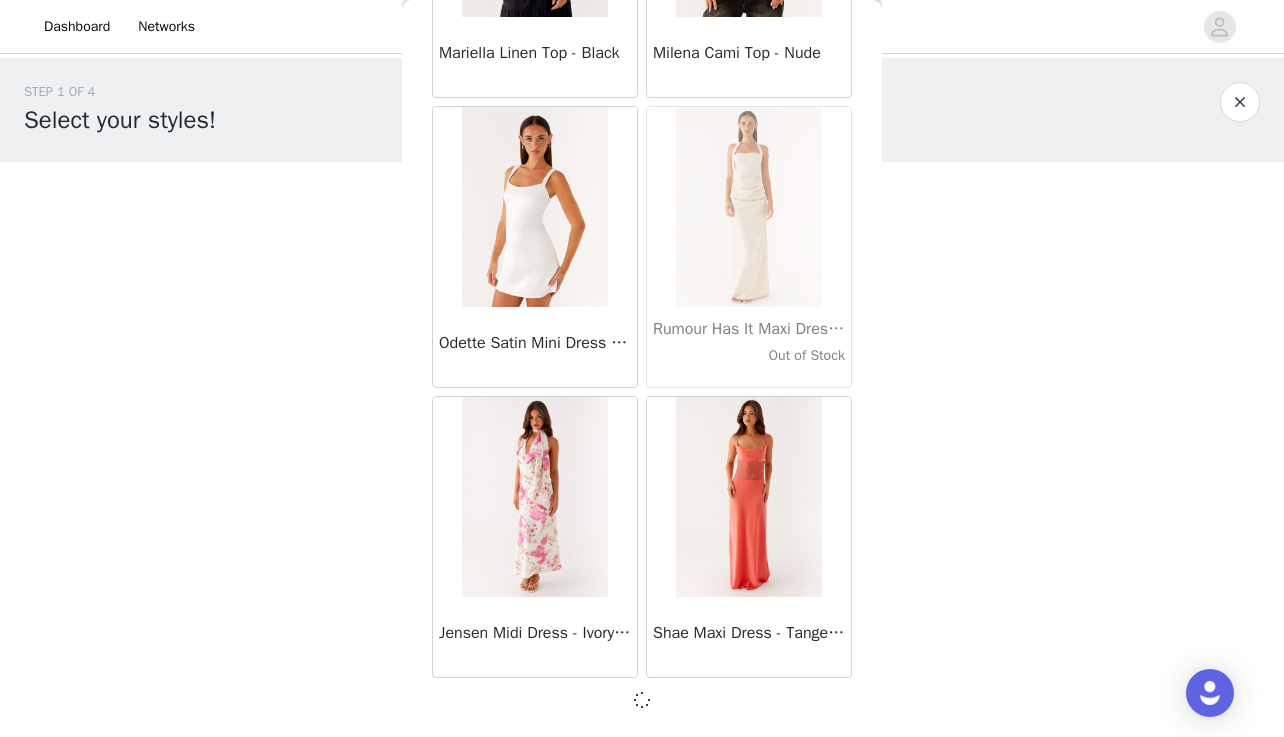 scroll, scrollTop: 57414, scrollLeft: 0, axis: vertical 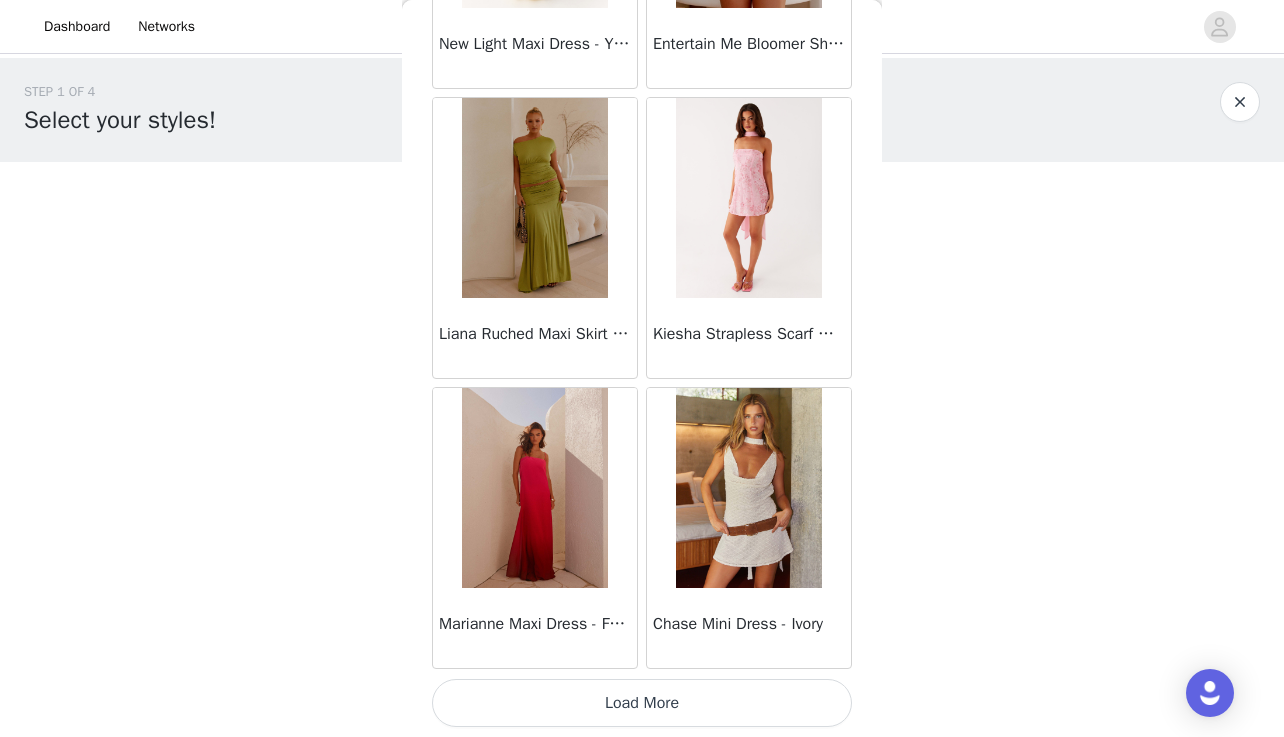 click on "Load More" at bounding box center [642, 703] 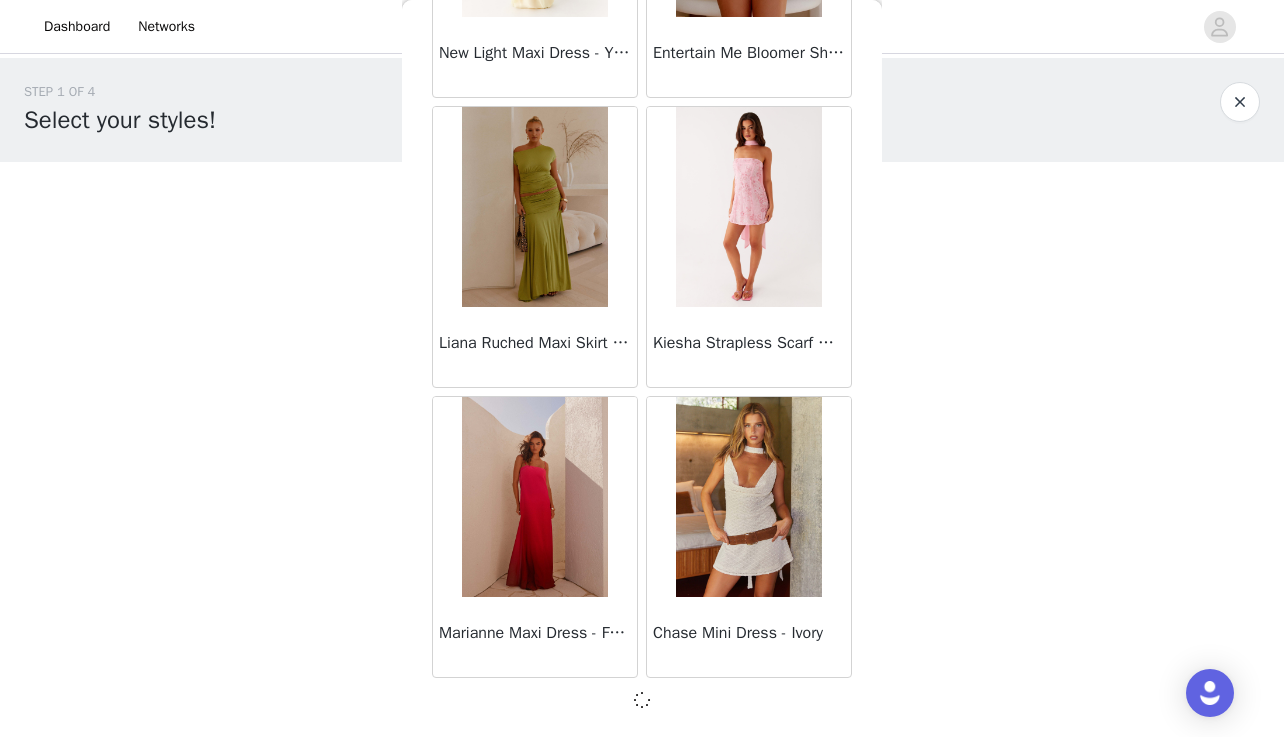 scroll, scrollTop: 60314, scrollLeft: 0, axis: vertical 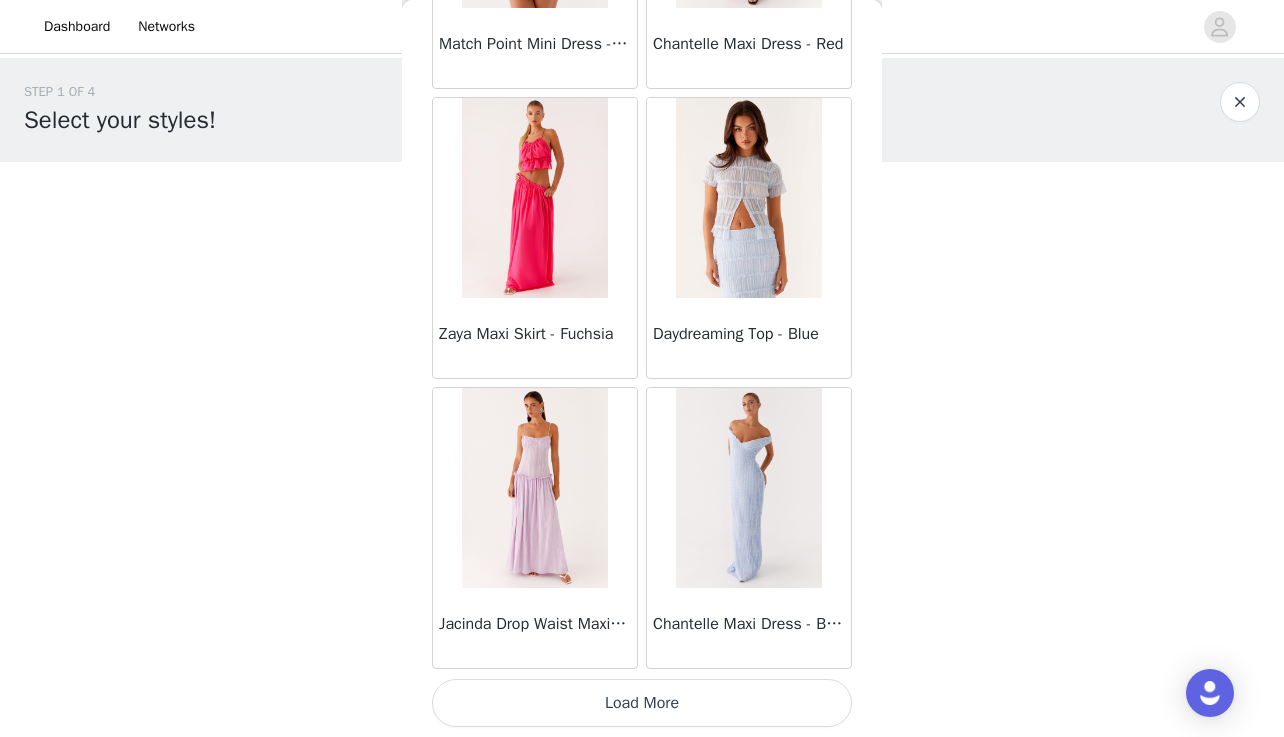 click on "Load More" at bounding box center (642, 703) 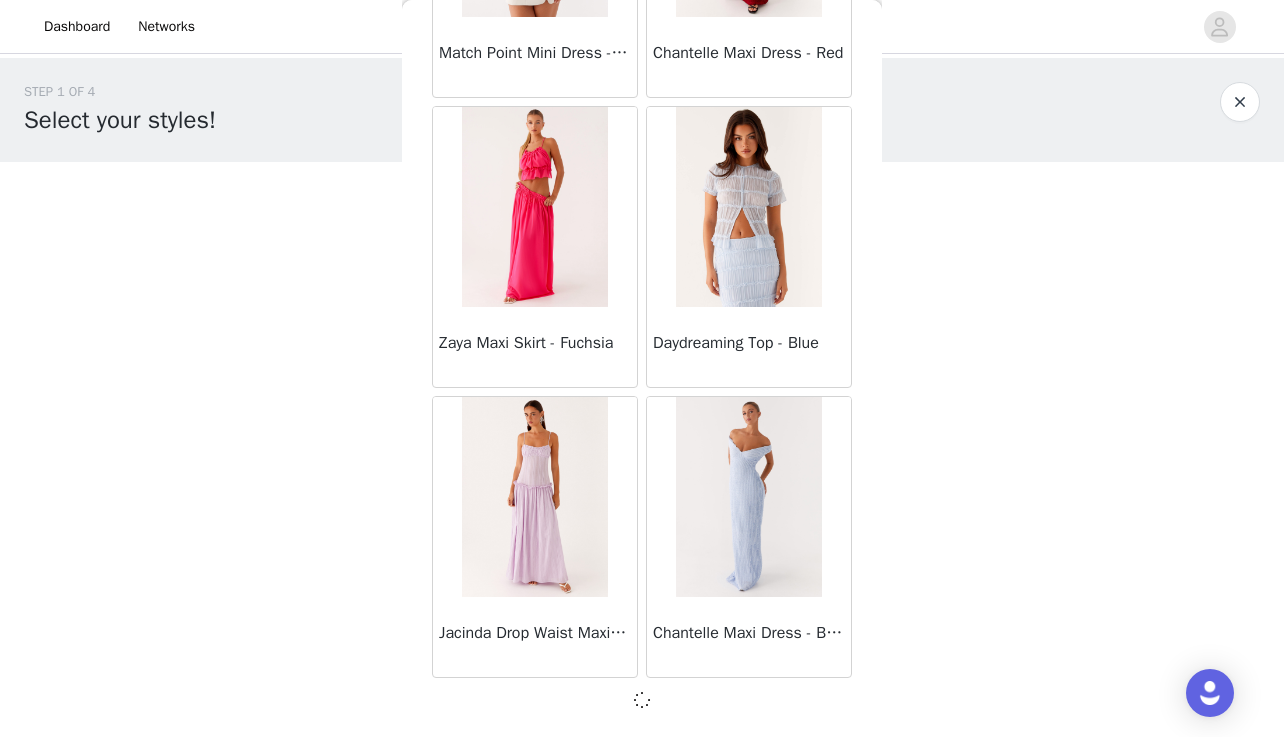scroll, scrollTop: 63214, scrollLeft: 0, axis: vertical 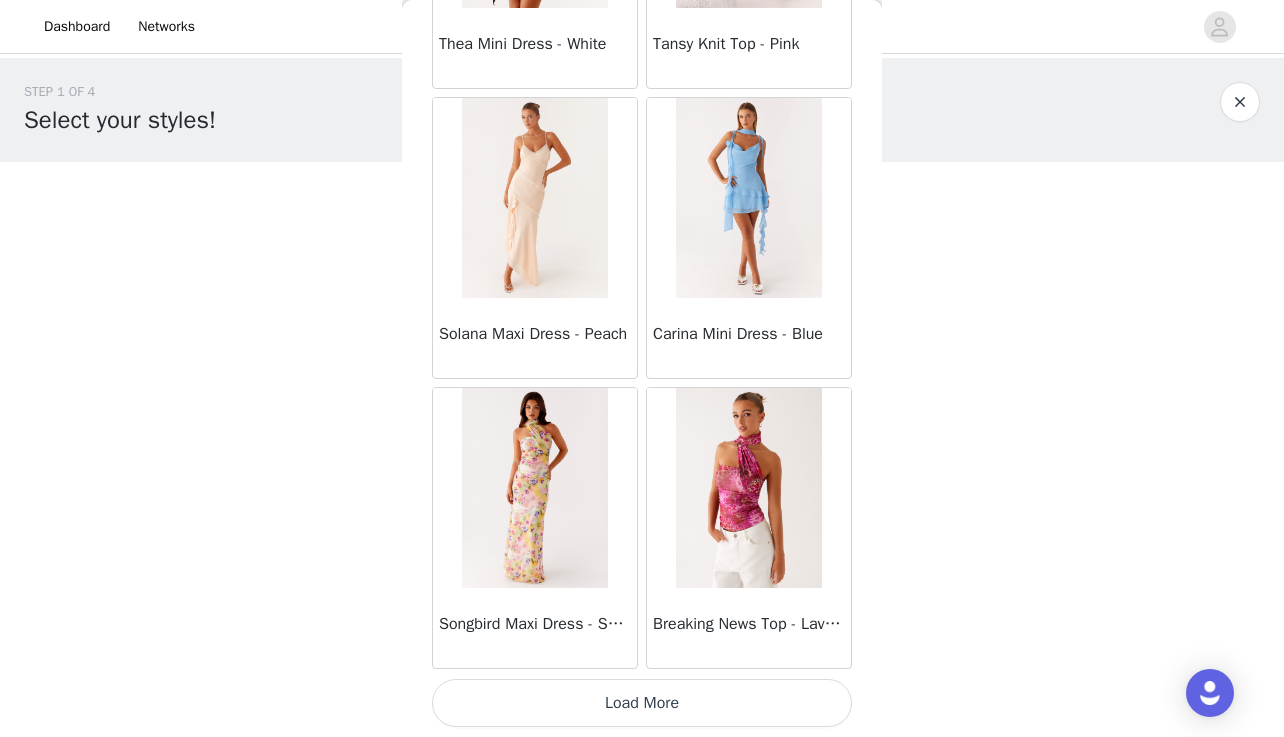 click on "Load More" at bounding box center (642, 703) 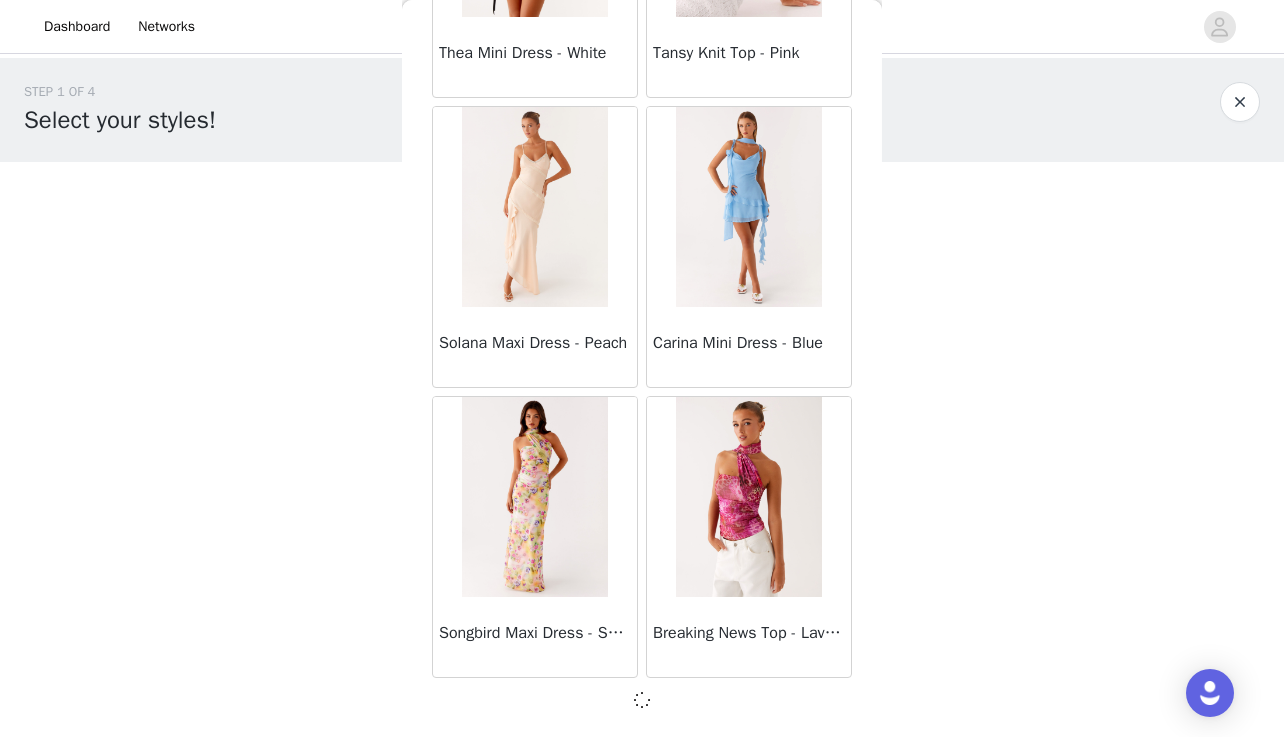 scroll, scrollTop: 66114, scrollLeft: 0, axis: vertical 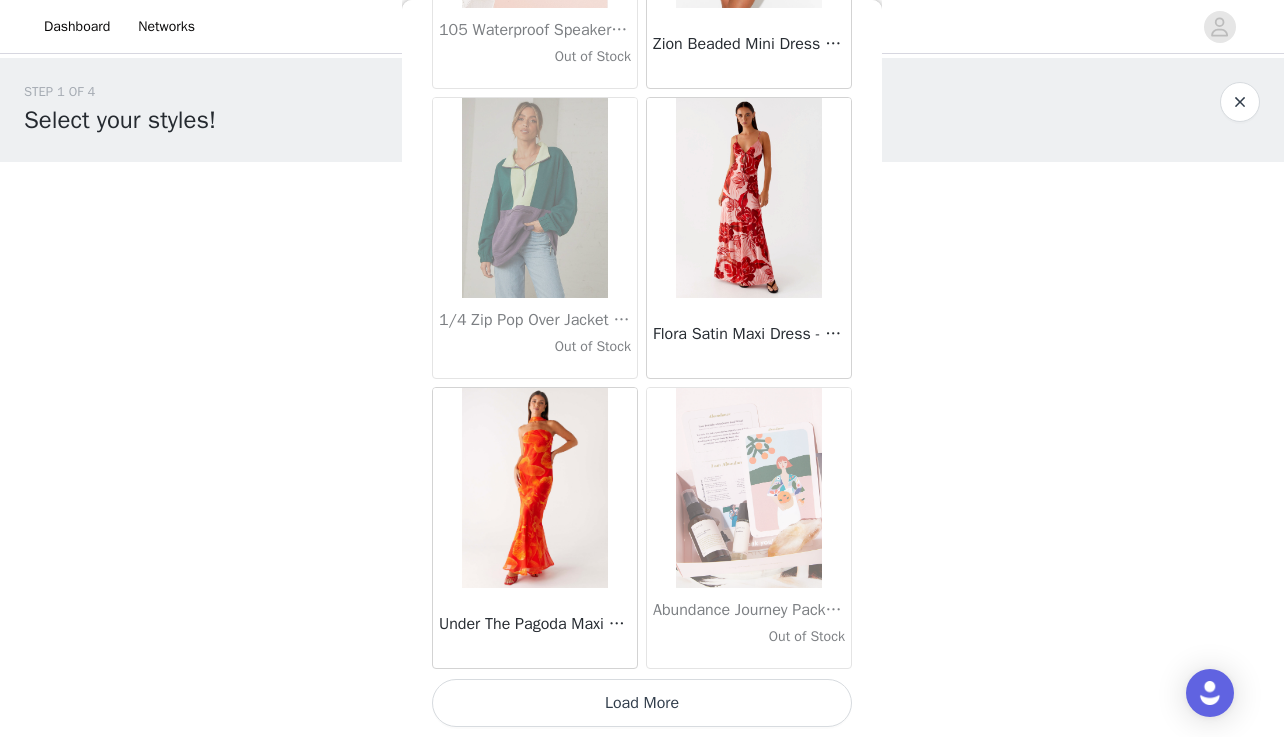 click on "Load More" at bounding box center [642, 703] 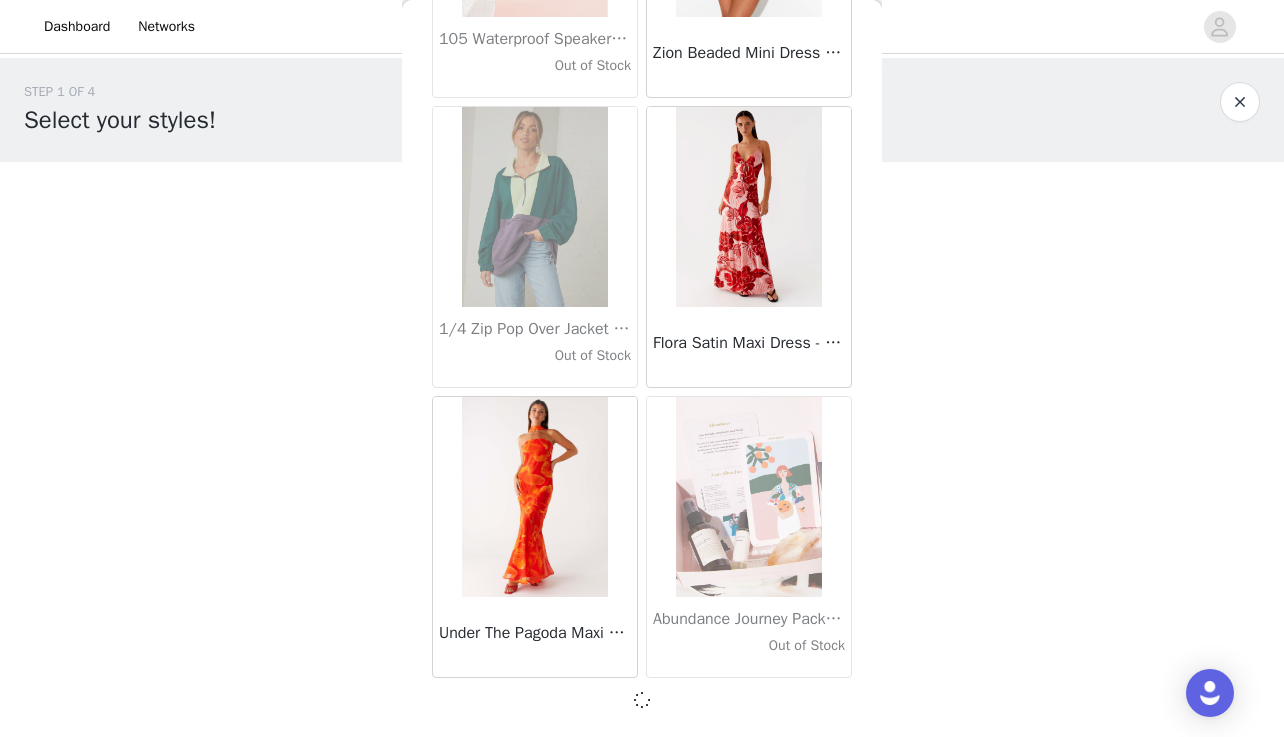 scroll 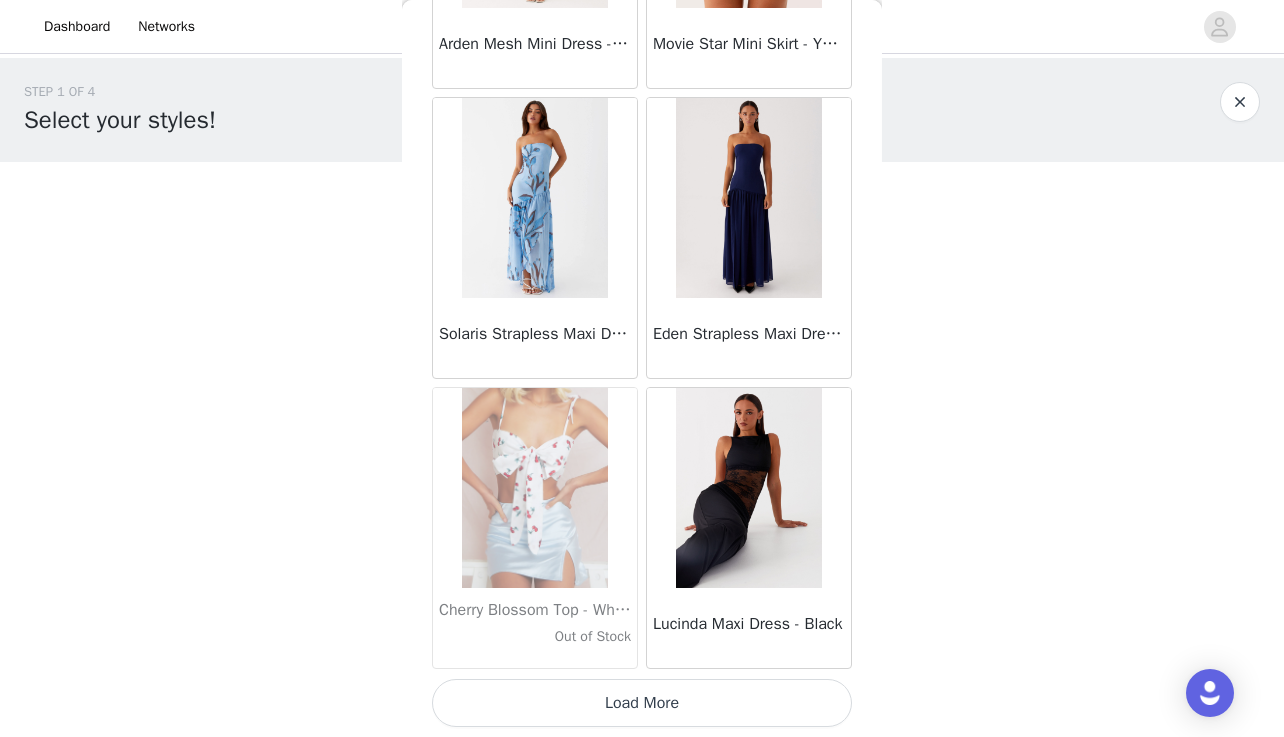 click on "Load More" at bounding box center [642, 703] 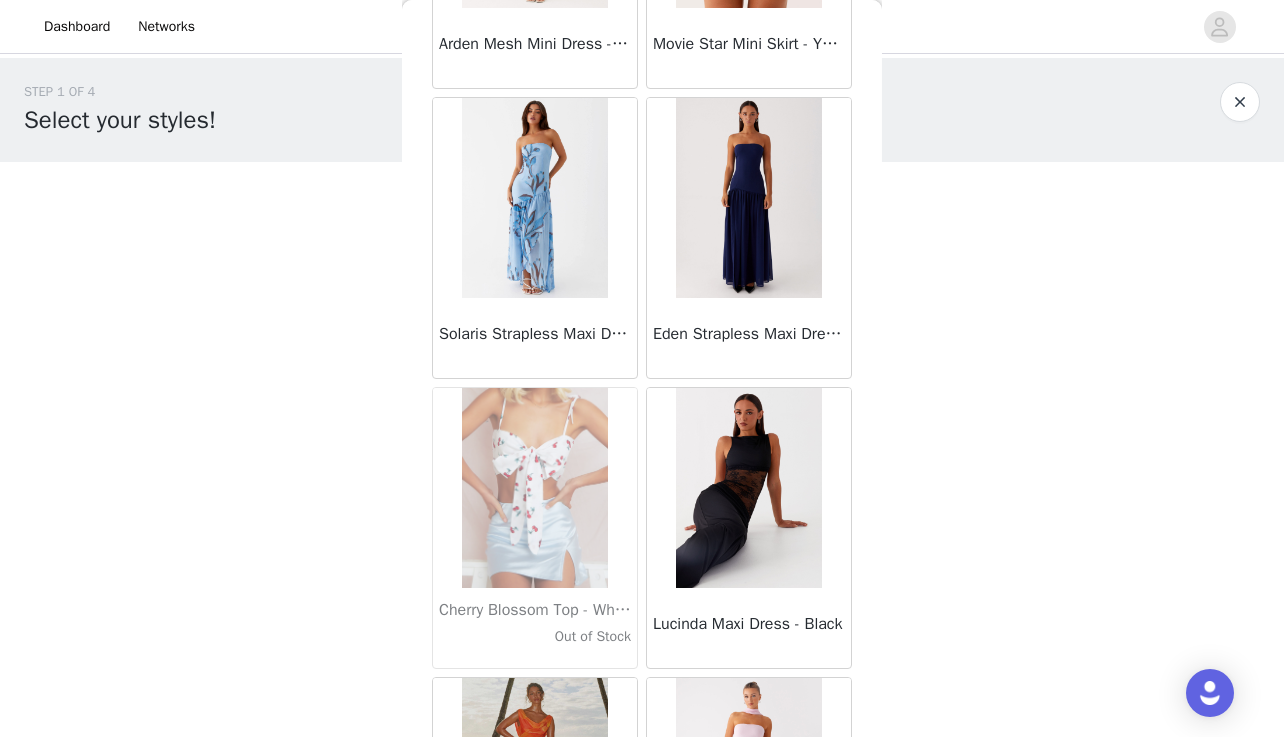 scroll, scrollTop: 3, scrollLeft: 0, axis: vertical 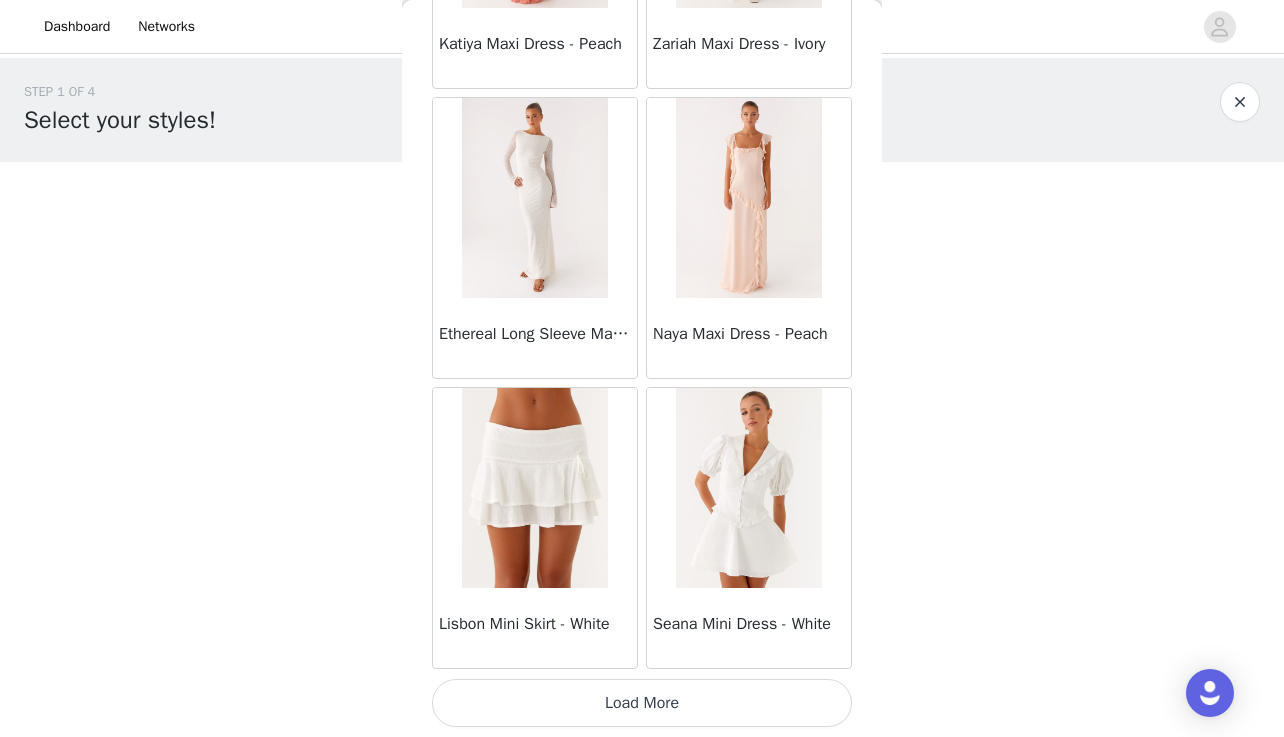 click on "Load More" at bounding box center [642, 703] 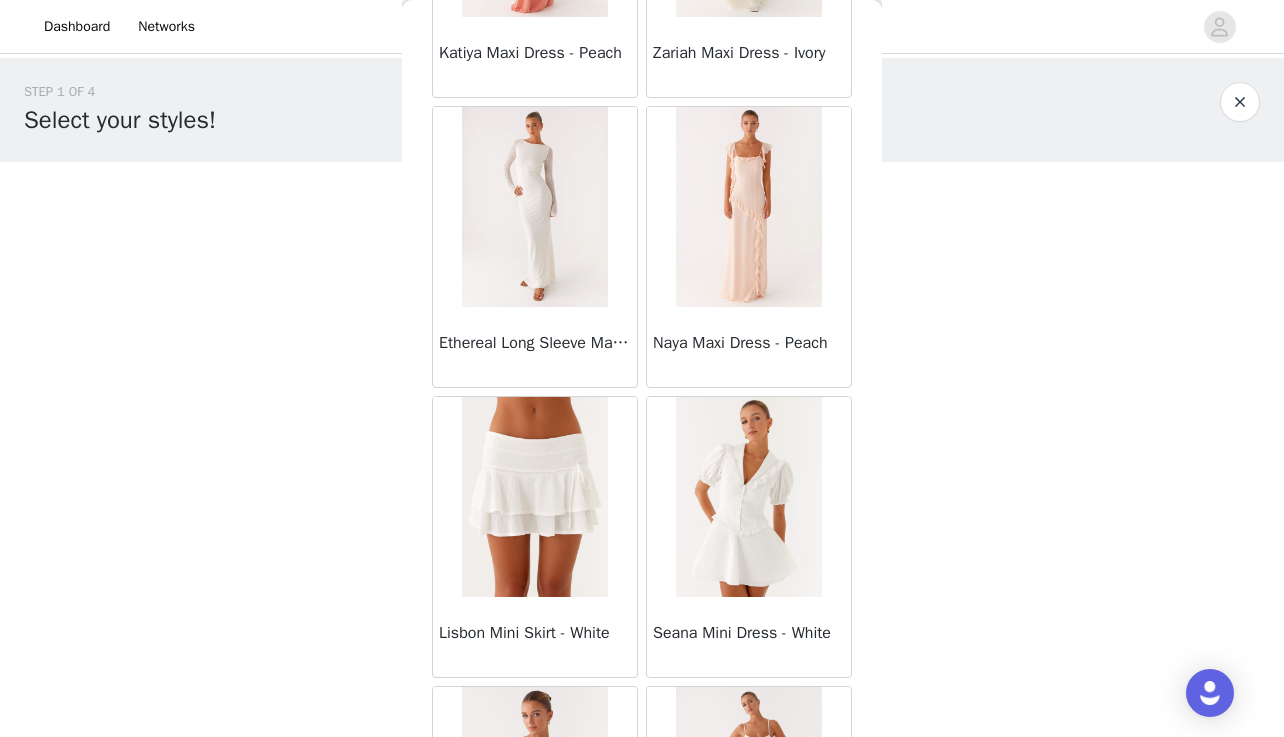 scroll, scrollTop: 0, scrollLeft: 0, axis: both 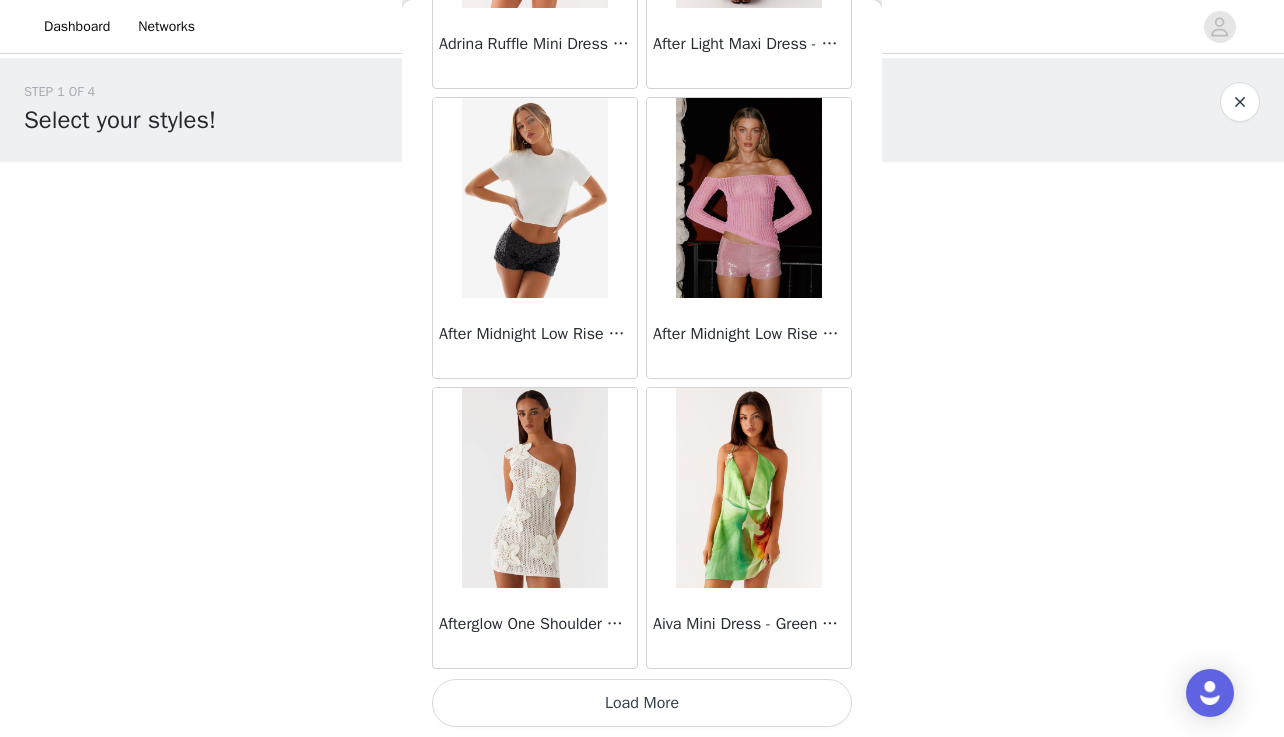 click on "Load More" at bounding box center [642, 703] 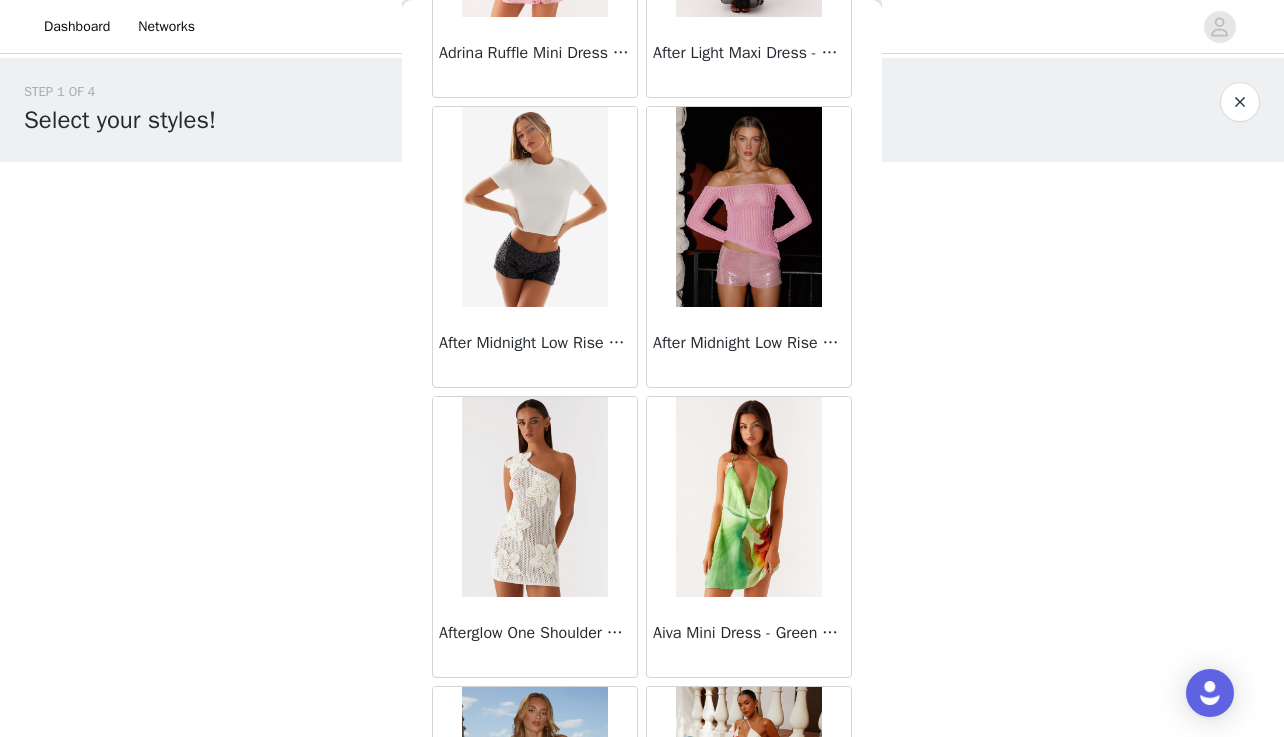 scroll, scrollTop: 0, scrollLeft: 0, axis: both 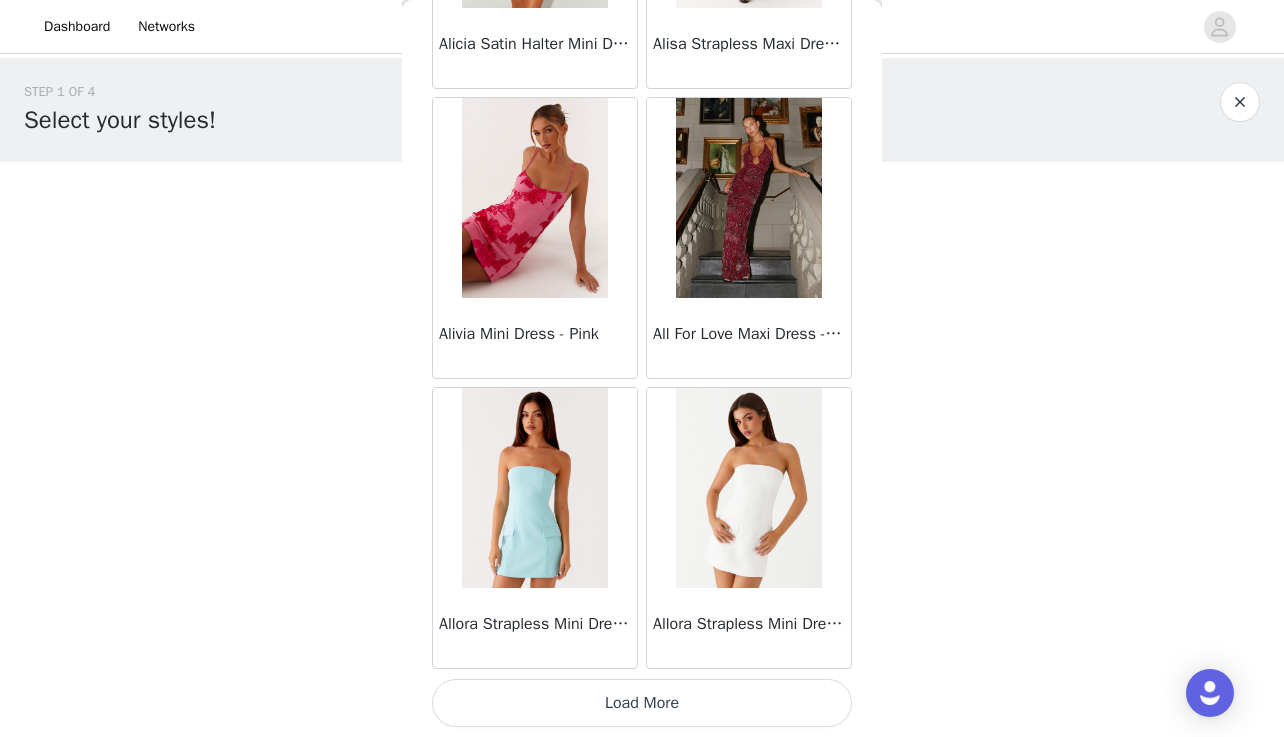 click on "Load More" at bounding box center [642, 703] 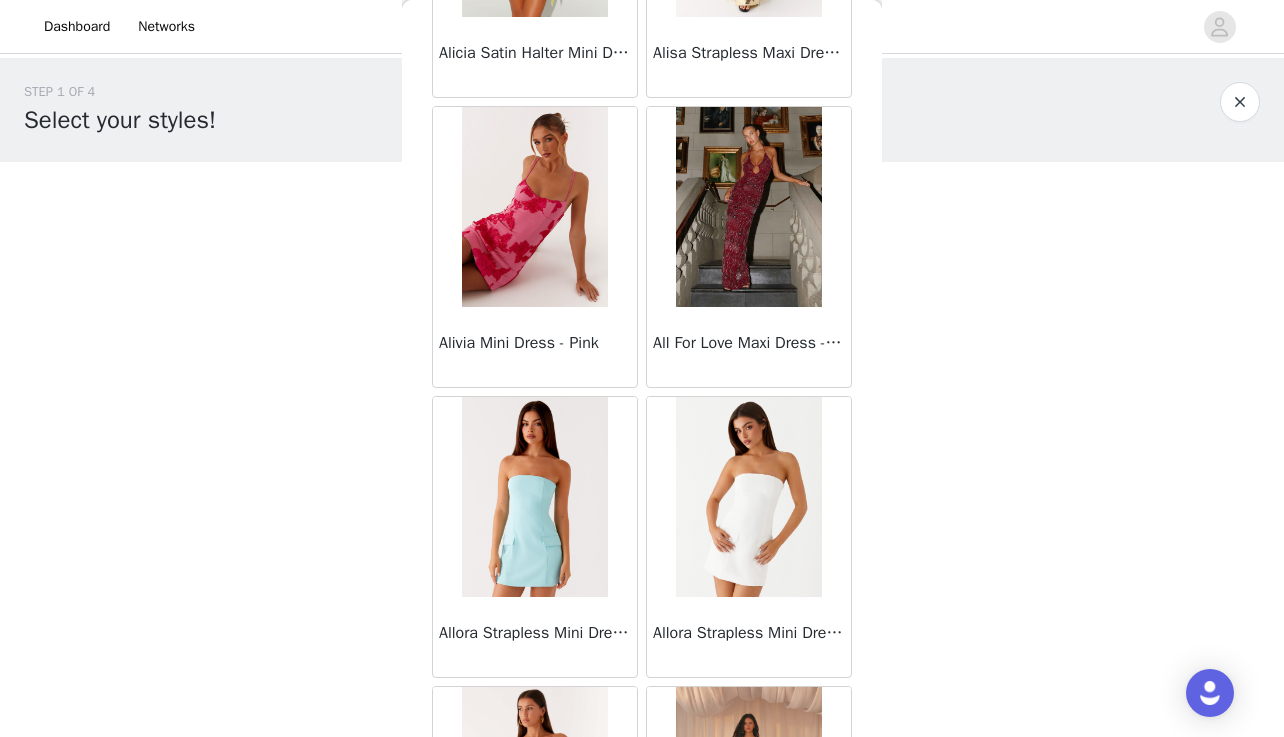 scroll, scrollTop: 1, scrollLeft: 0, axis: vertical 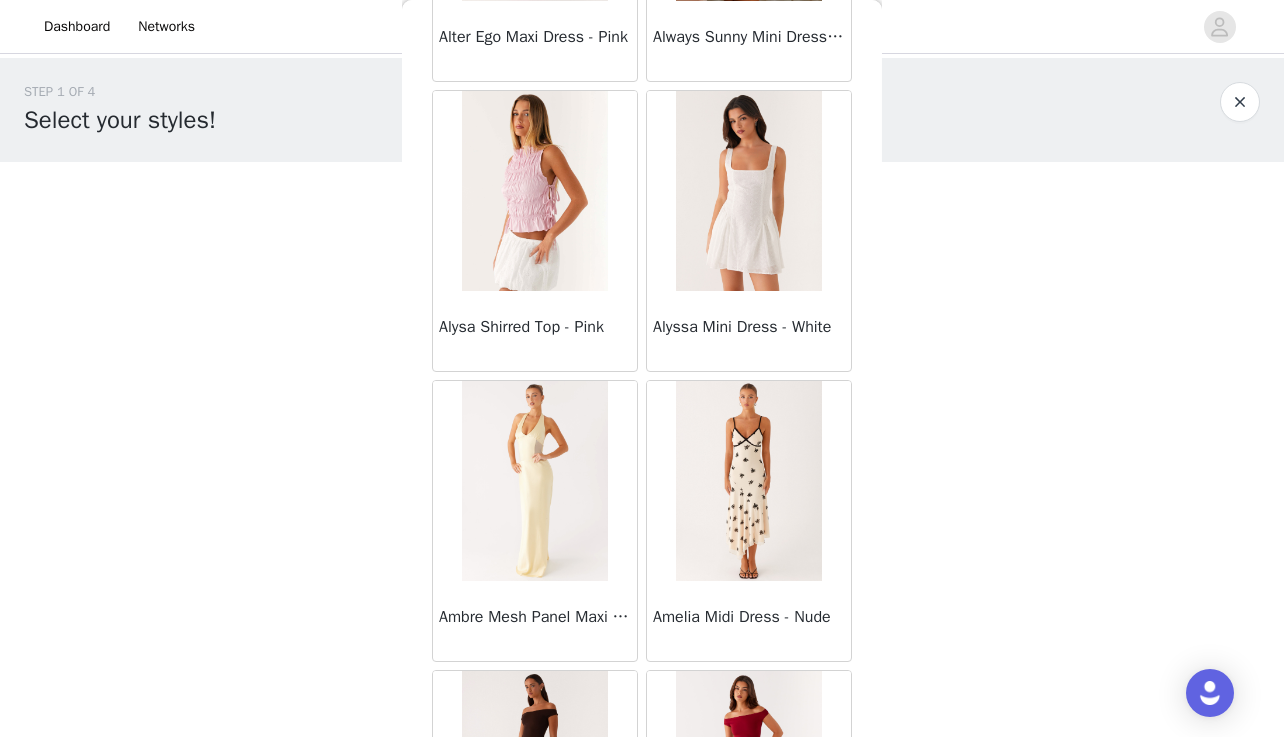 click at bounding box center [749, 481] 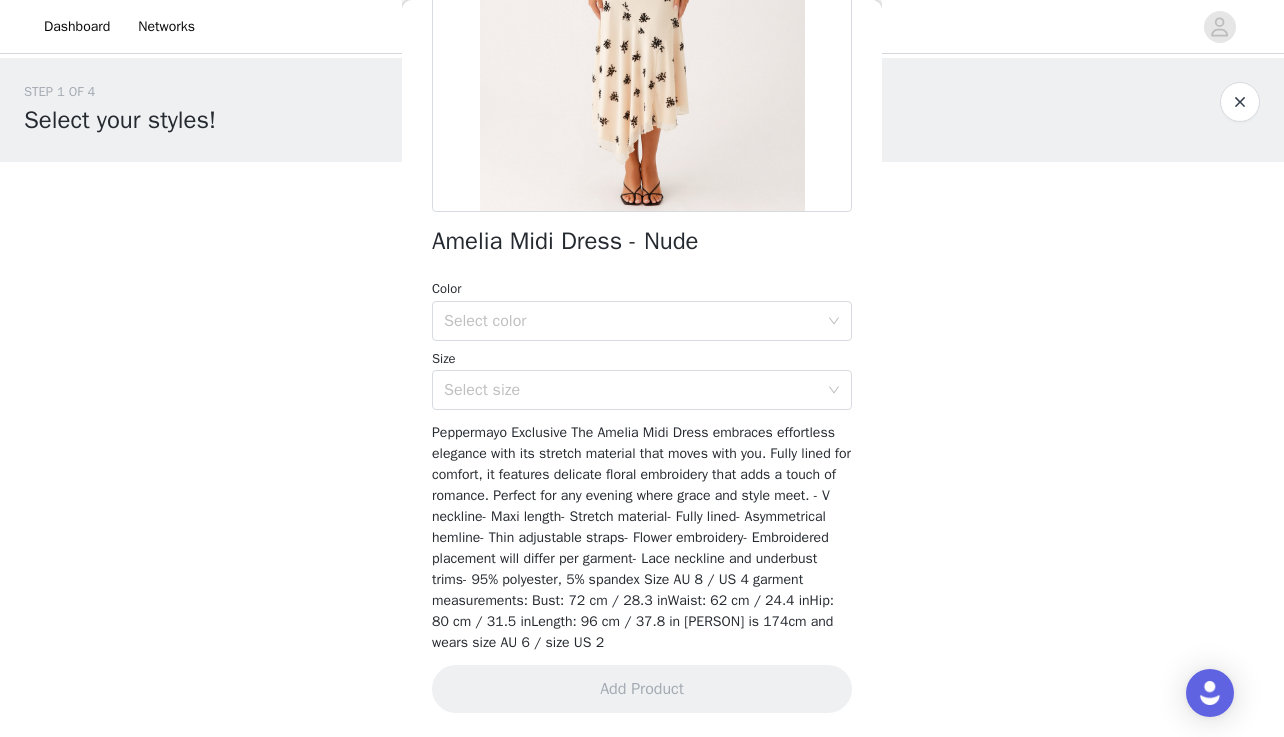 scroll, scrollTop: 337, scrollLeft: 0, axis: vertical 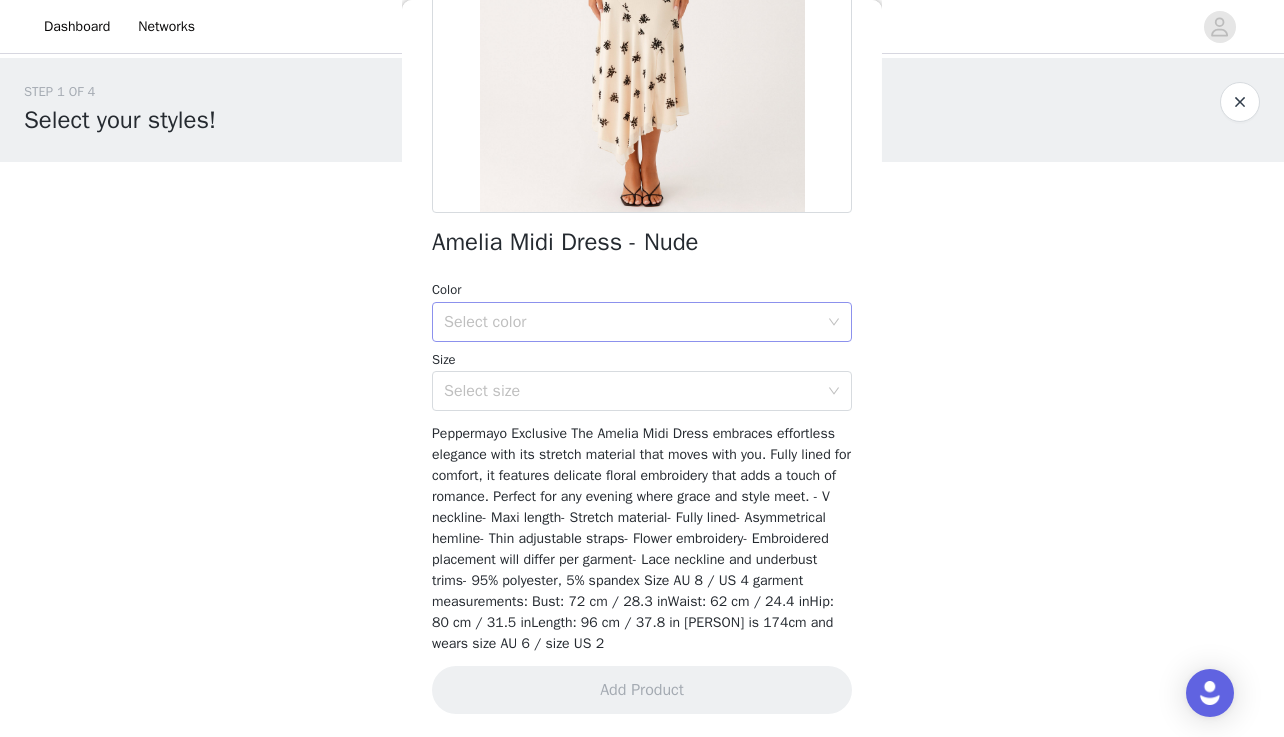 click on "Select color" at bounding box center (631, 322) 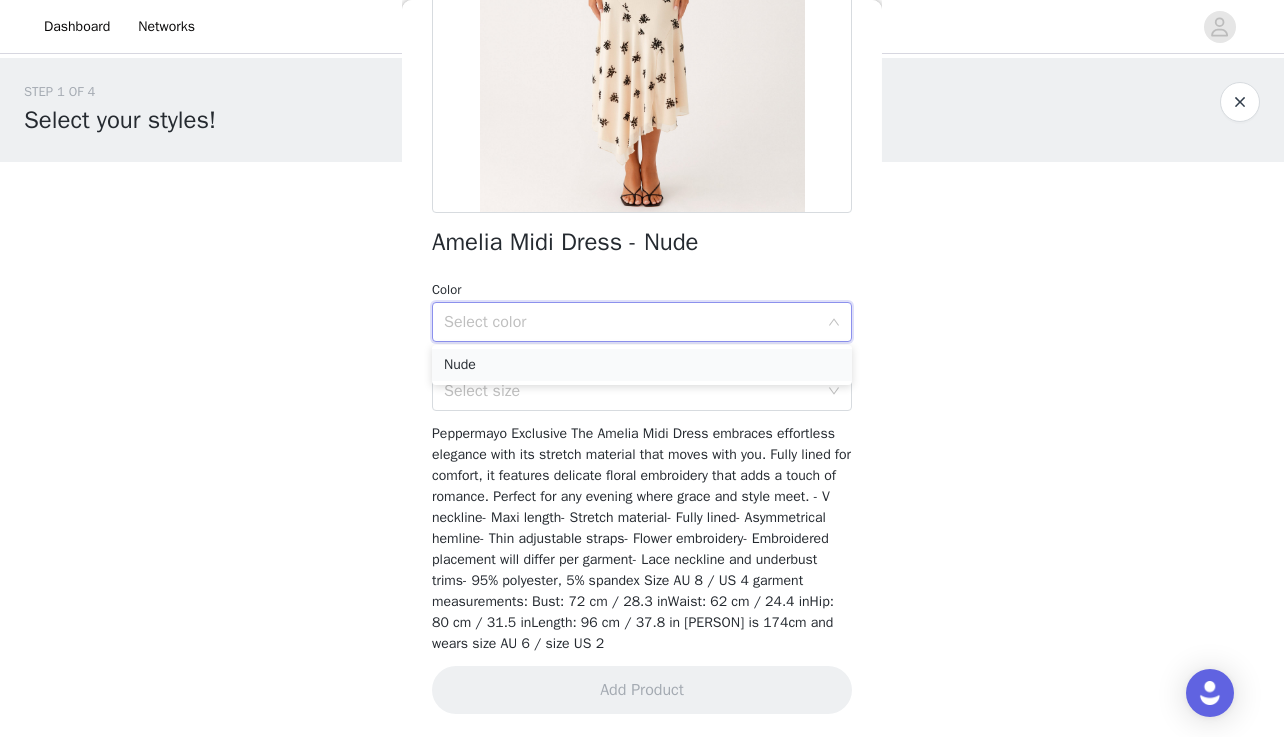 click on "Nude" at bounding box center (642, 365) 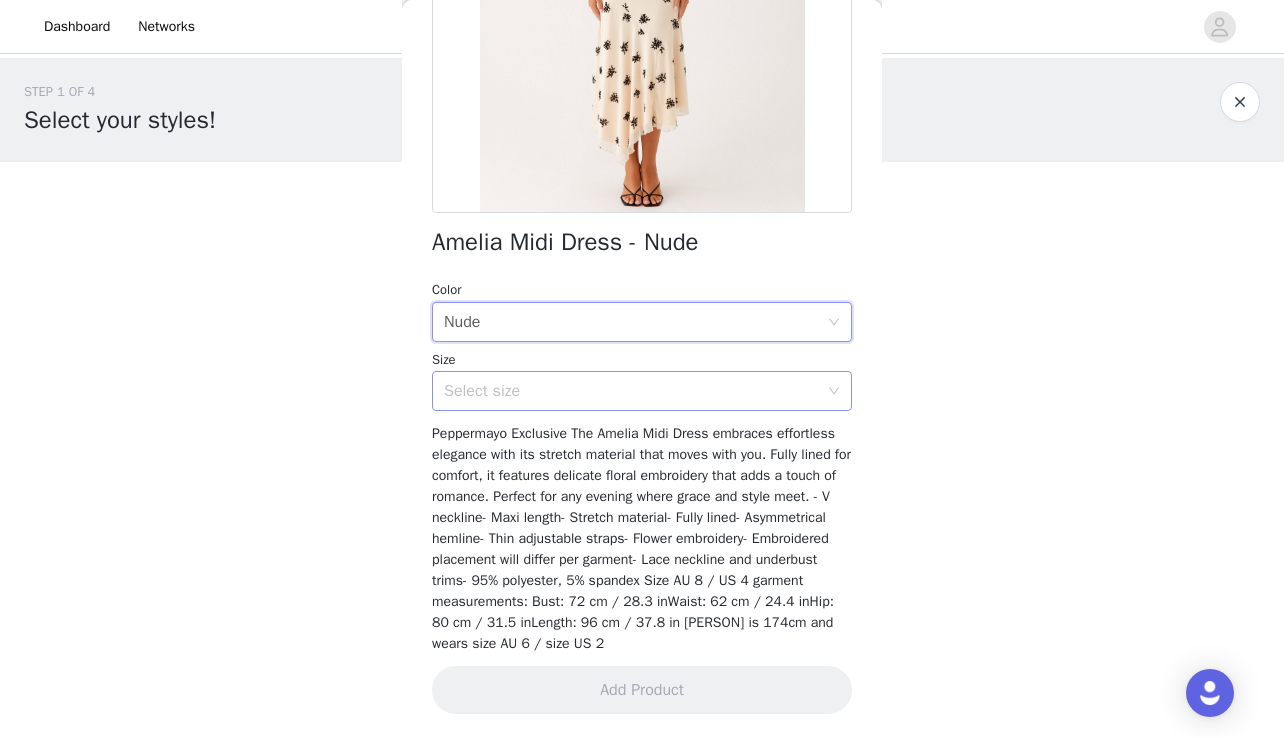 click on "Select size" at bounding box center [631, 391] 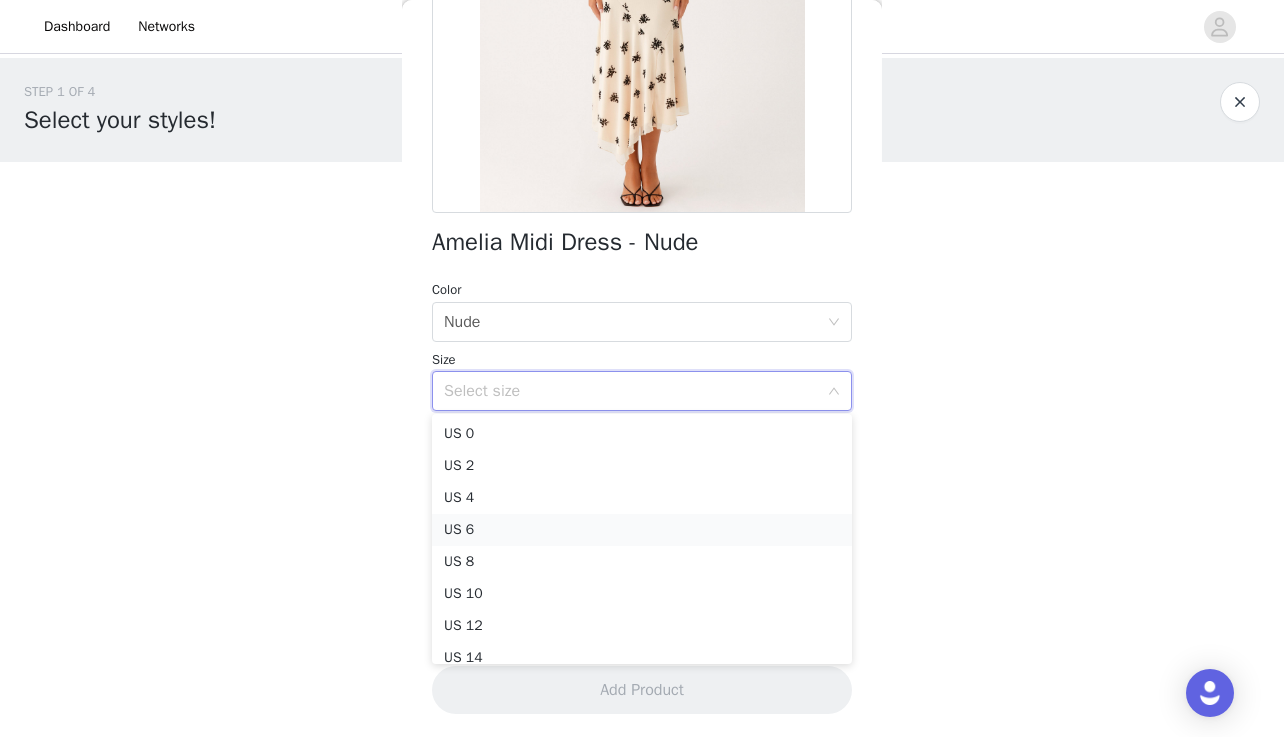 click on "US 6" at bounding box center [642, 530] 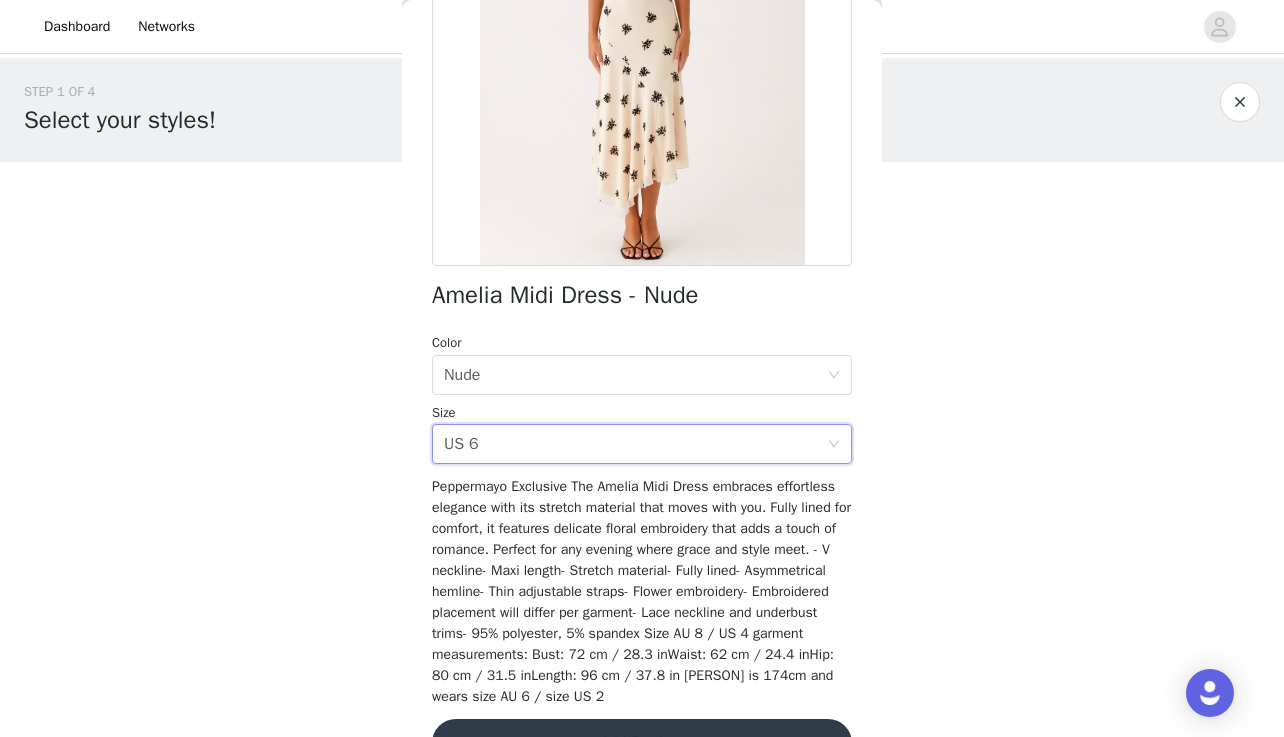 scroll, scrollTop: 297, scrollLeft: 0, axis: vertical 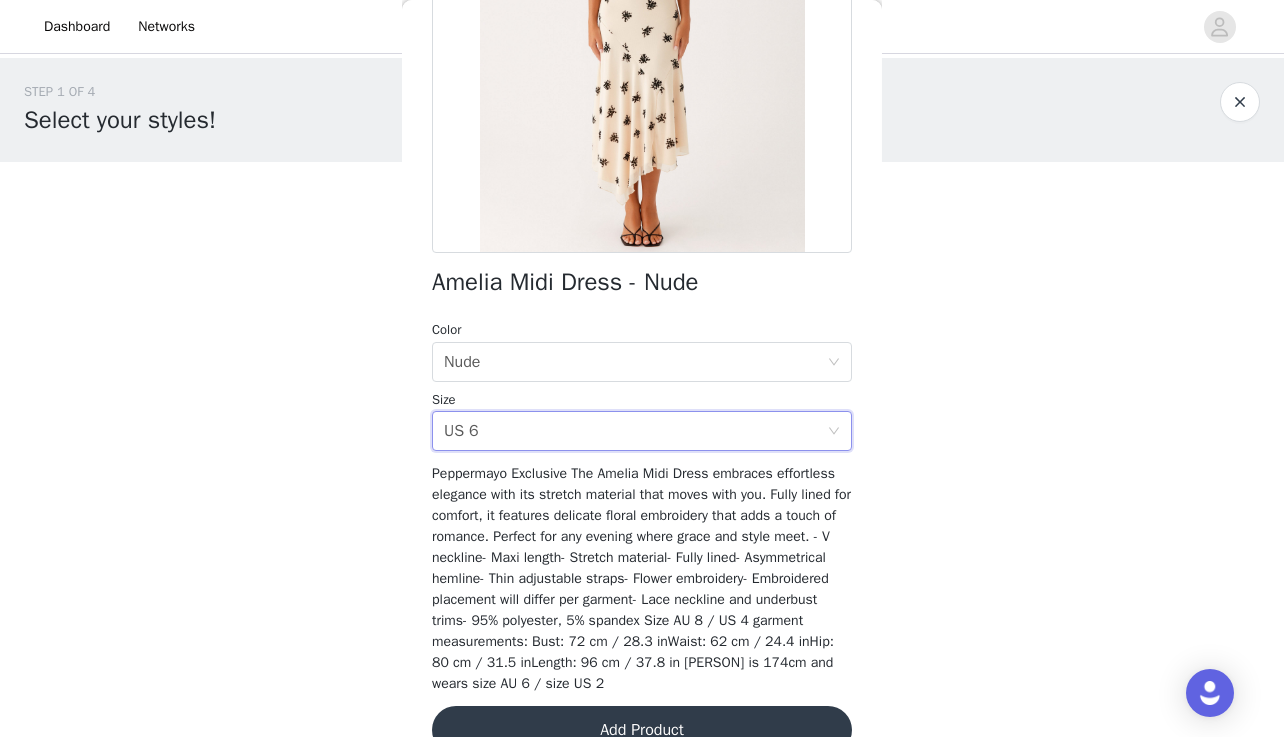 click on "Add Product" at bounding box center [642, 730] 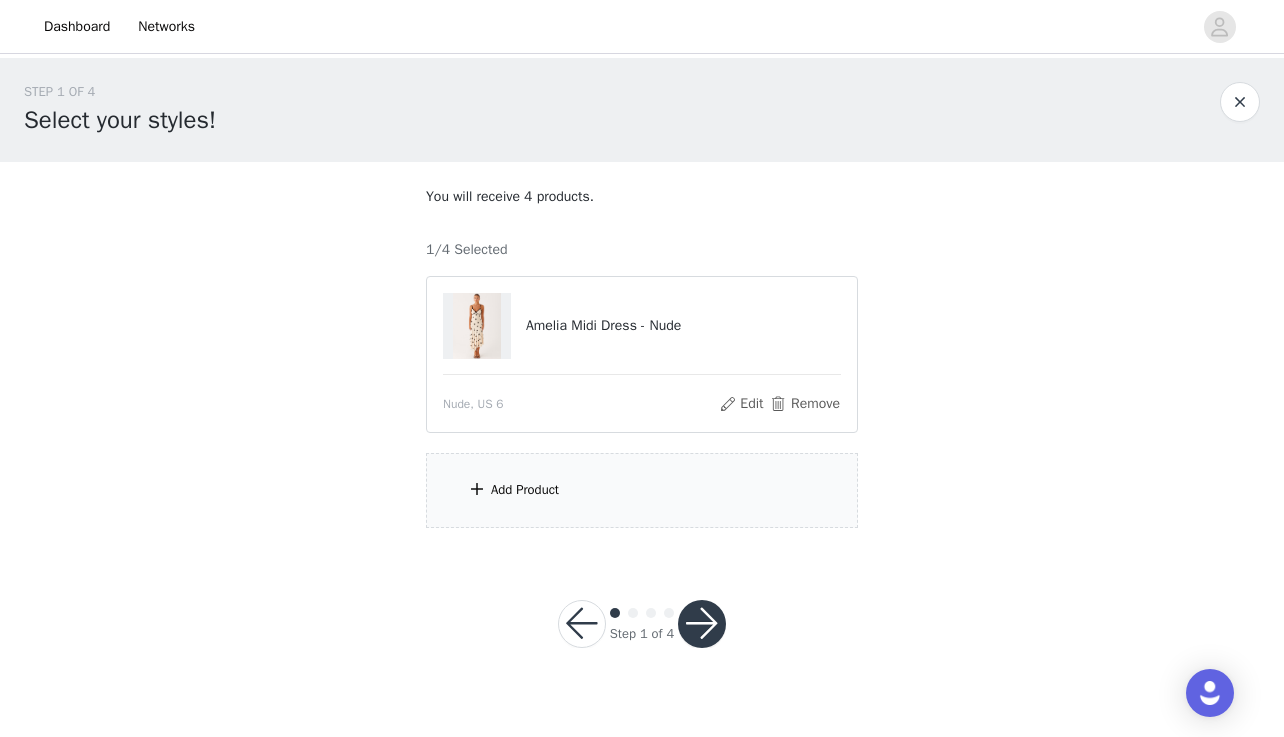 click on "Add Product" at bounding box center (642, 490) 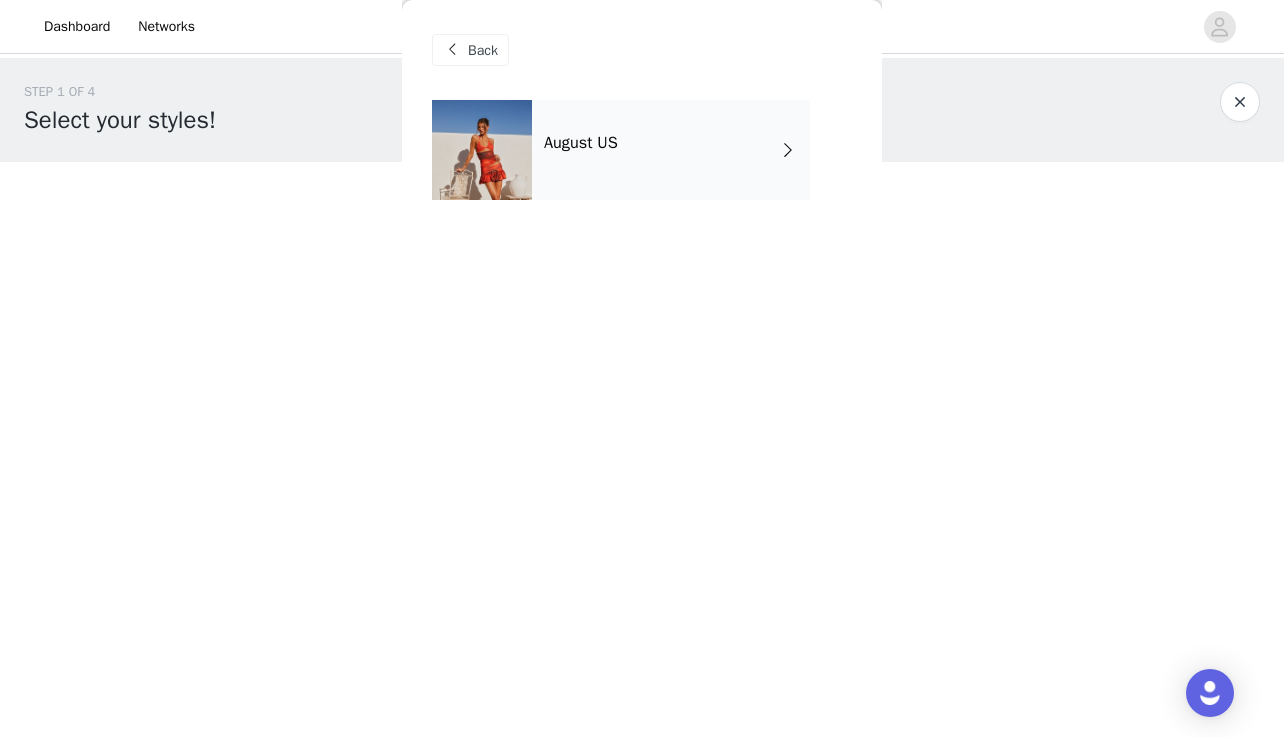 click on "August US" at bounding box center (642, 165) 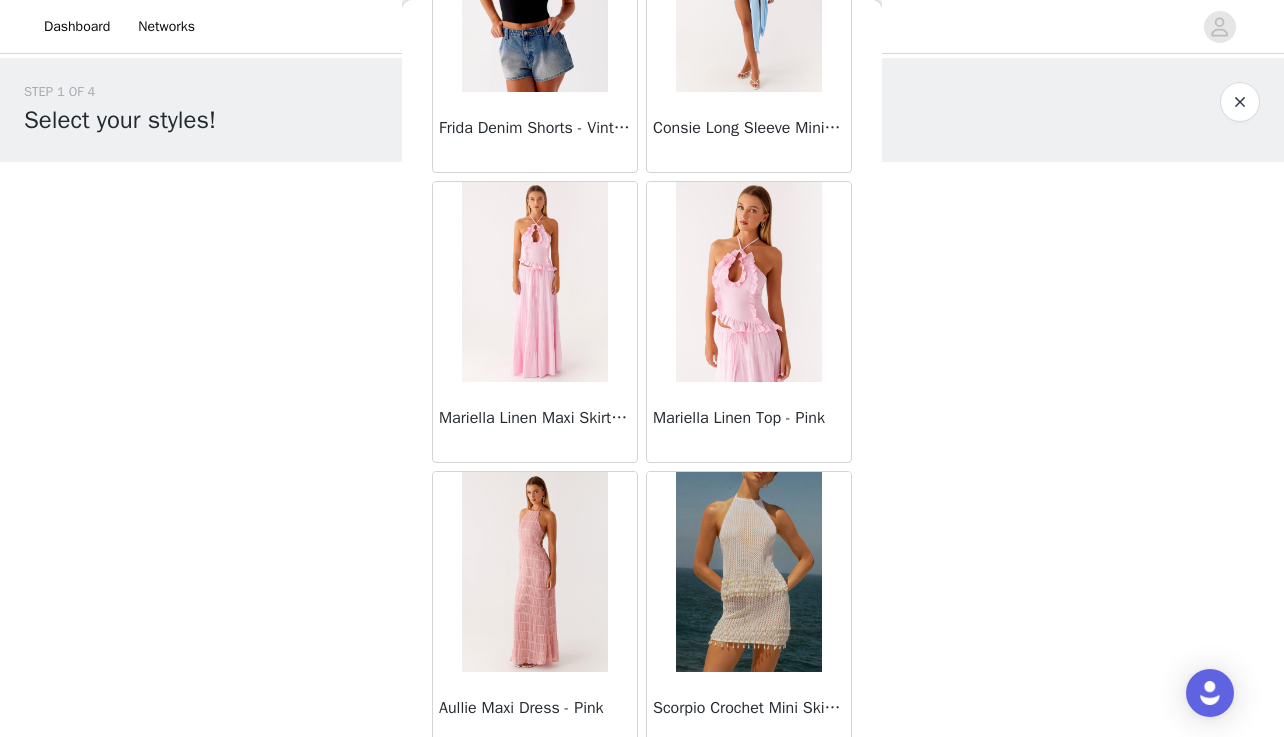 scroll, scrollTop: 2263, scrollLeft: 0, axis: vertical 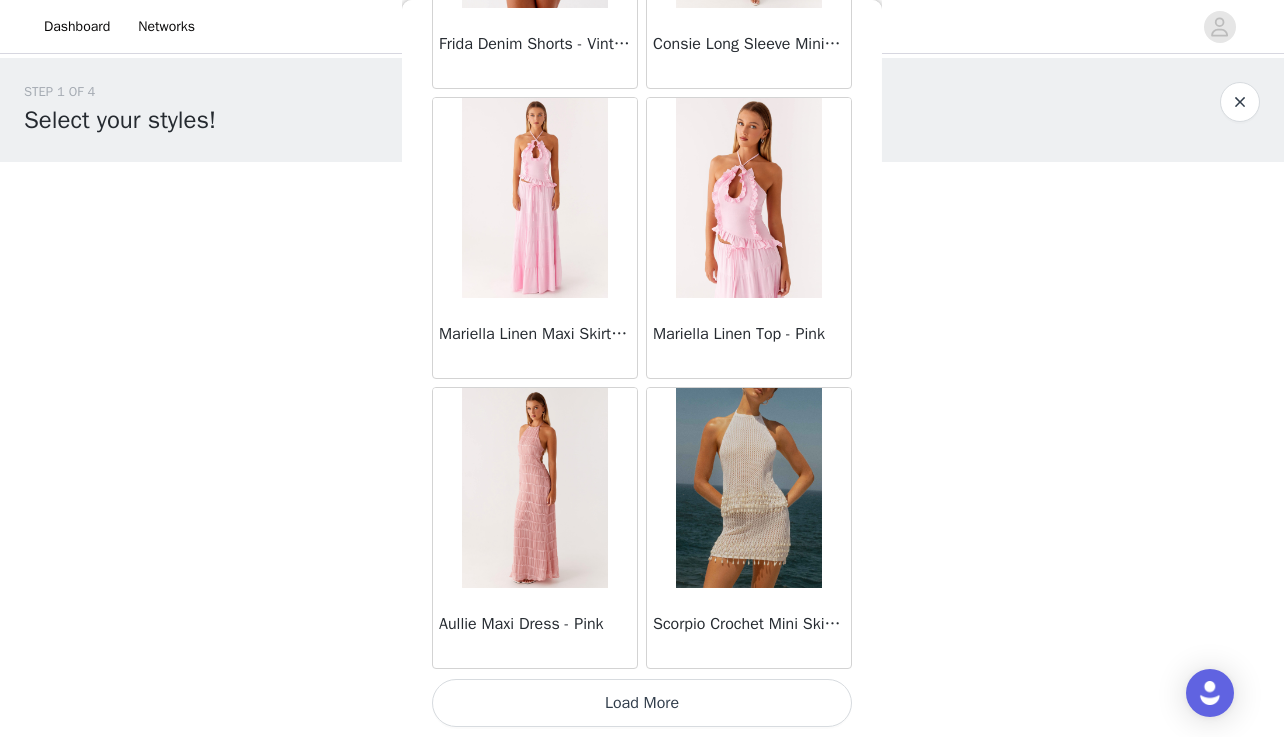 click on "Load More" at bounding box center [642, 703] 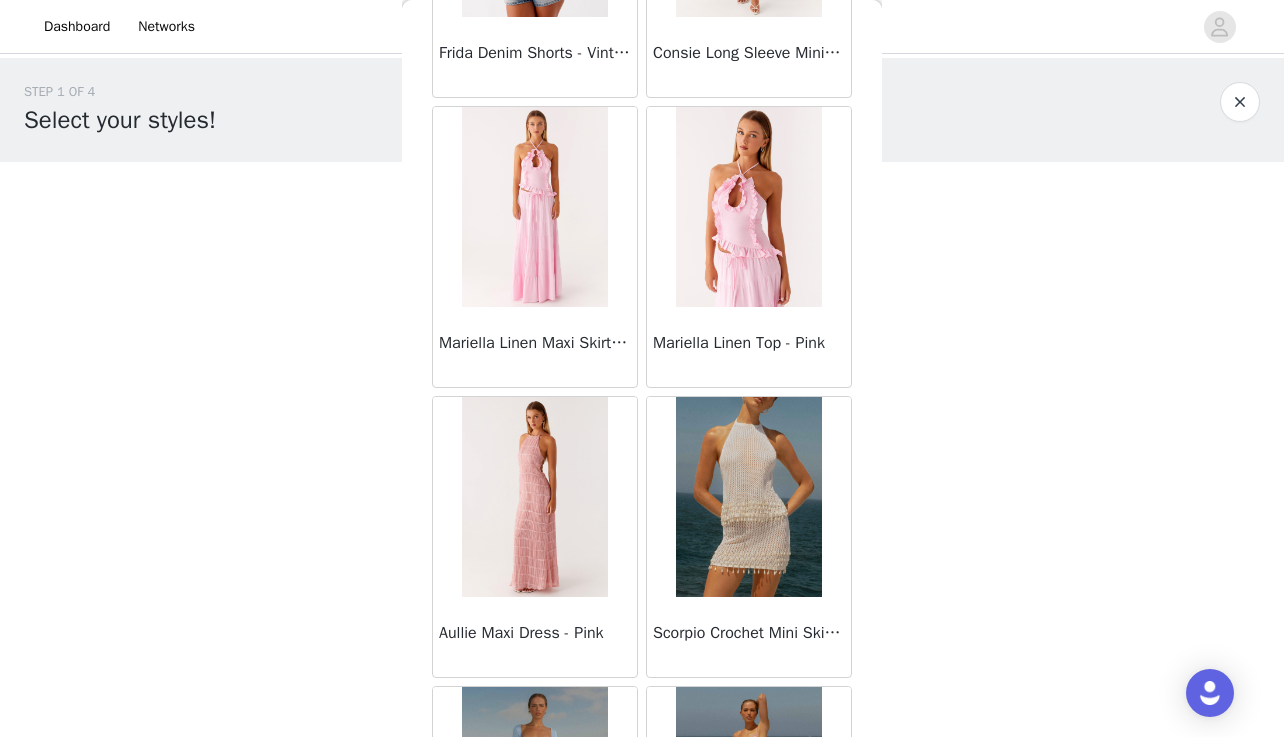 scroll, scrollTop: 1, scrollLeft: 0, axis: vertical 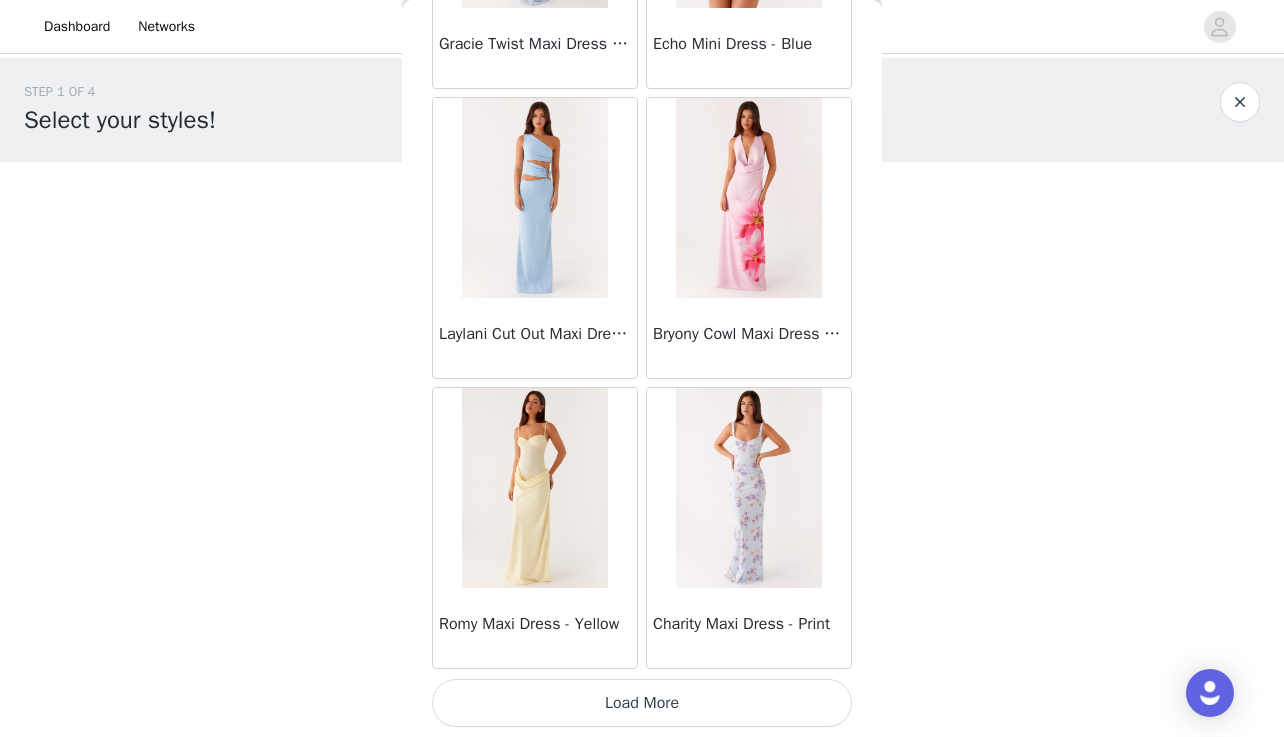 click on "Load More" at bounding box center (642, 703) 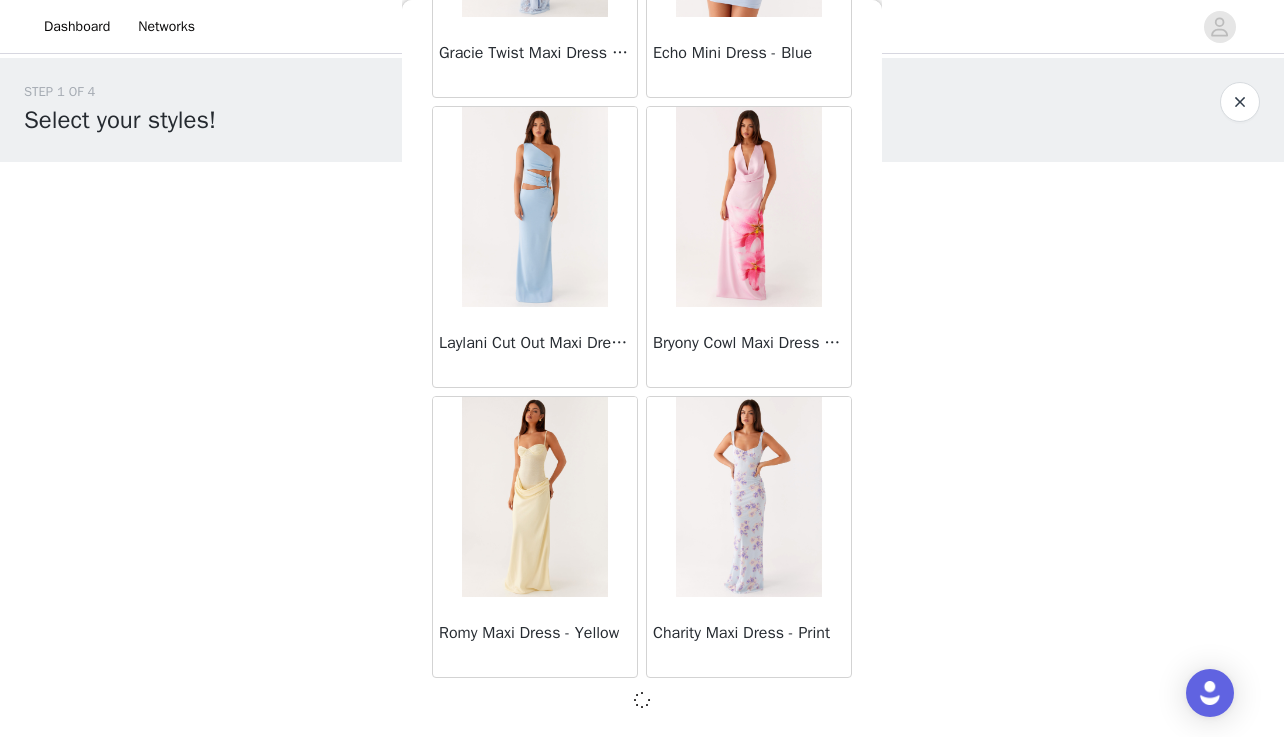 scroll, scrollTop: 5214, scrollLeft: 0, axis: vertical 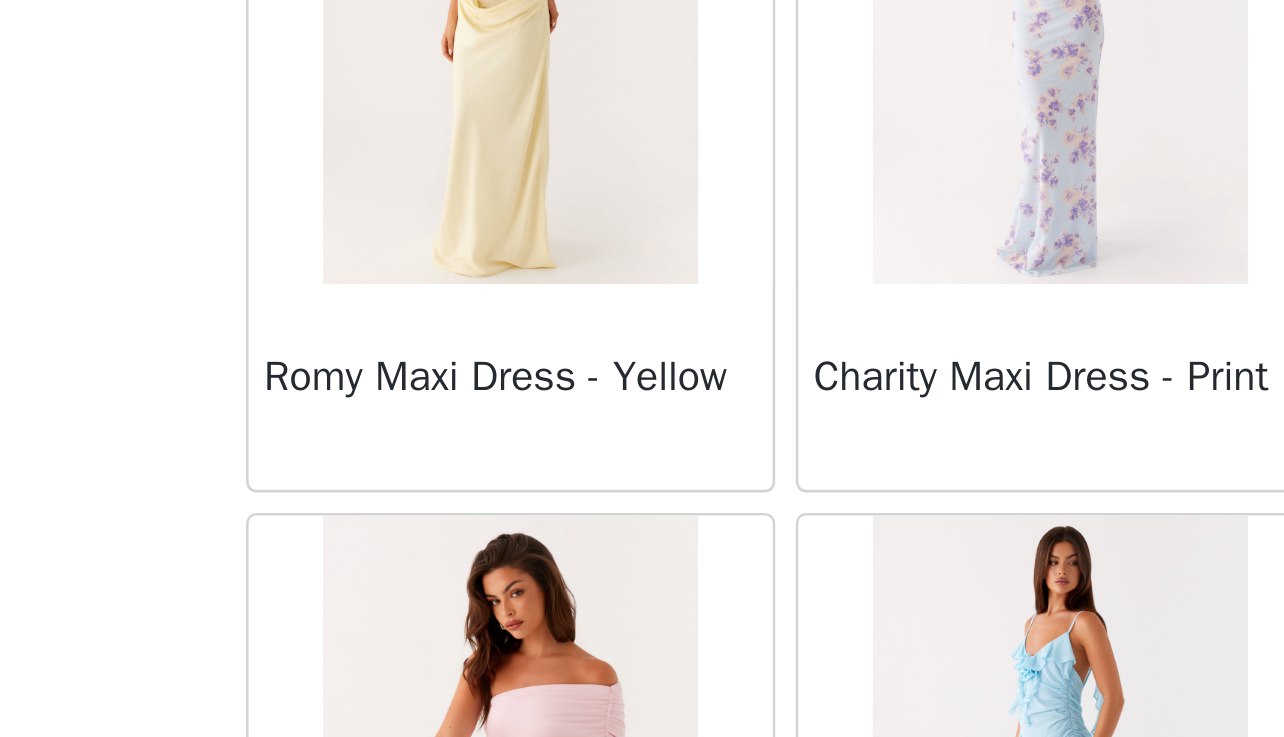 click at bounding box center (534, 270) 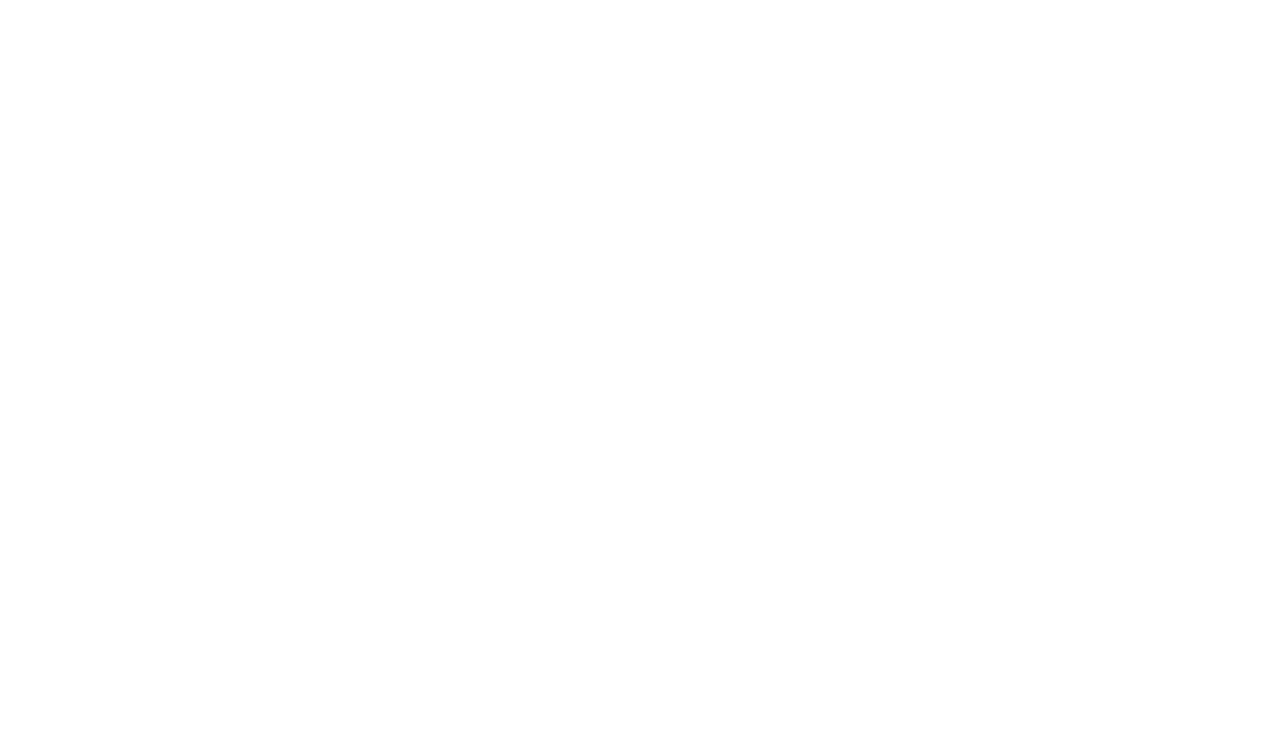 scroll, scrollTop: 316, scrollLeft: 0, axis: vertical 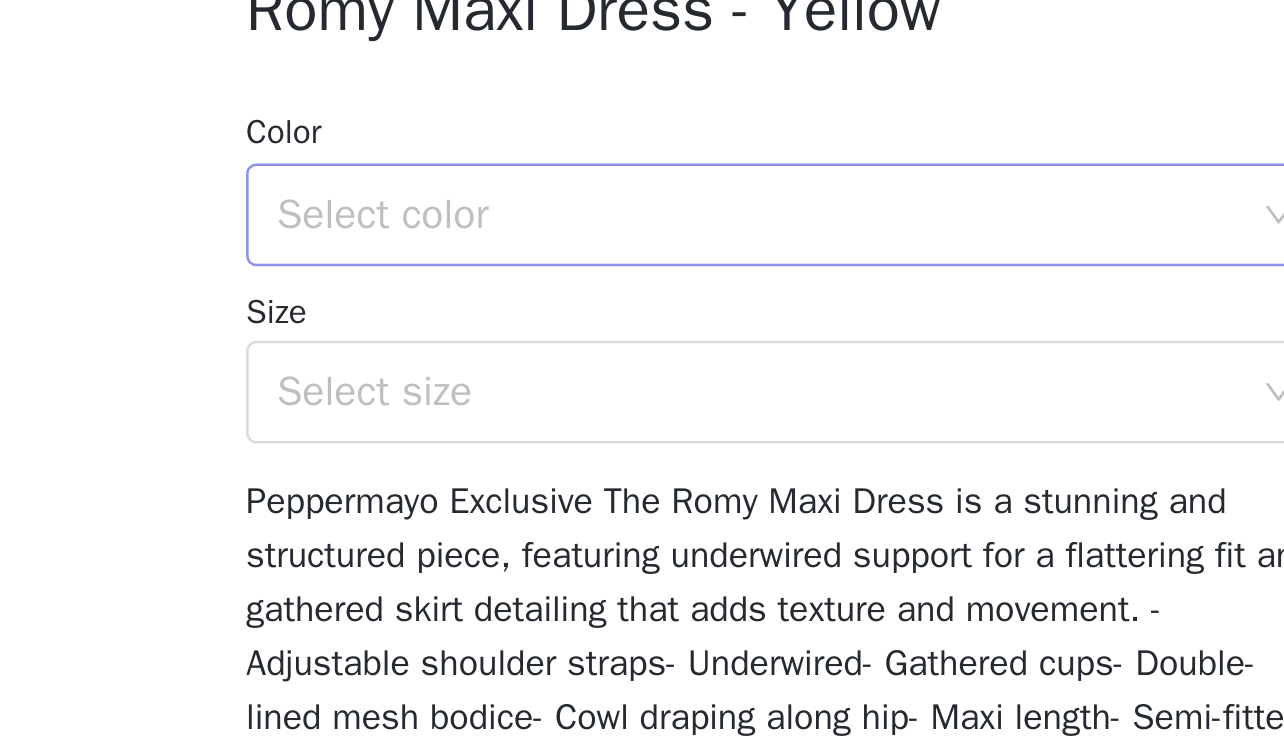 click on "Select color" at bounding box center [635, 343] 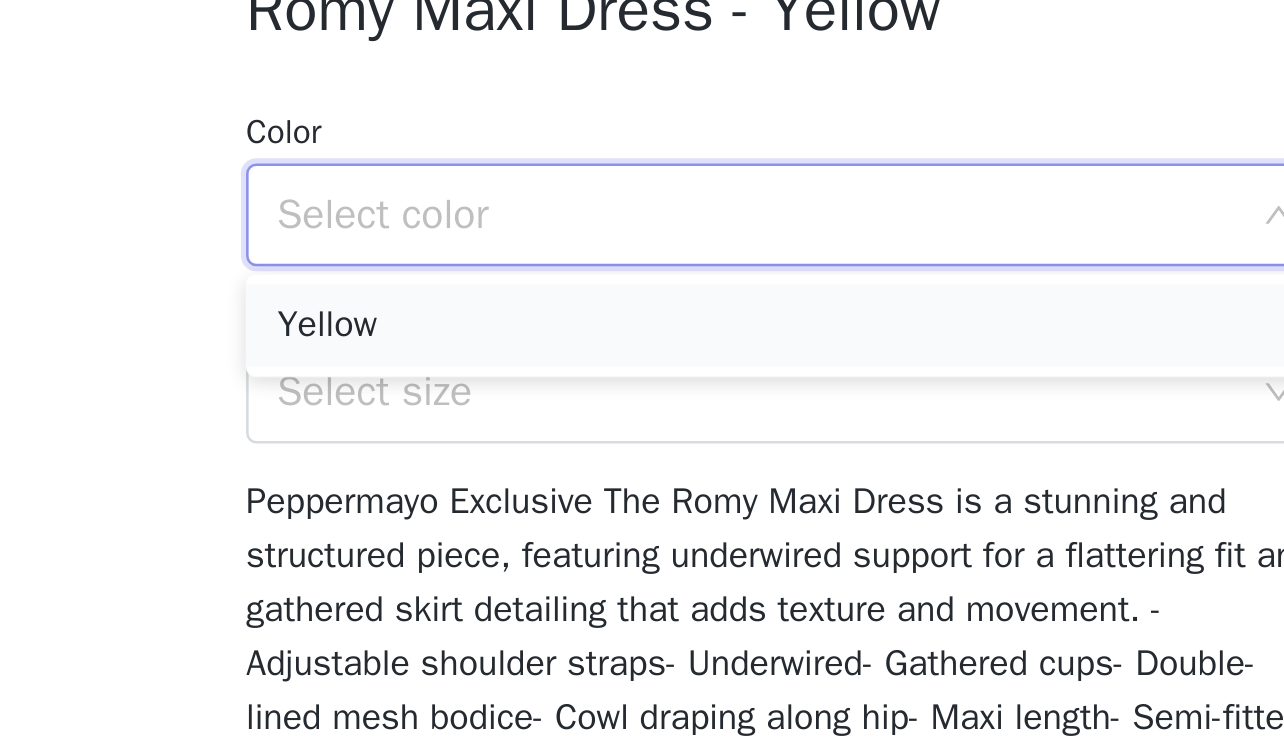 click on "Yellow" at bounding box center (642, 386) 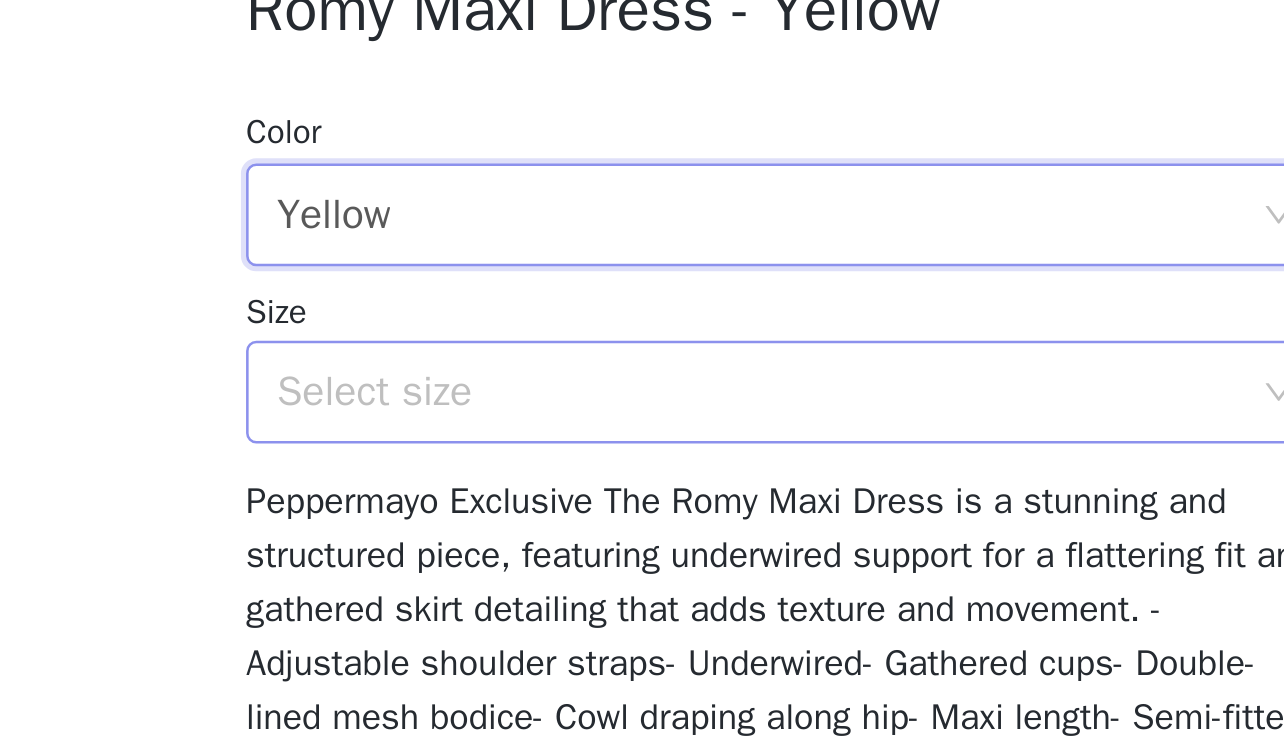 click on "Select size" at bounding box center [631, 412] 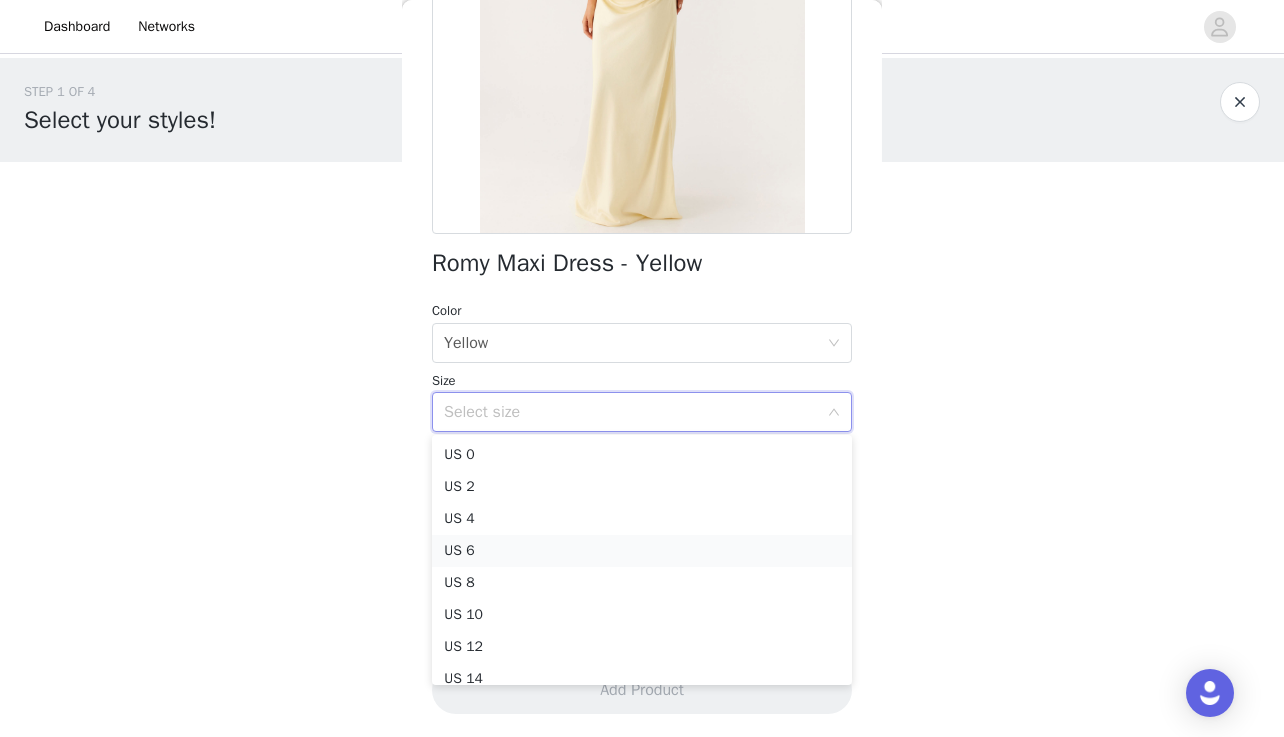 click on "US 6" at bounding box center [642, 551] 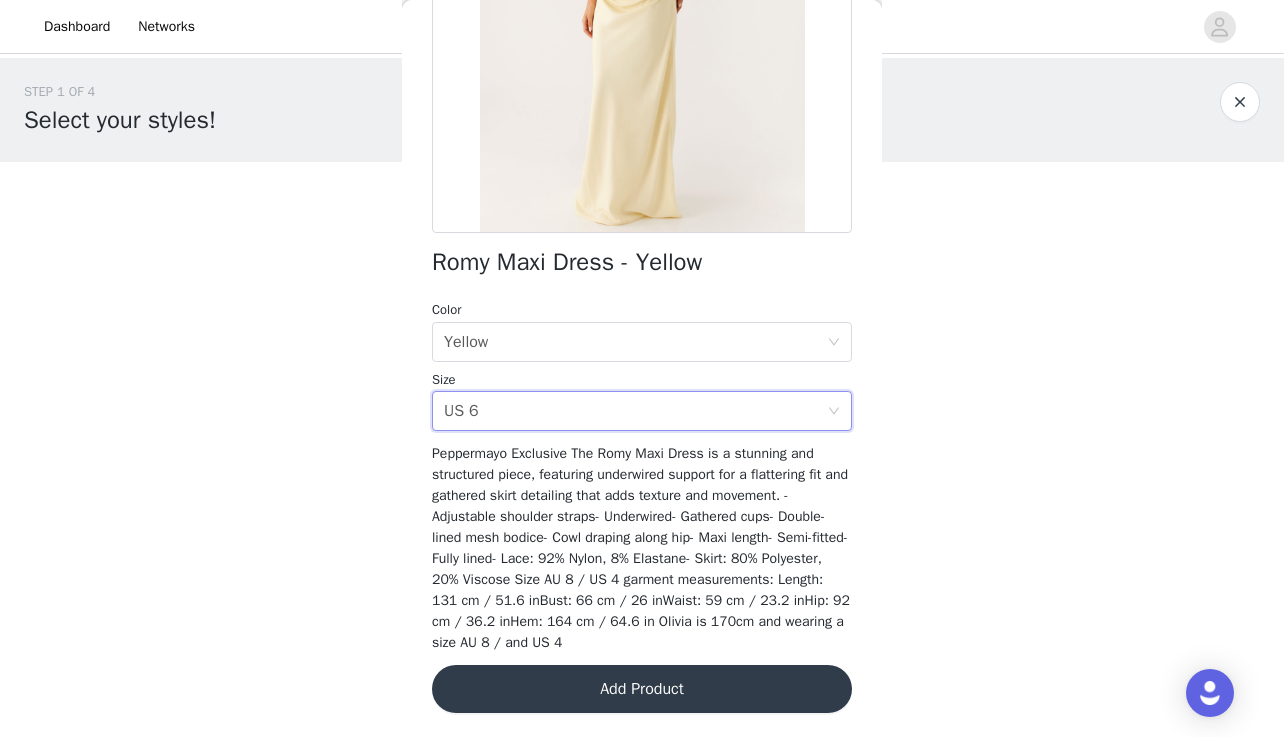 scroll, scrollTop: 316, scrollLeft: 0, axis: vertical 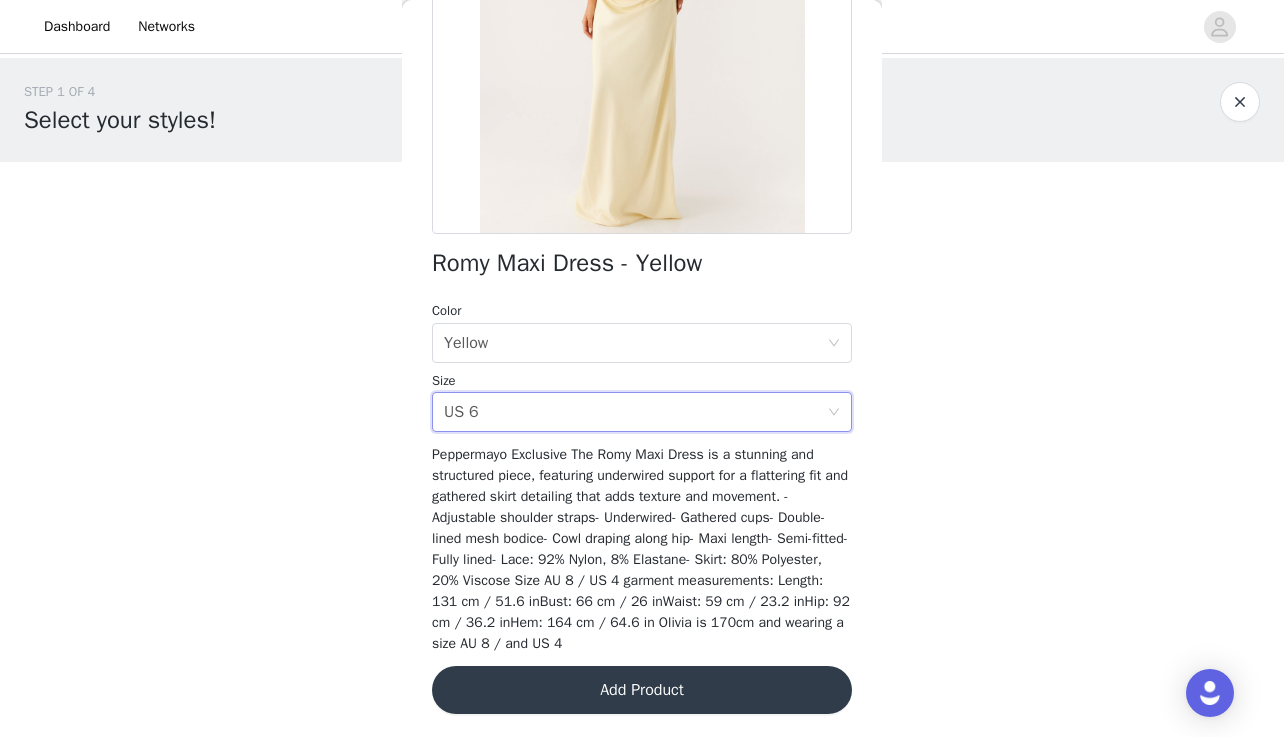 click on "Add Product" at bounding box center [642, 690] 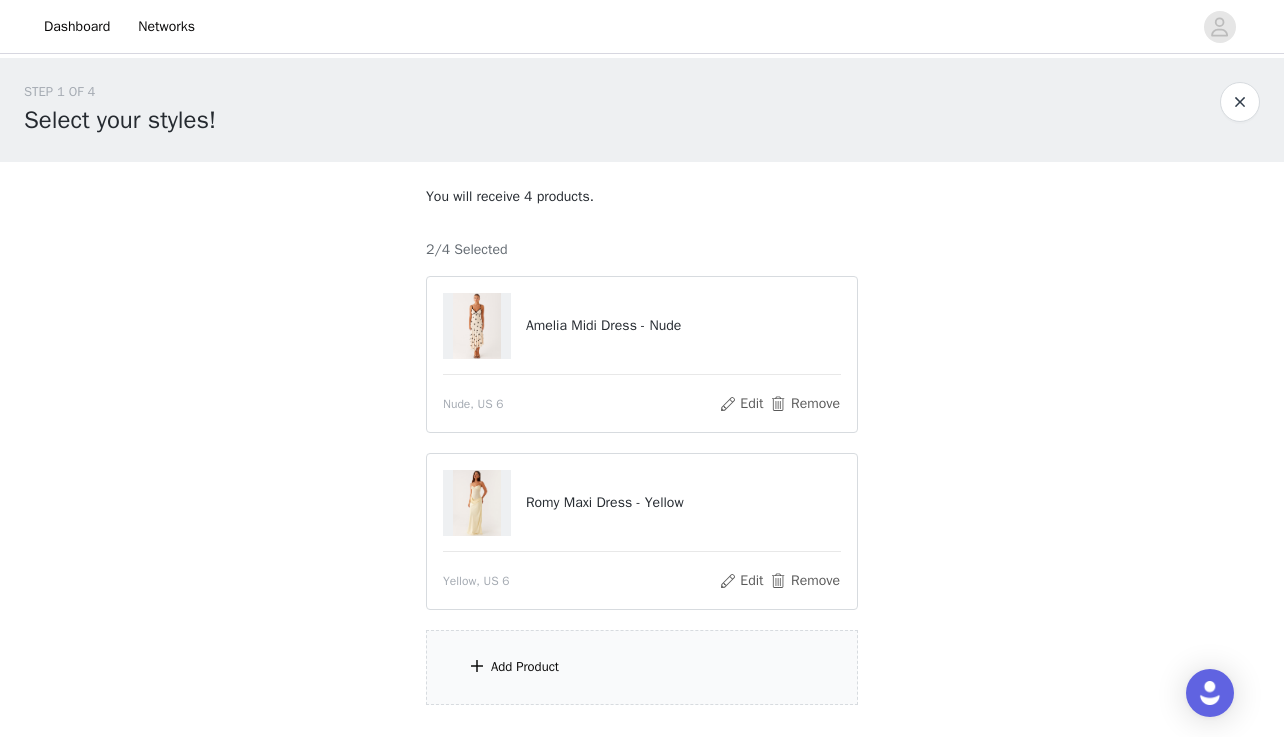 click on "Add Product" at bounding box center [525, 667] 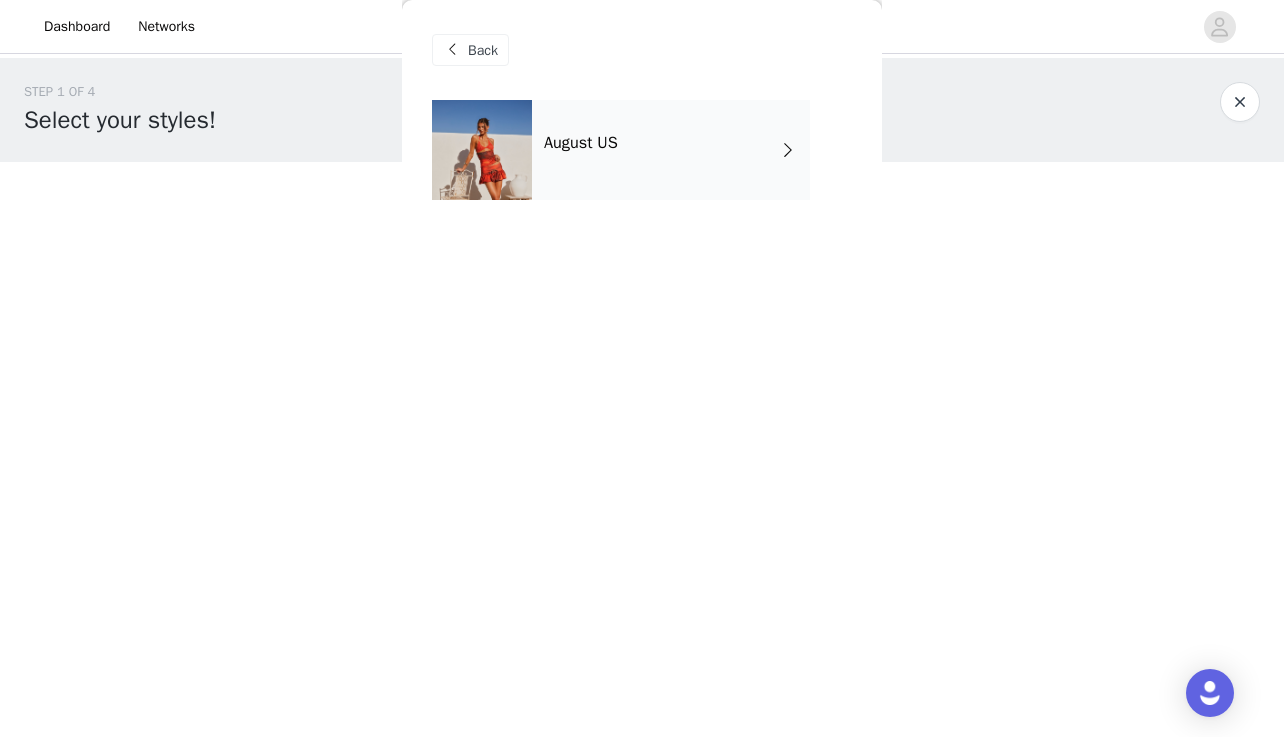 click on "August US" at bounding box center [671, 150] 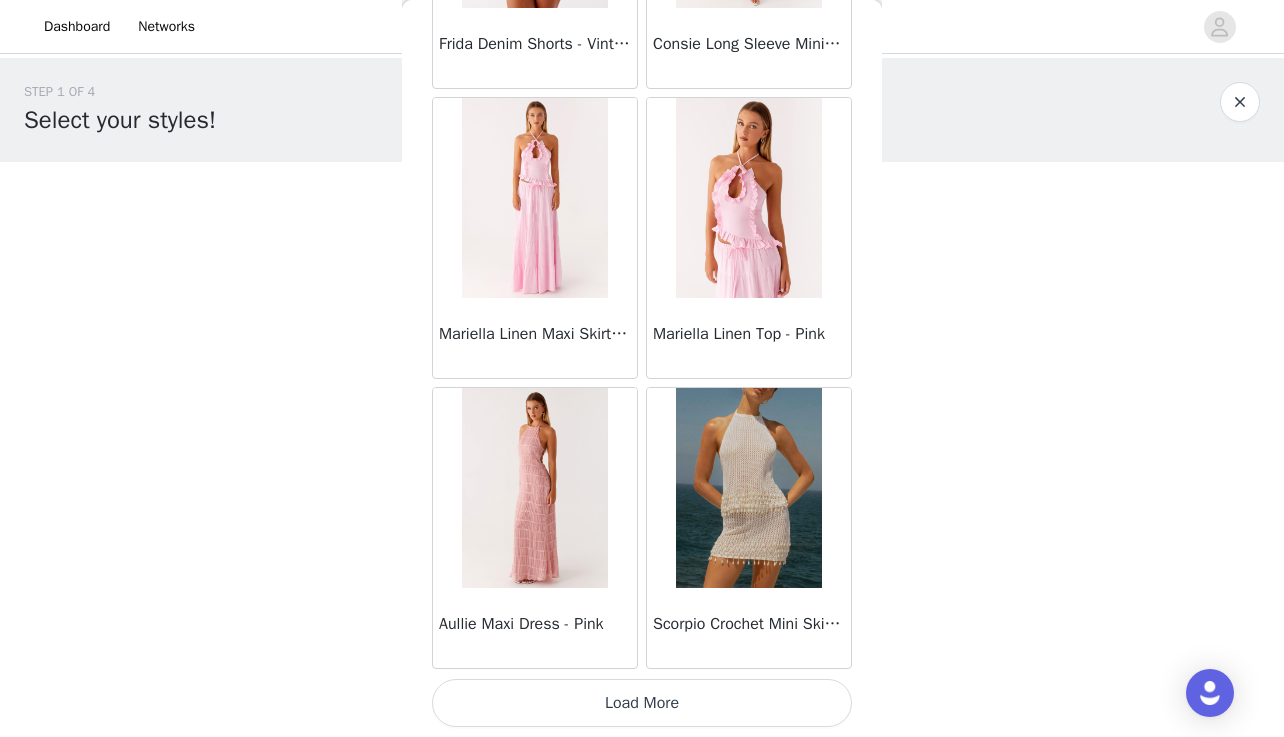 click on "Load More" at bounding box center (642, 703) 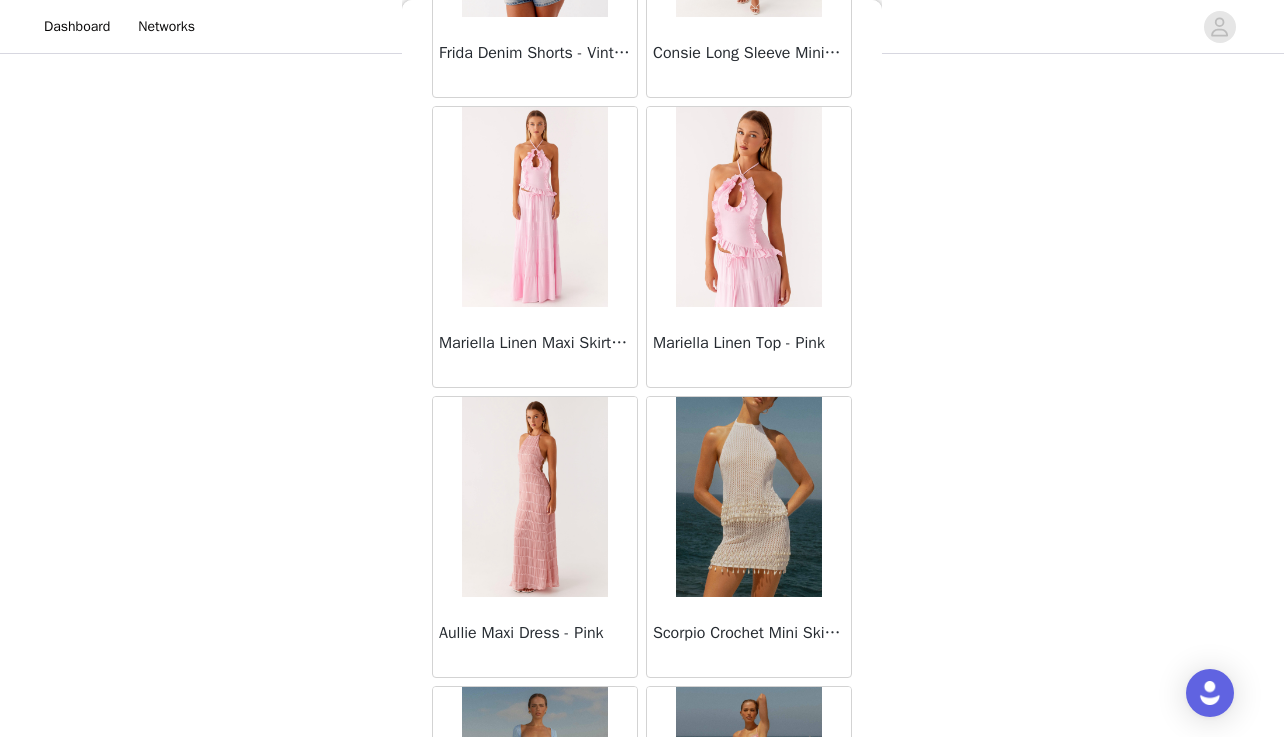 scroll, scrollTop: 136, scrollLeft: 0, axis: vertical 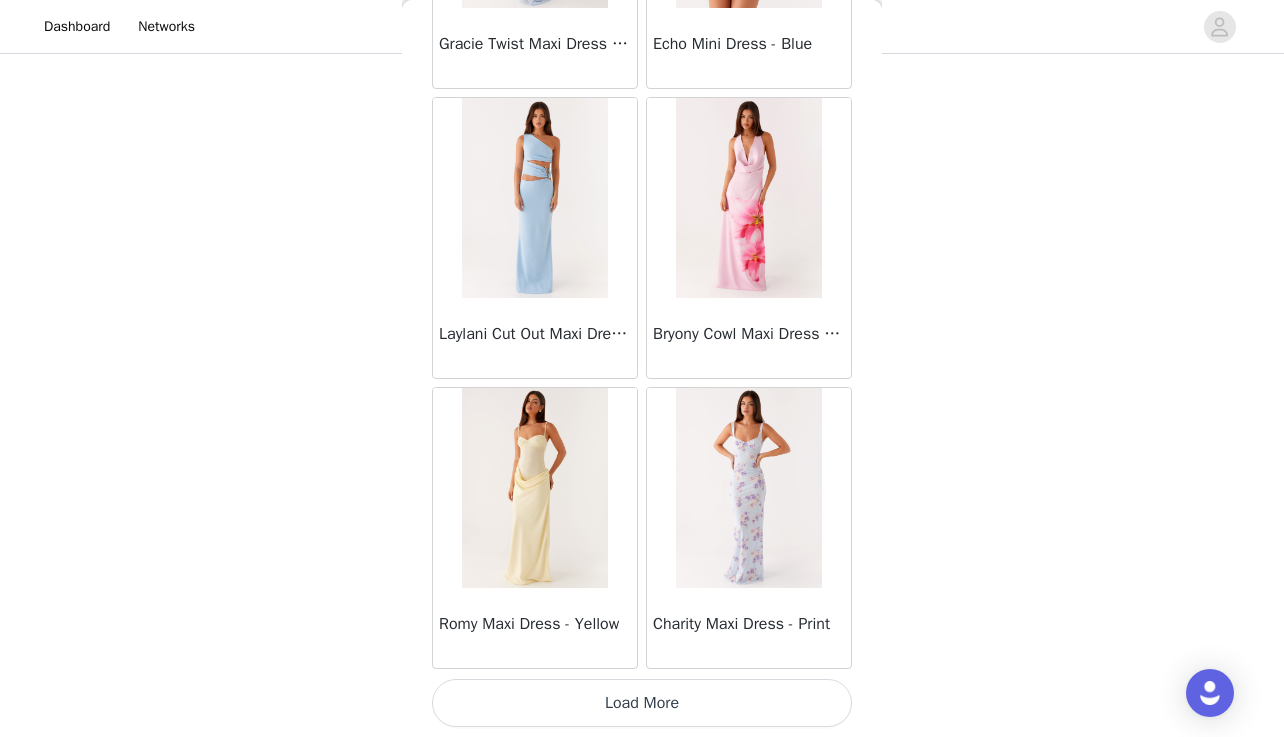 click on "Load More" at bounding box center (642, 703) 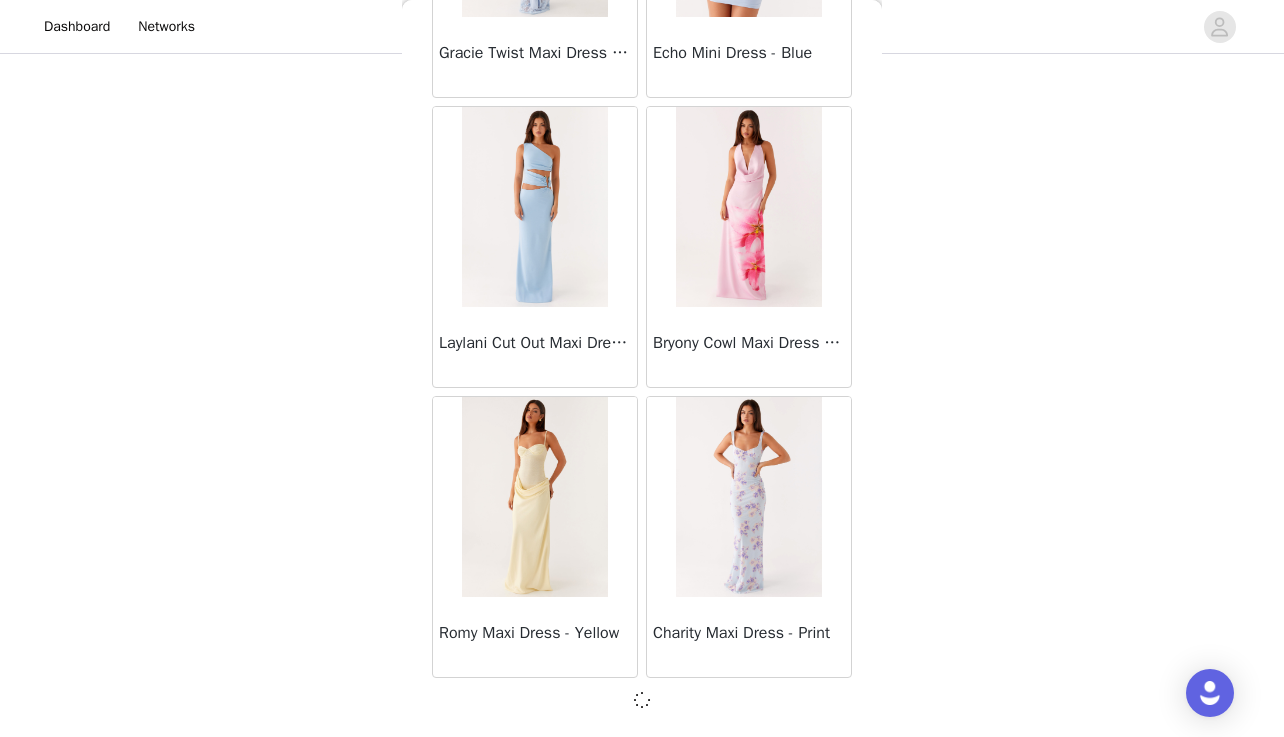 scroll, scrollTop: 5214, scrollLeft: 0, axis: vertical 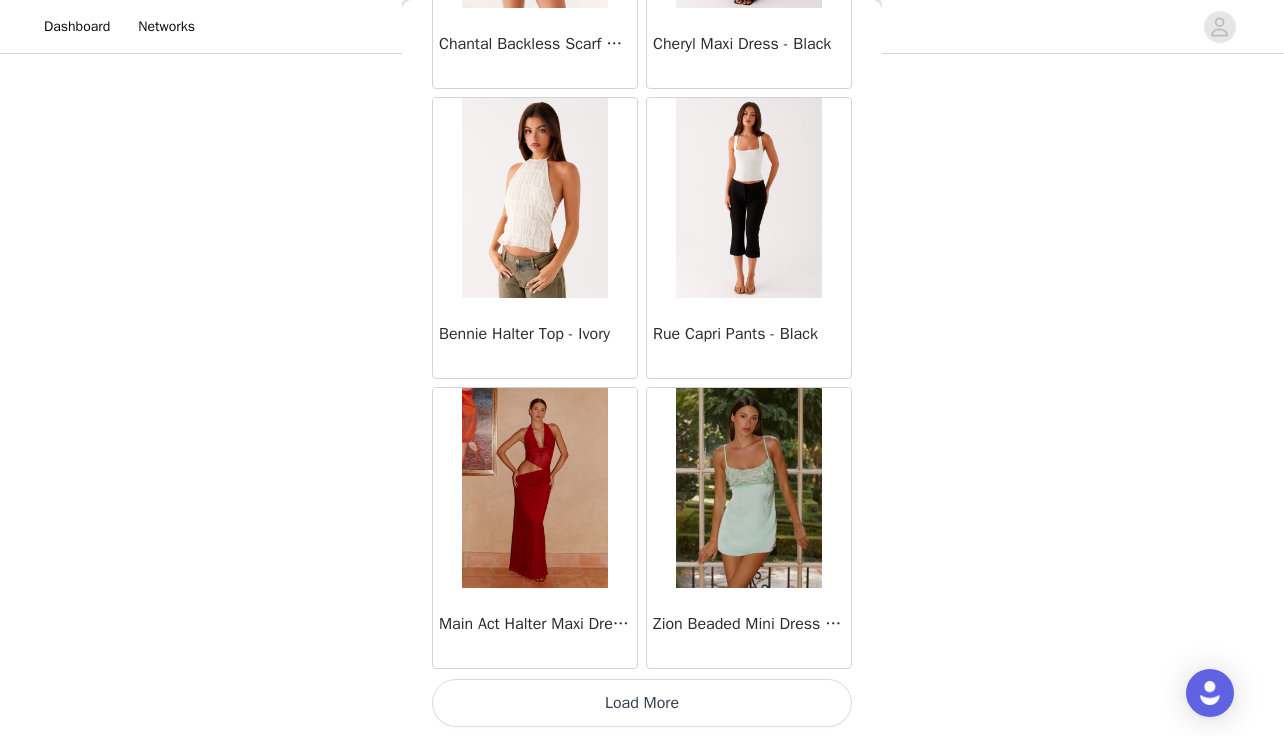 click on "Load More" at bounding box center (642, 703) 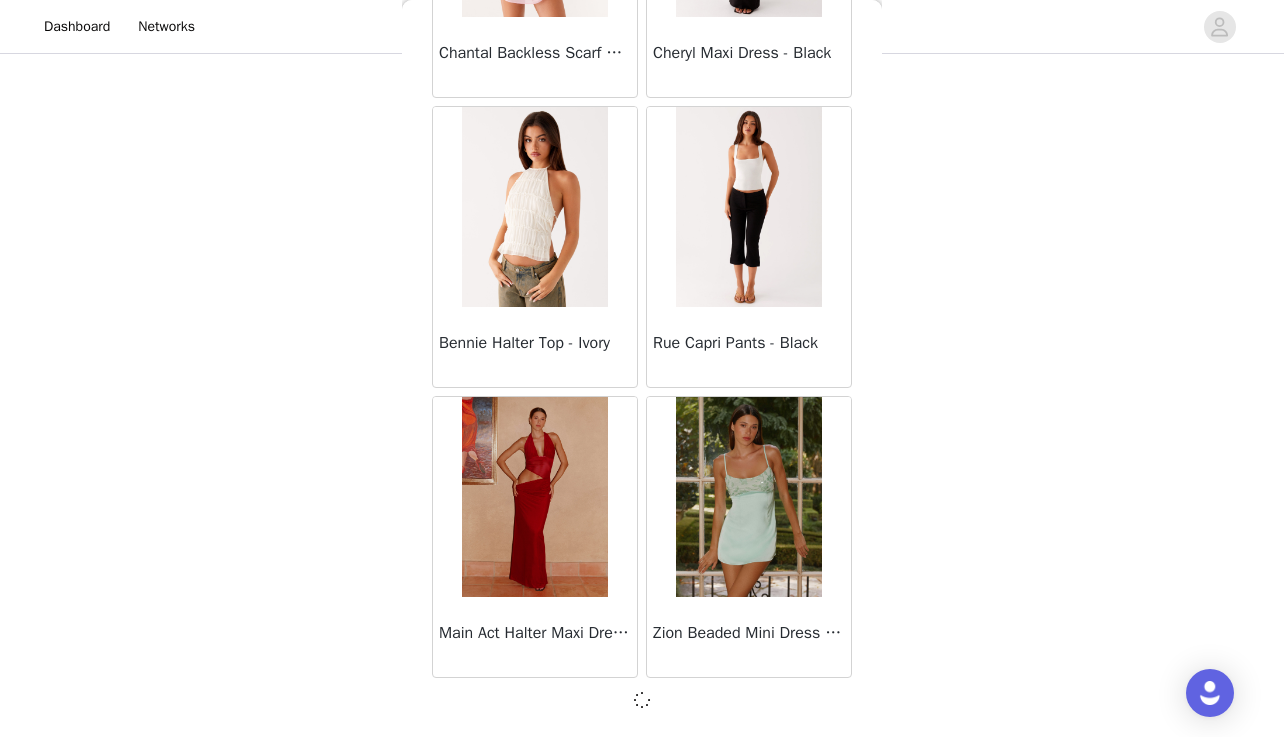 scroll, scrollTop: 8114, scrollLeft: 0, axis: vertical 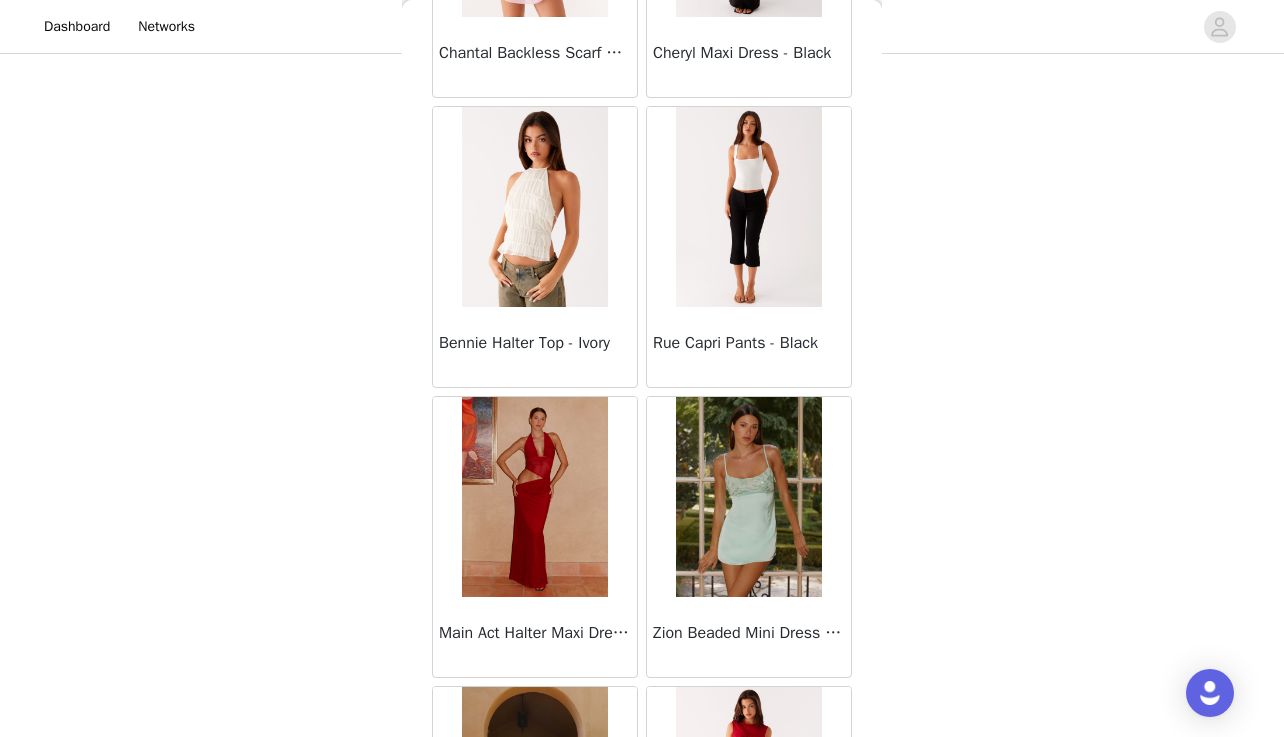 click at bounding box center (748, 207) 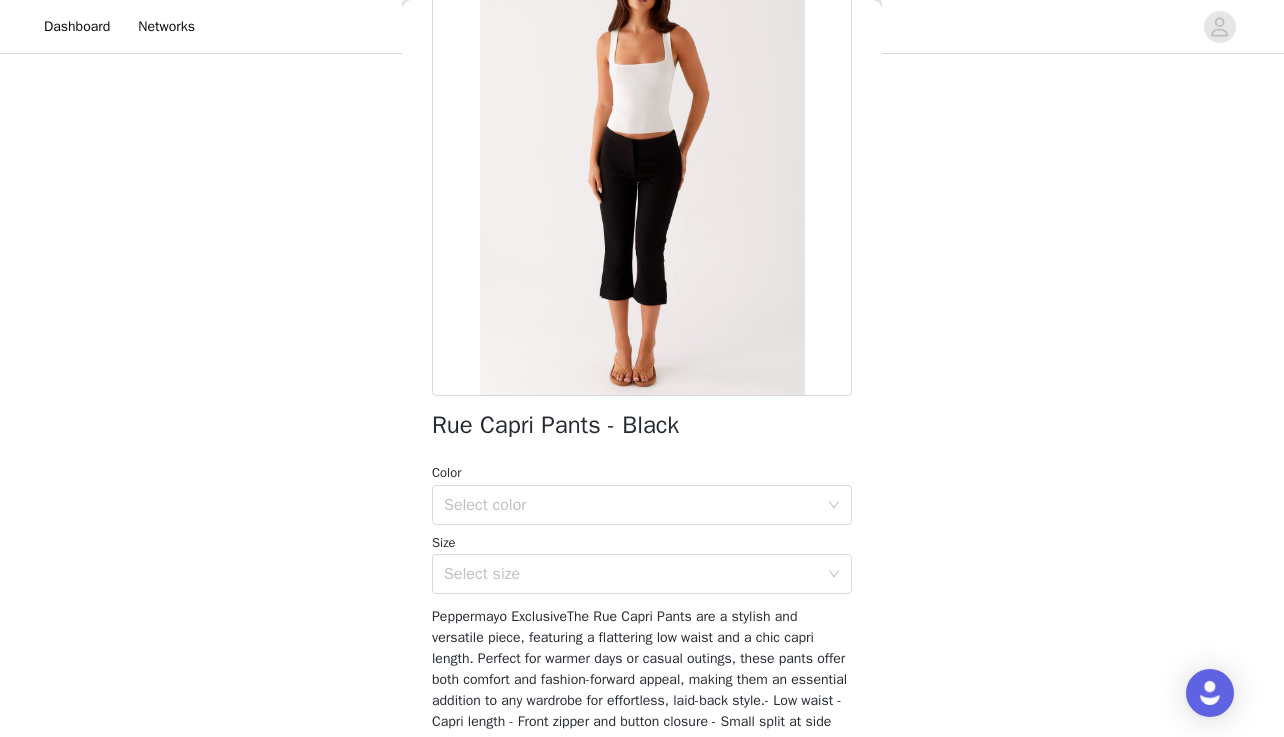 scroll, scrollTop: 153, scrollLeft: 0, axis: vertical 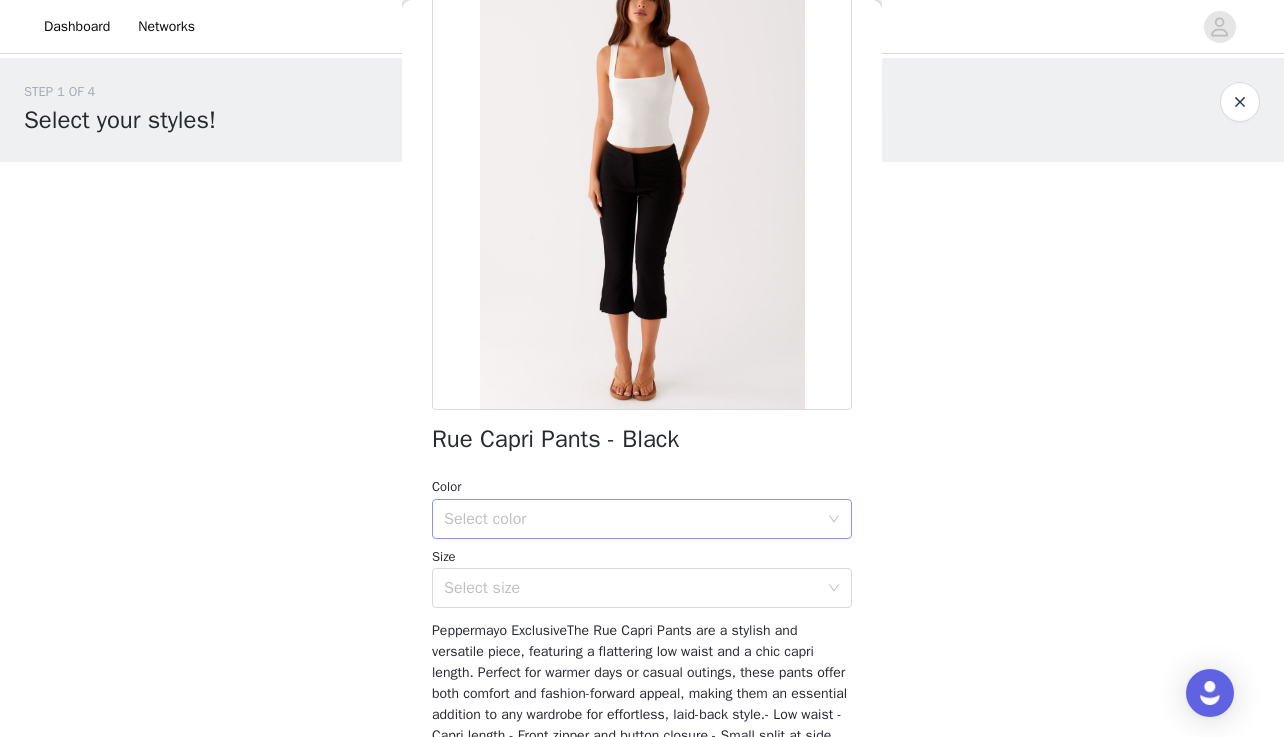click on "Select color" at bounding box center (631, 519) 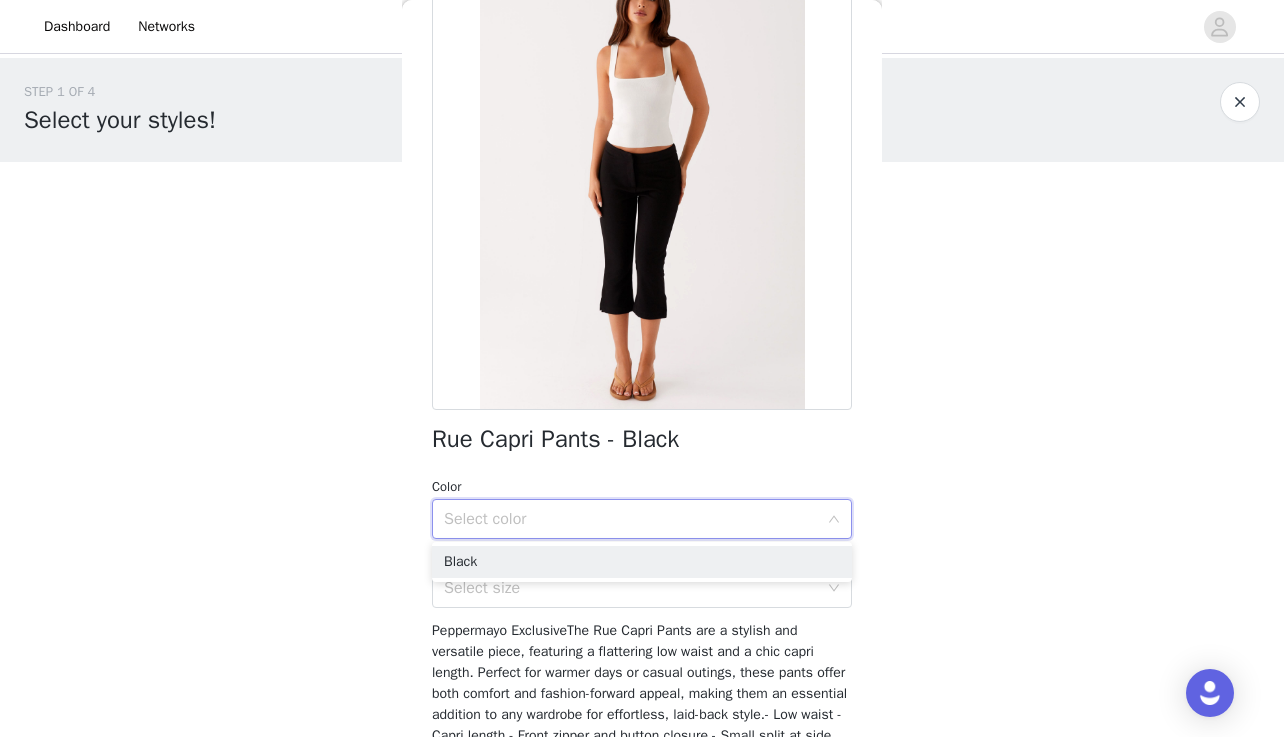 click on "Black" at bounding box center (642, 562) 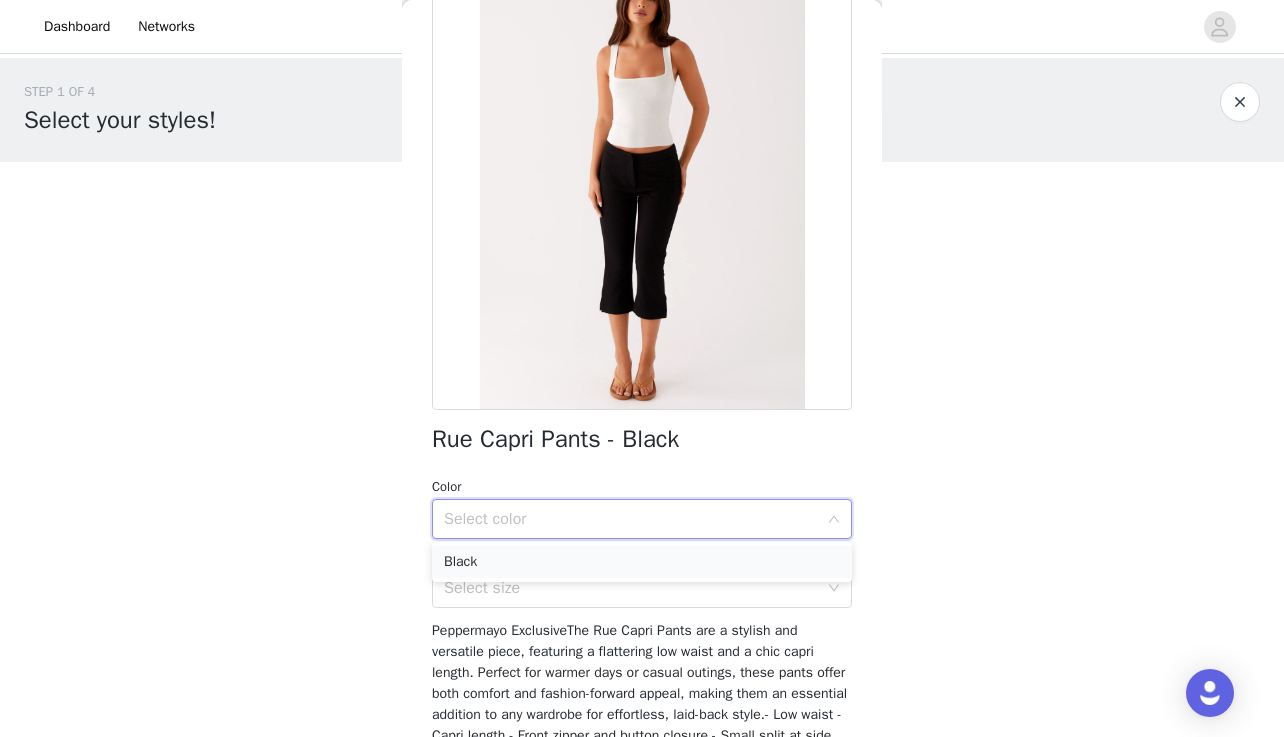 click on "Black" at bounding box center (642, 562) 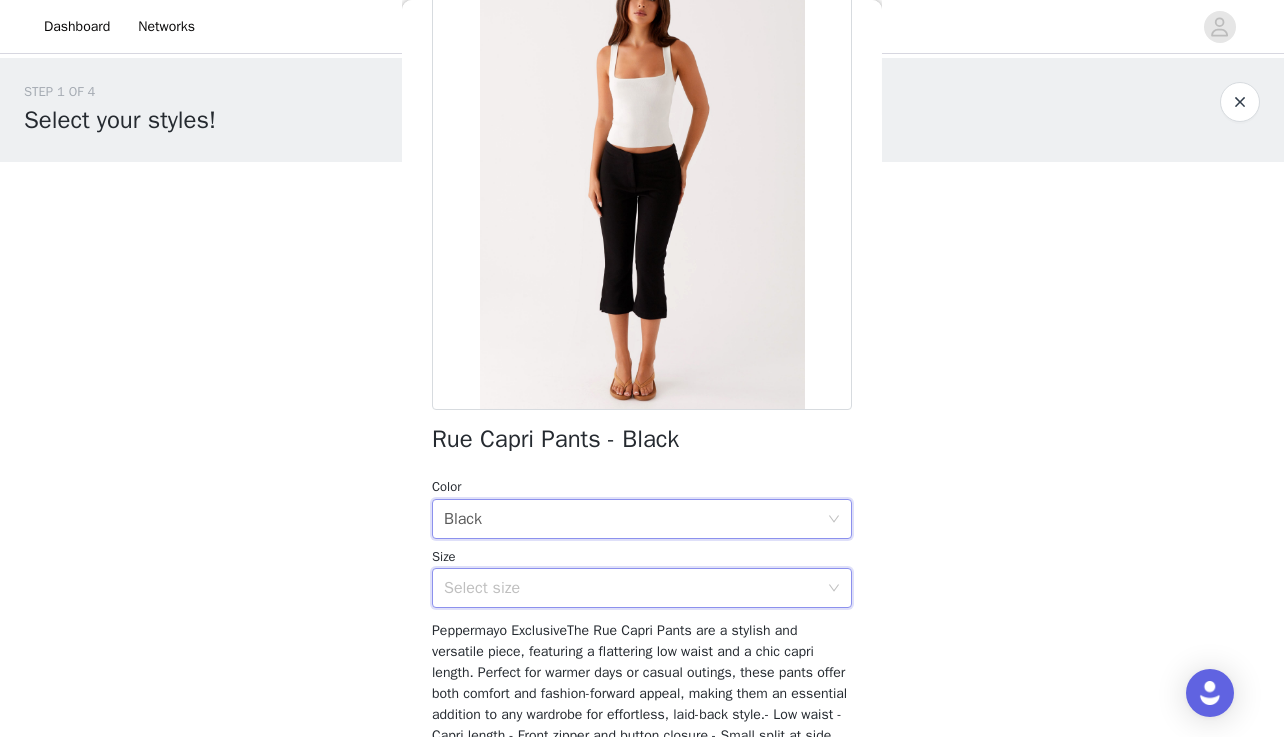 click on "Select size" at bounding box center (635, 588) 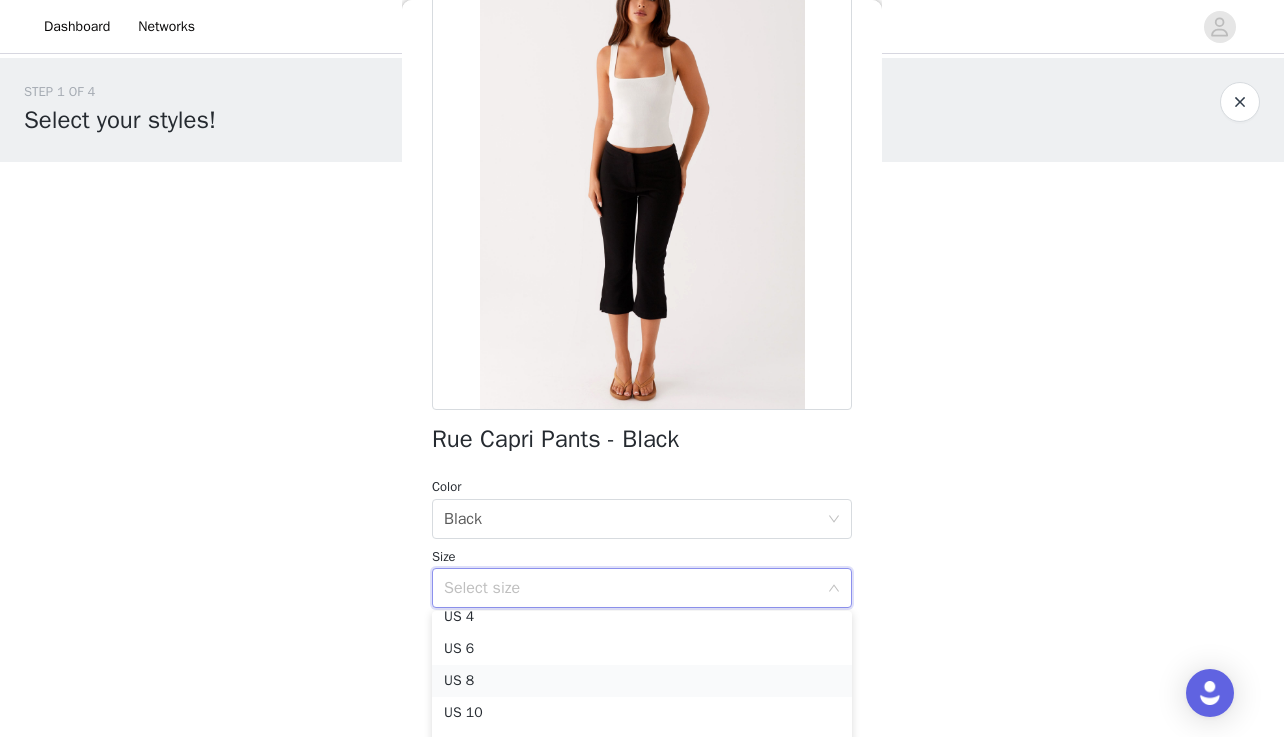 click on "US 8" at bounding box center (642, 681) 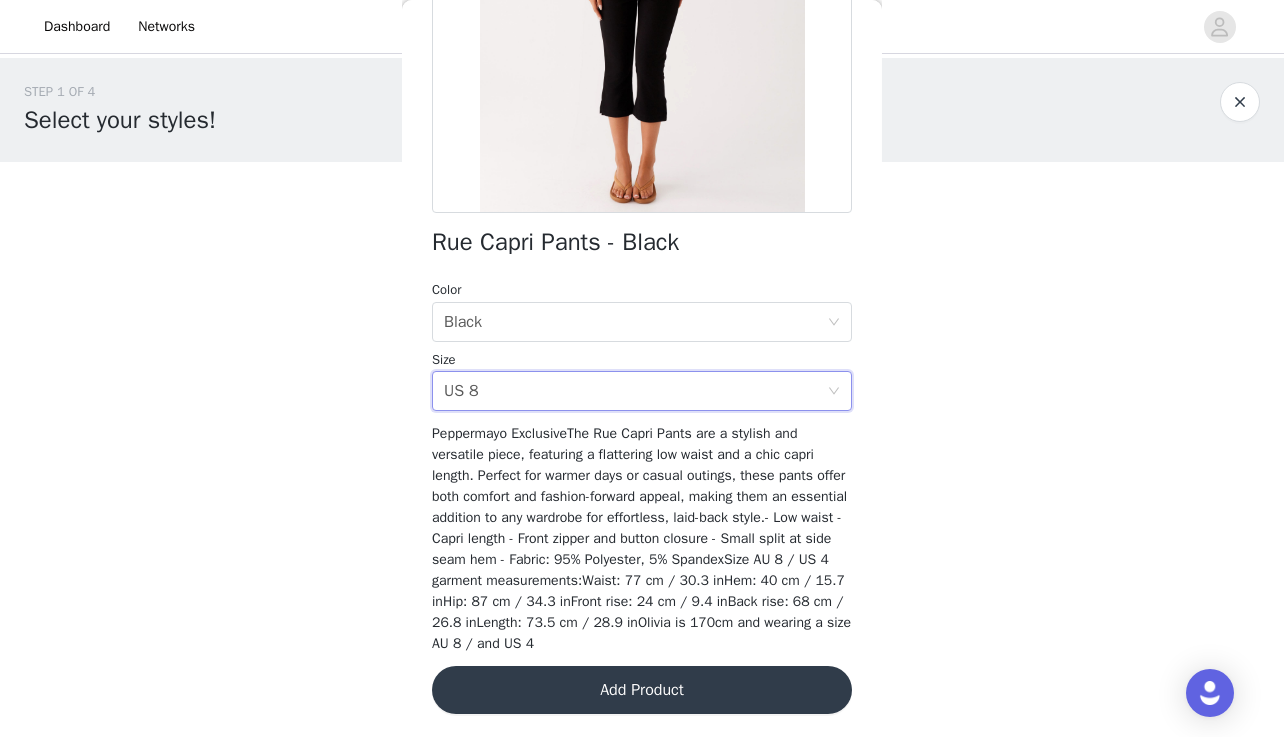 click on "Add Product" at bounding box center [642, 690] 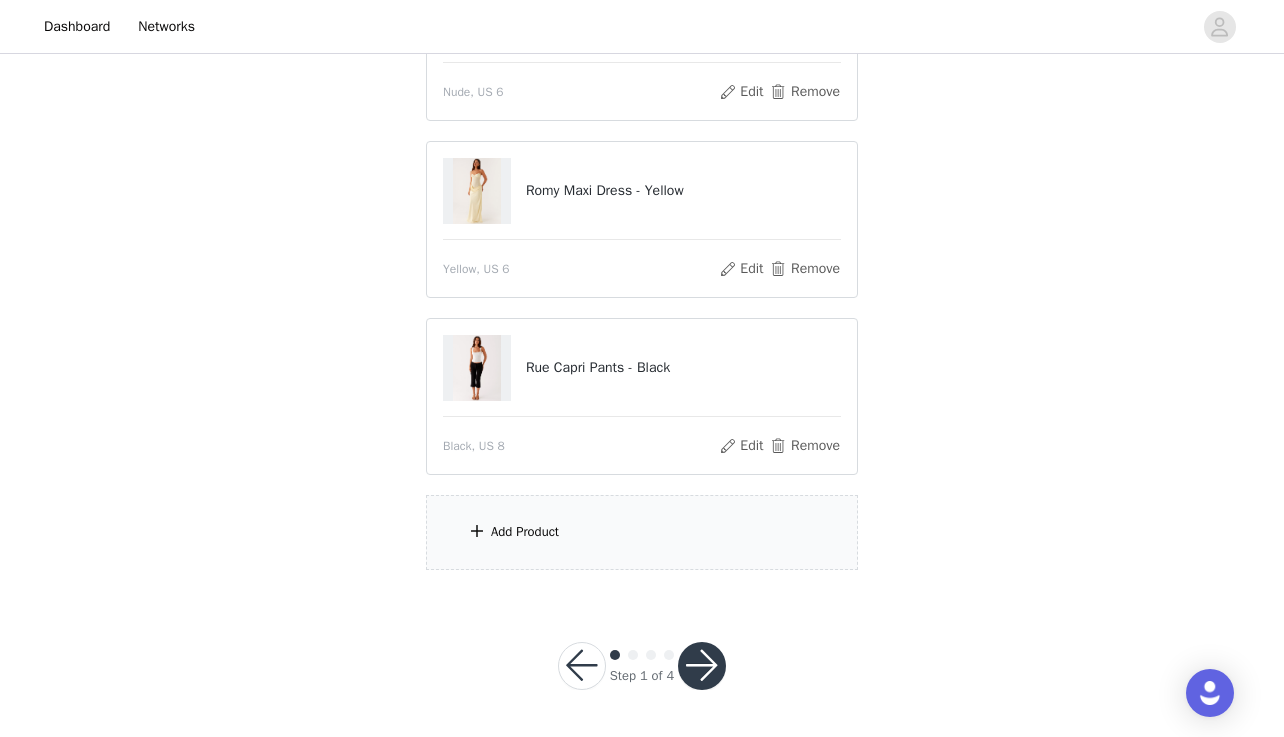 click on "Add Product" at bounding box center (642, 532) 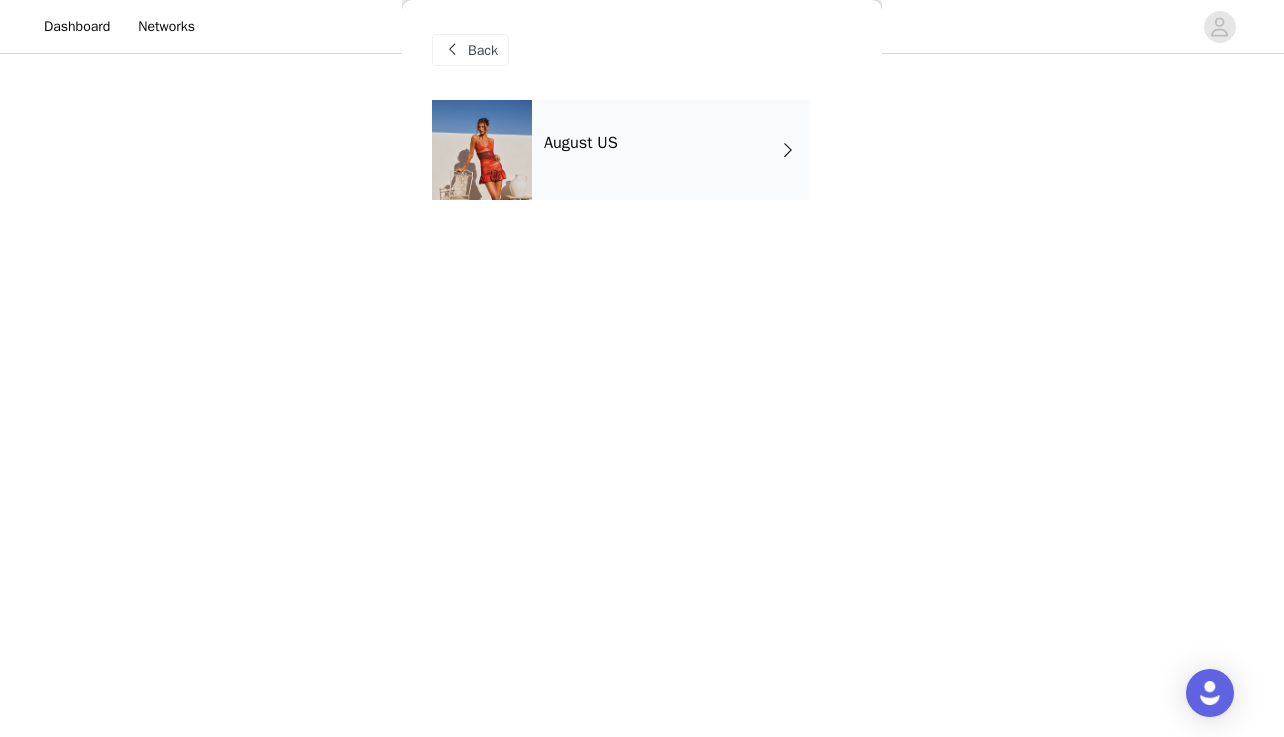 click on "August US" at bounding box center (671, 150) 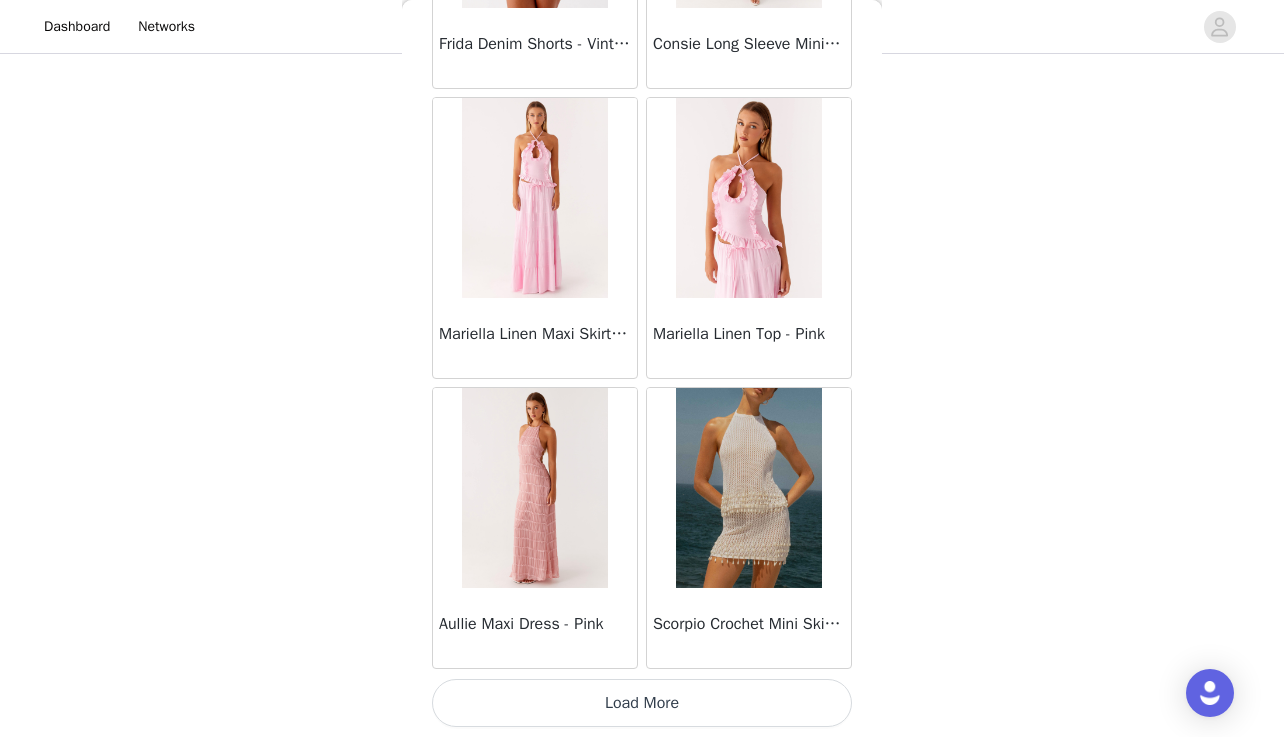 click on "Manuka Ruffle Mini Dress - Yellow       Heart Of Glass Satin Maxi Dress - Blue       Ronnie Maxi Dress - Blue       Nicola Maxi Dress - Pink       Imani Maxi Dress - Pink       Liana Cowl Maxi Dress - Print       Cherry Skies Midi Dress - White       Crystal Clear Lace Midi Skirt - Ivory       Crystal Clear Lace Top - Ivory       Clayton Top - Black Gingham       Wish You Luck Denim Top - Dark Blue       Raphaela Mini Dress - Navy       Maloney Maxi Dress - White       Franco Tie Back Top - Blue       Frida Denim Shorts - Vintage Wash Blue       Consie Long Sleeve Mini Dress - Pale Blue       Mariella Linen Maxi Skirt - Pink       Mariella Linen Top - Pink       Aullie Maxi Dress - Pink       Scorpio Crochet Mini Skirt - Ivory     Load More" at bounding box center [642, -745] 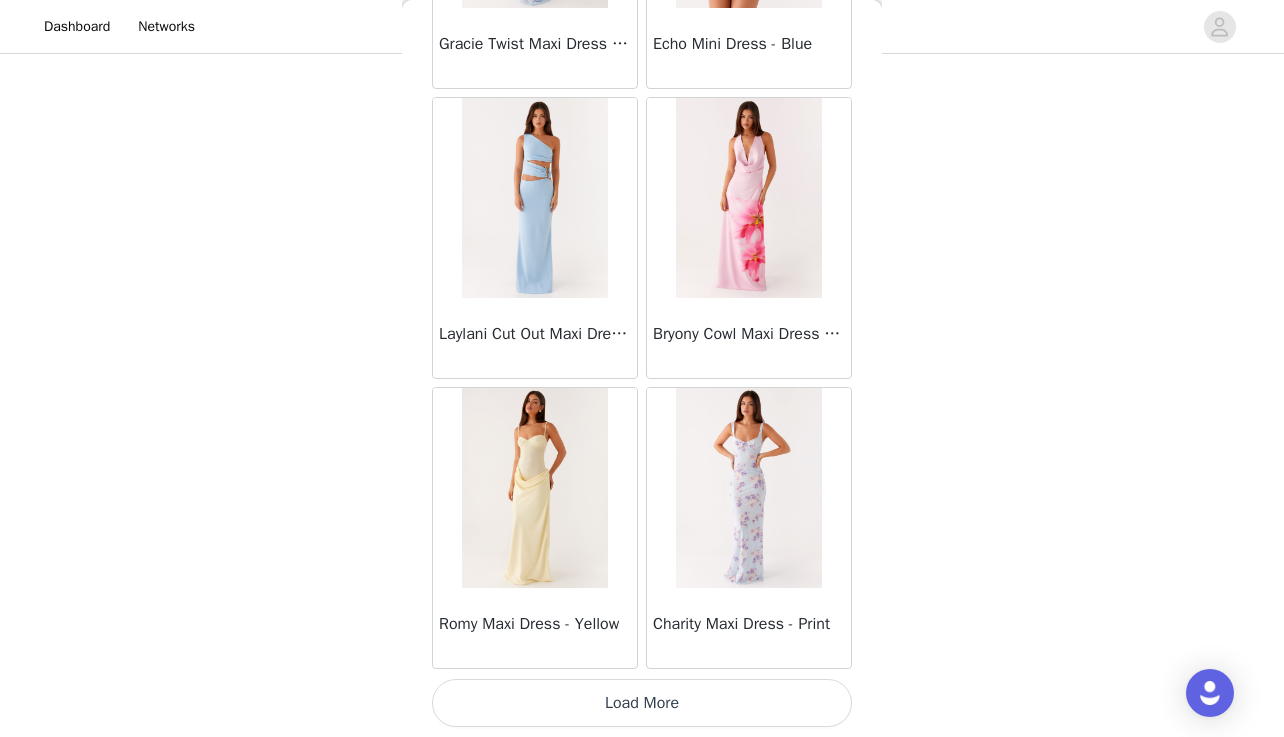 click on "Load More" at bounding box center (642, 703) 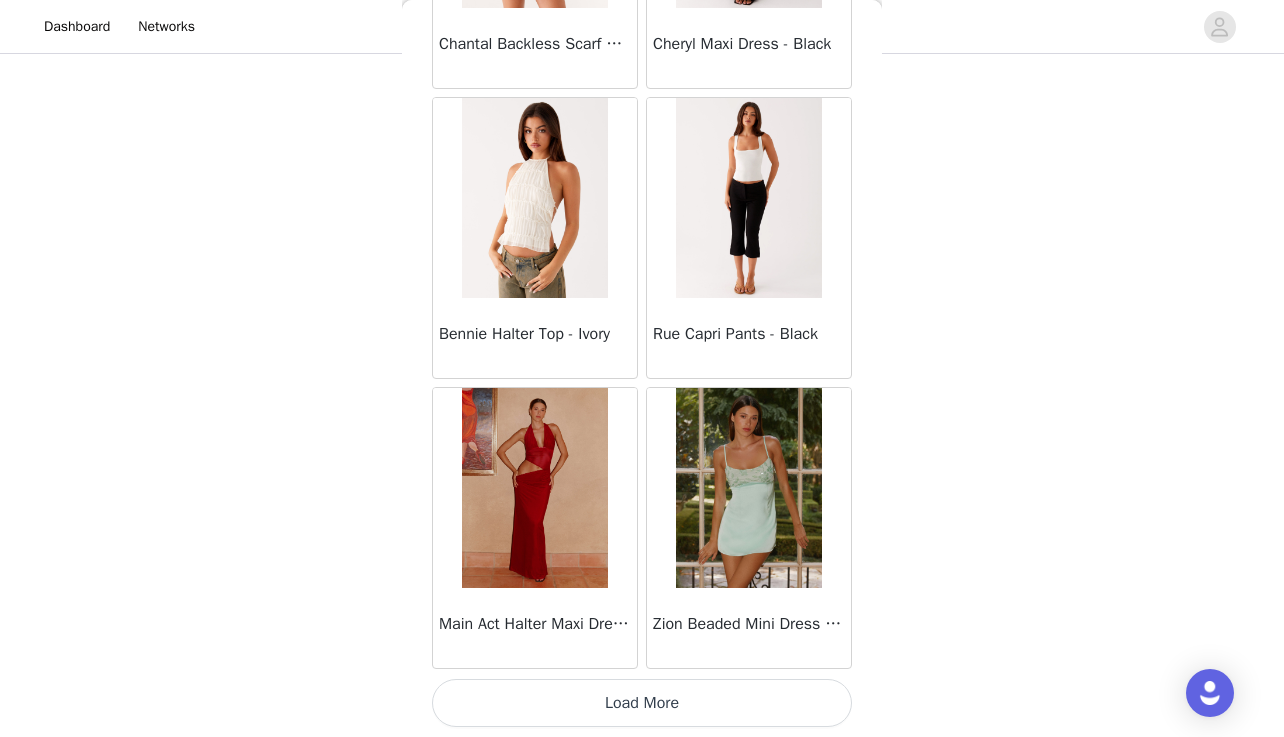 click on "Load More" at bounding box center (642, 703) 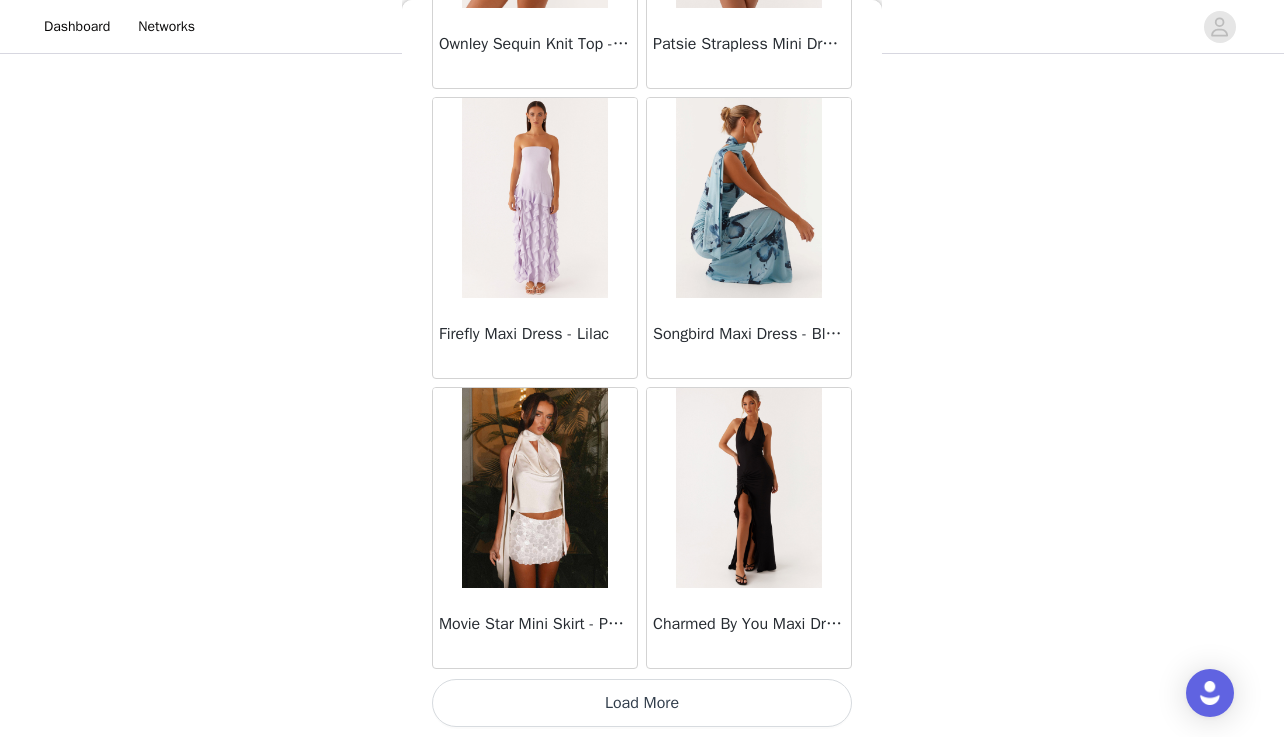 click on "Load More" at bounding box center (642, 703) 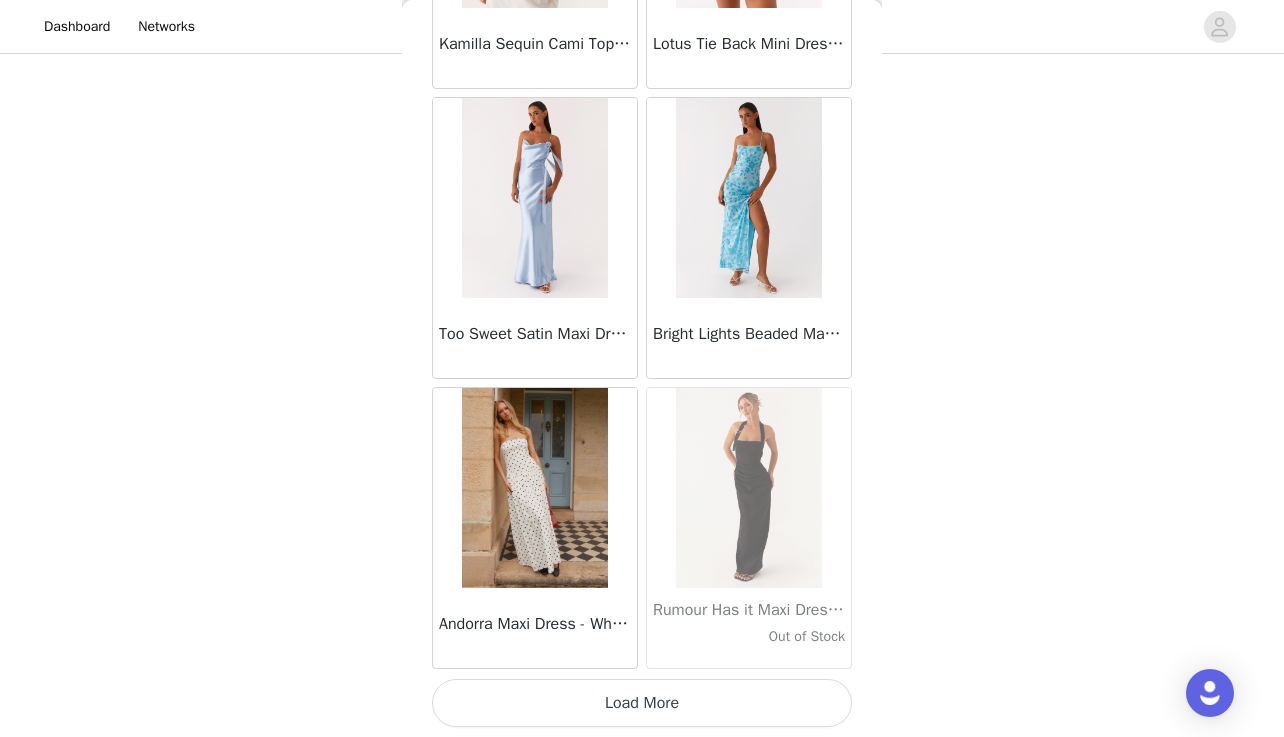 click on "Load More" at bounding box center [642, 703] 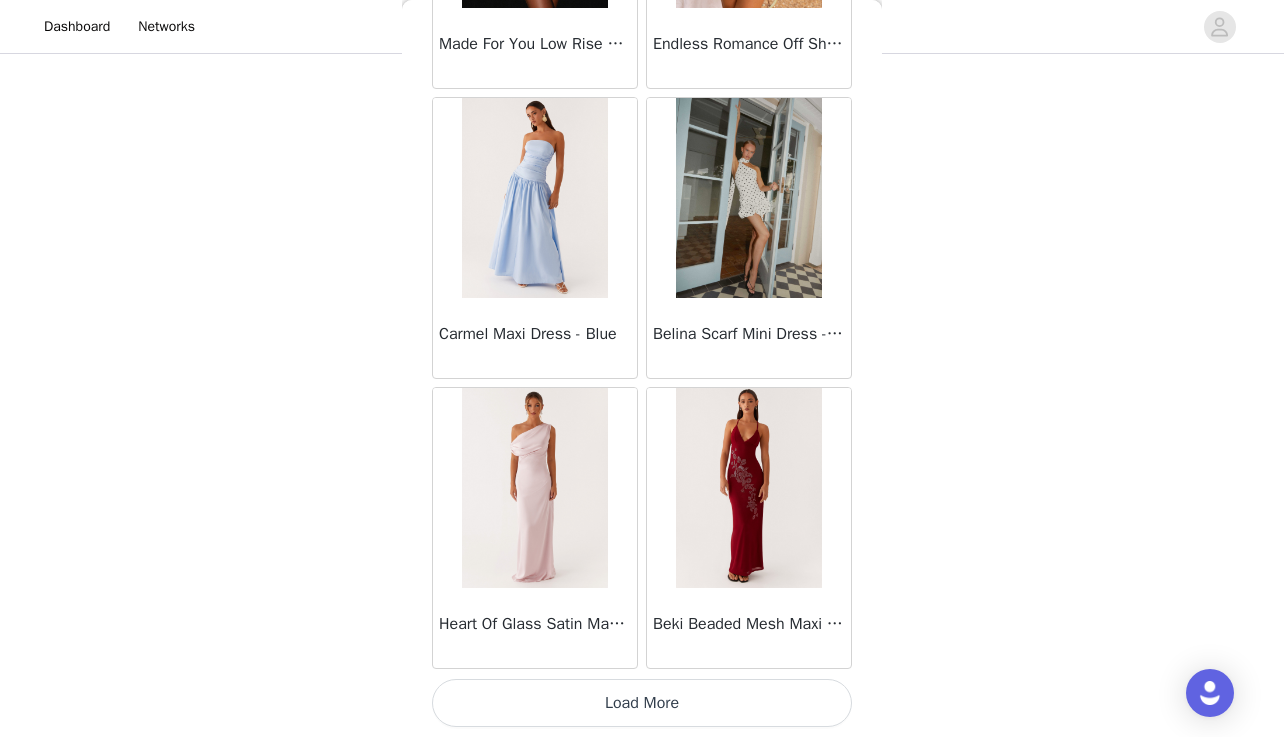 click on "Load More" at bounding box center [642, 703] 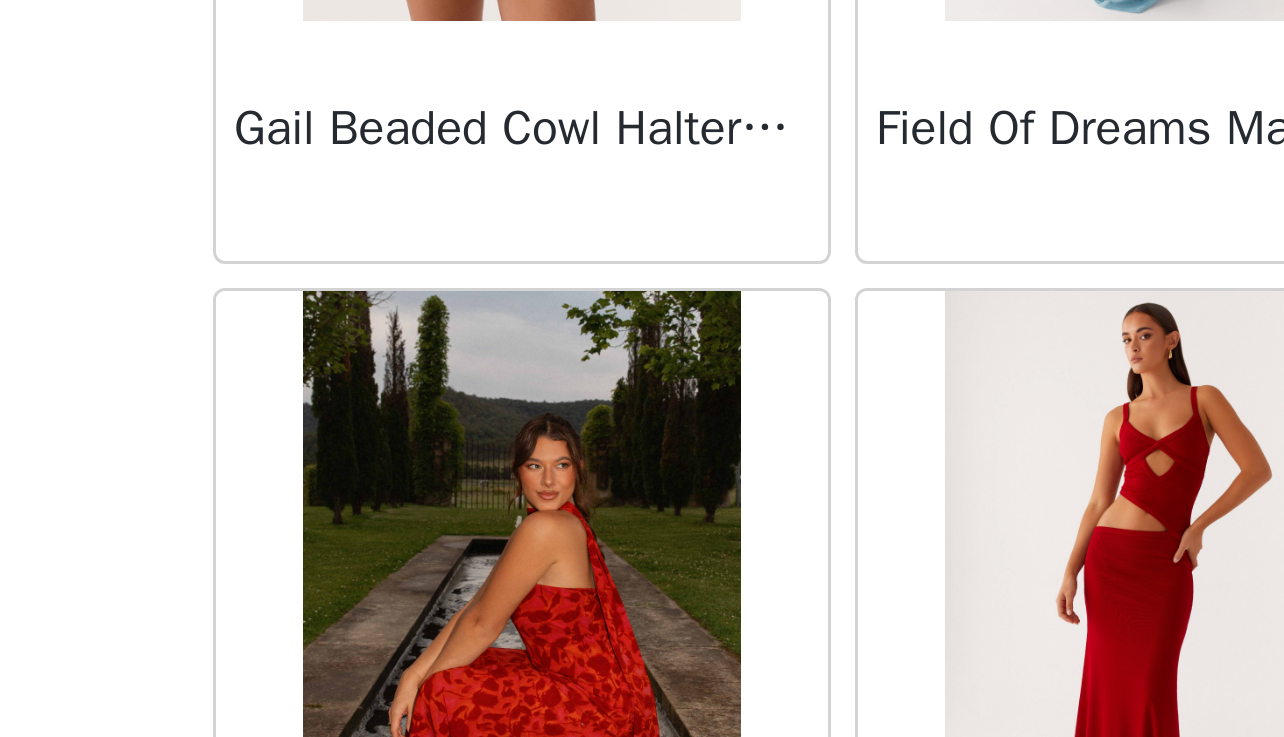 click on "Gail Beaded Cowl Halterneck Top - Black" at bounding box center (535, 399) 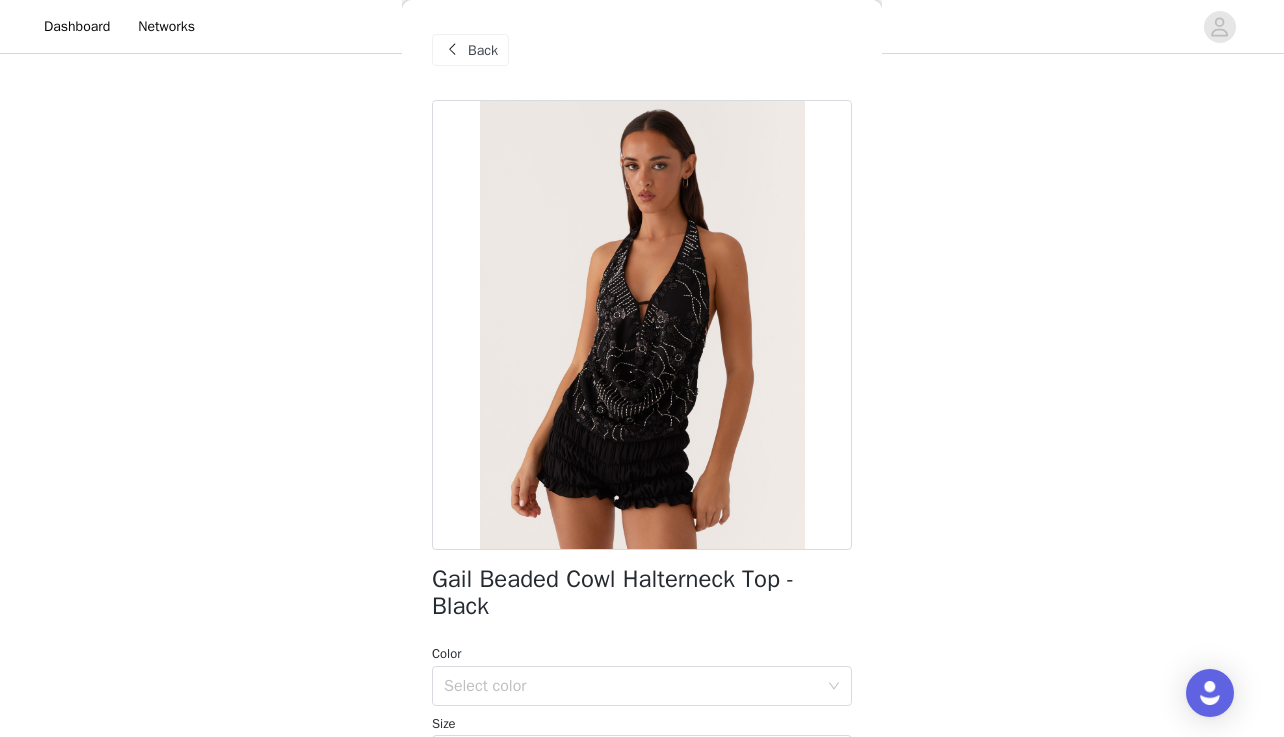 click on "Back" at bounding box center [470, 50] 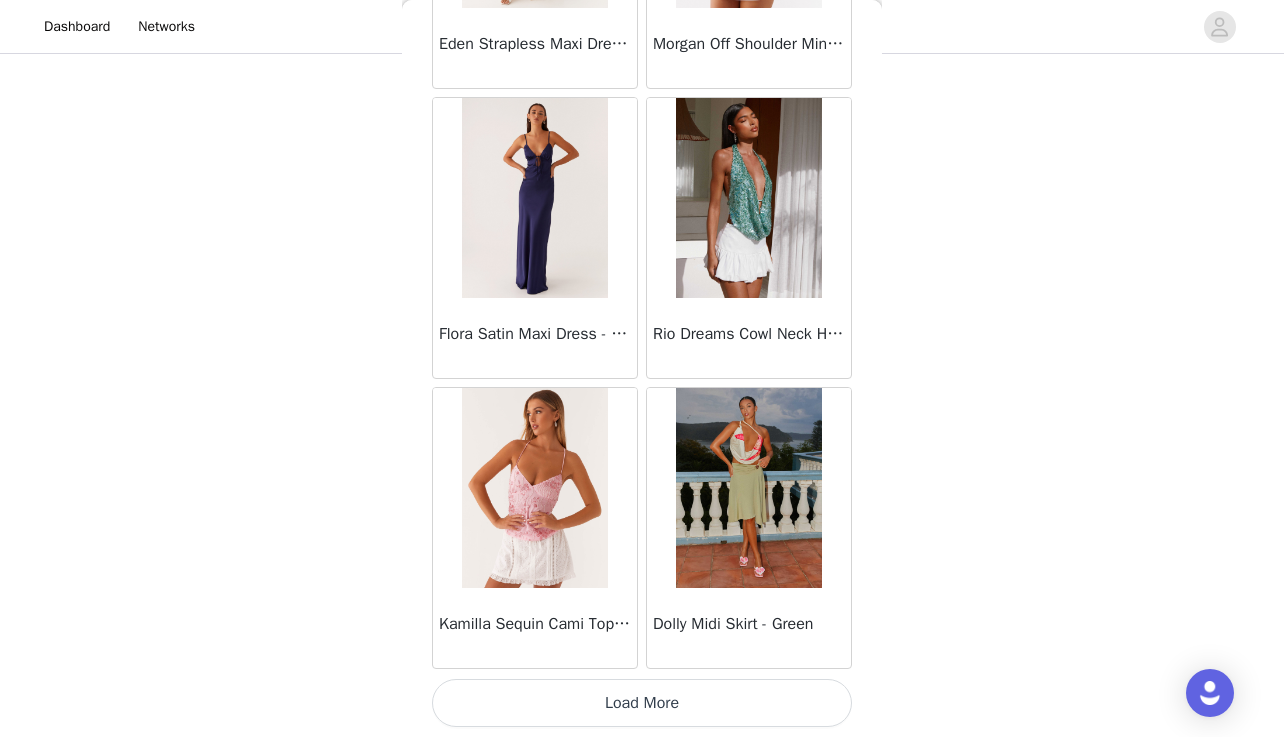 click on "Load More" at bounding box center (642, 703) 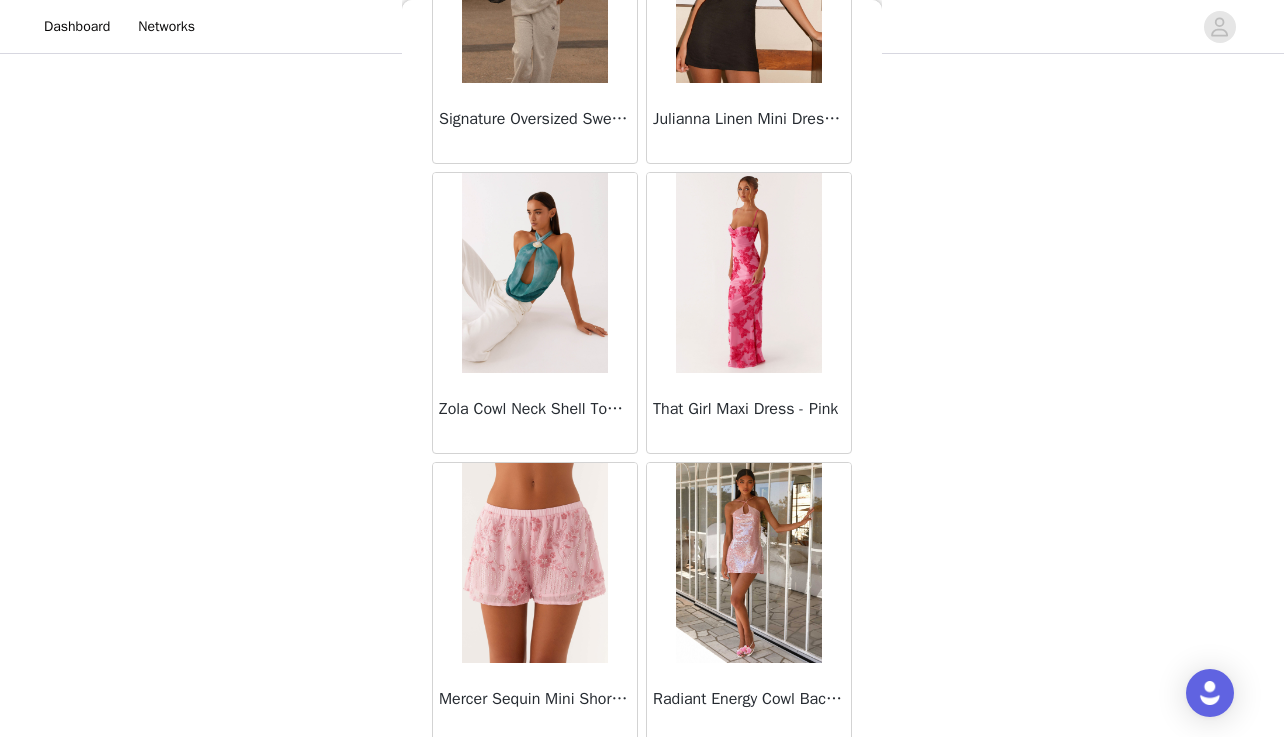 scroll, scrollTop: 21395, scrollLeft: 0, axis: vertical 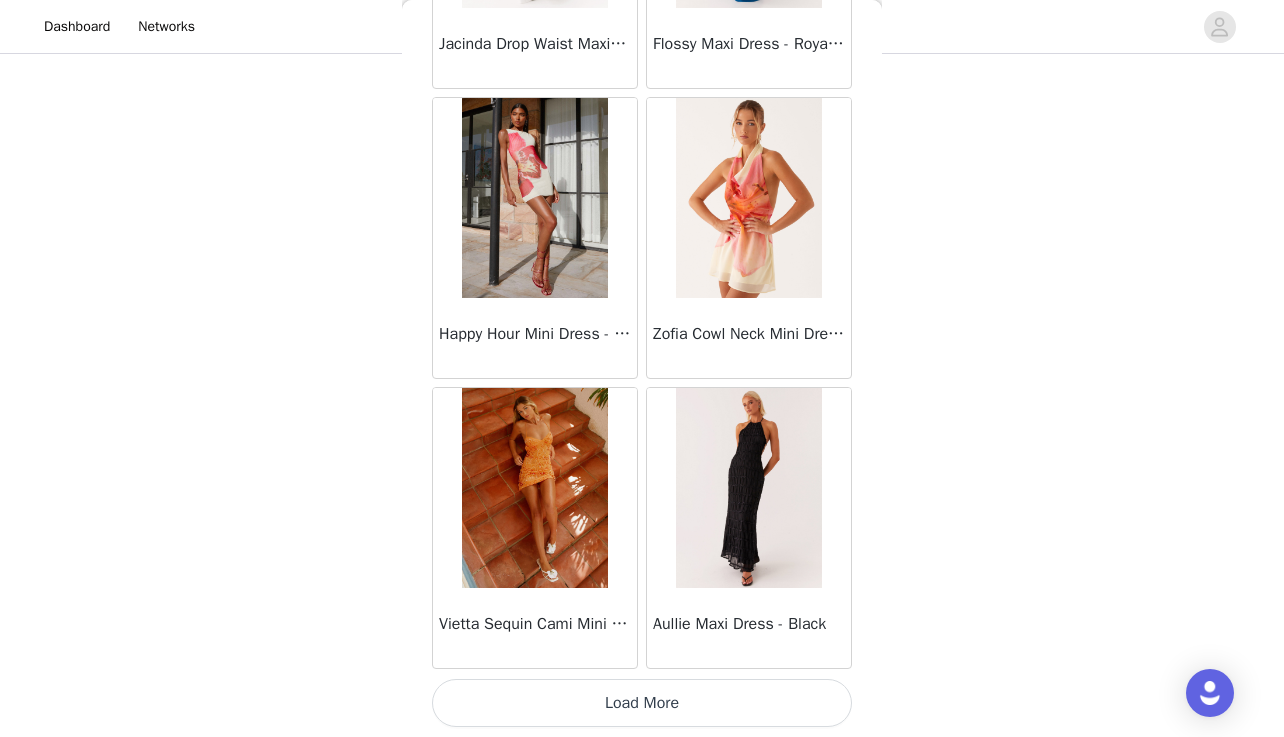 click on "Load More" at bounding box center [642, 703] 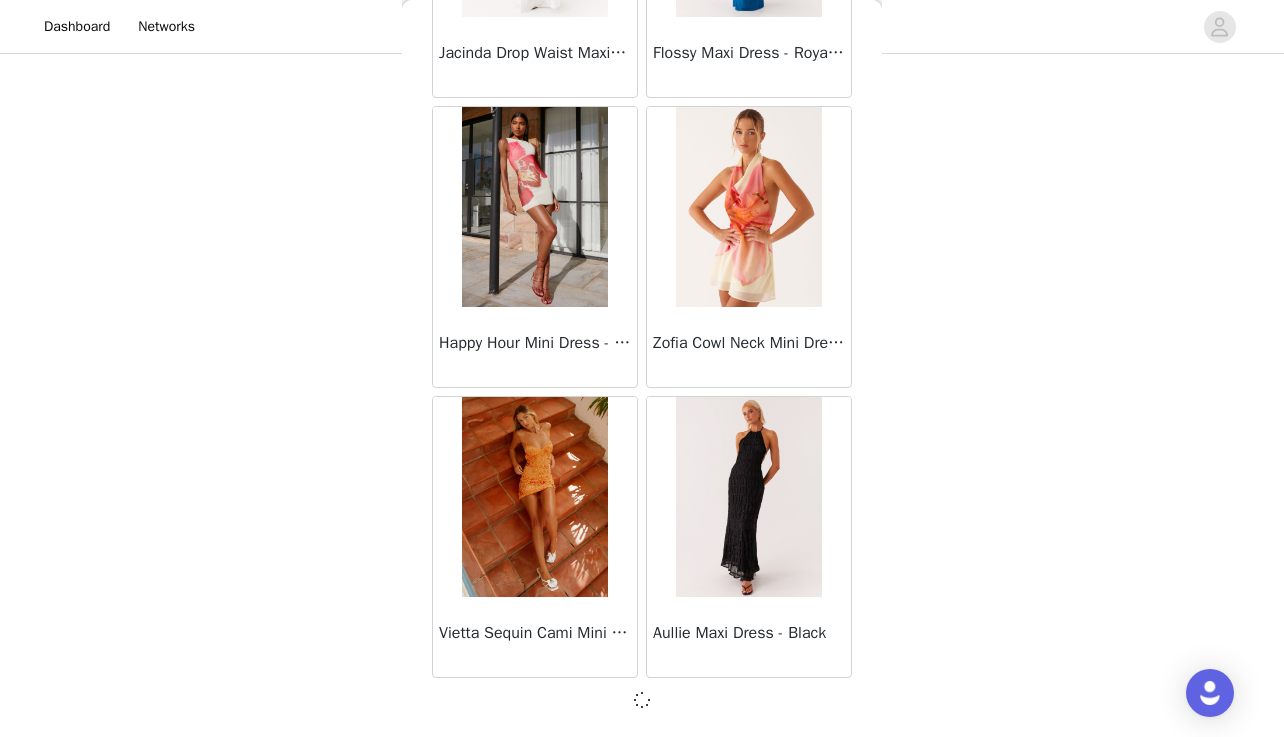 scroll, scrollTop: 313, scrollLeft: 0, axis: vertical 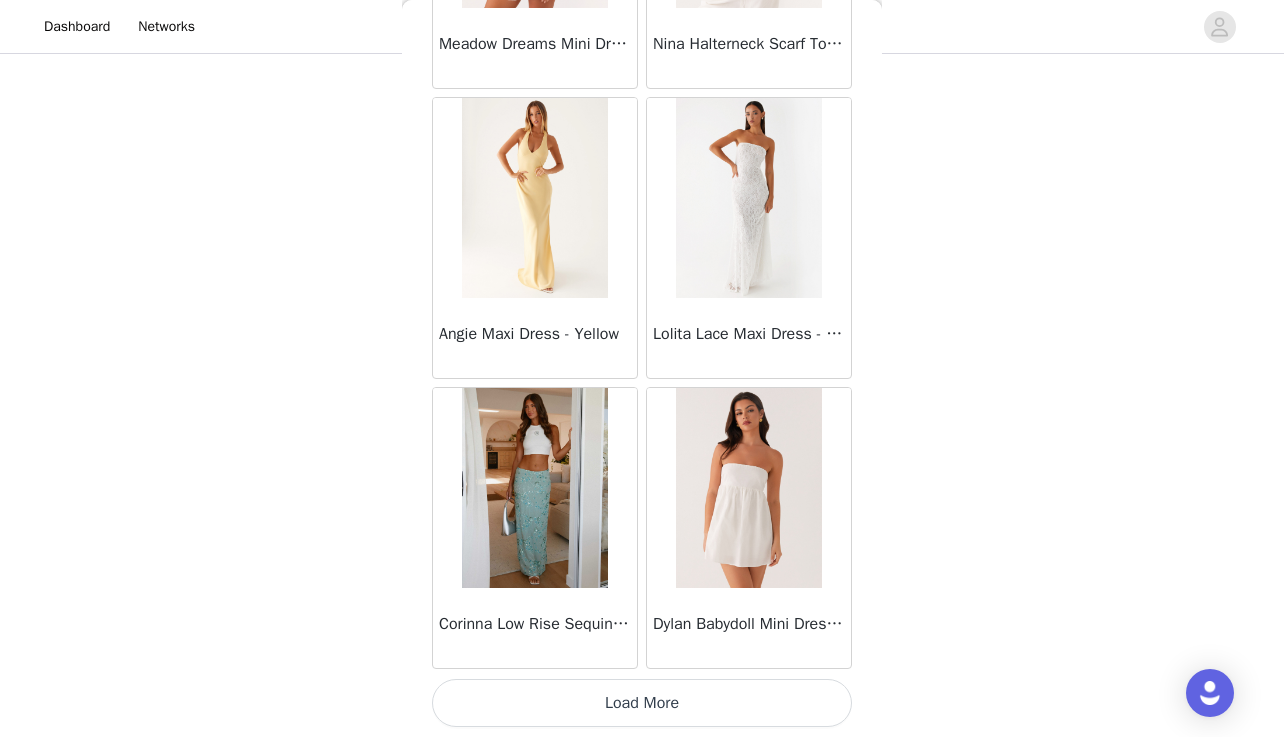 click on "Load More" at bounding box center [642, 703] 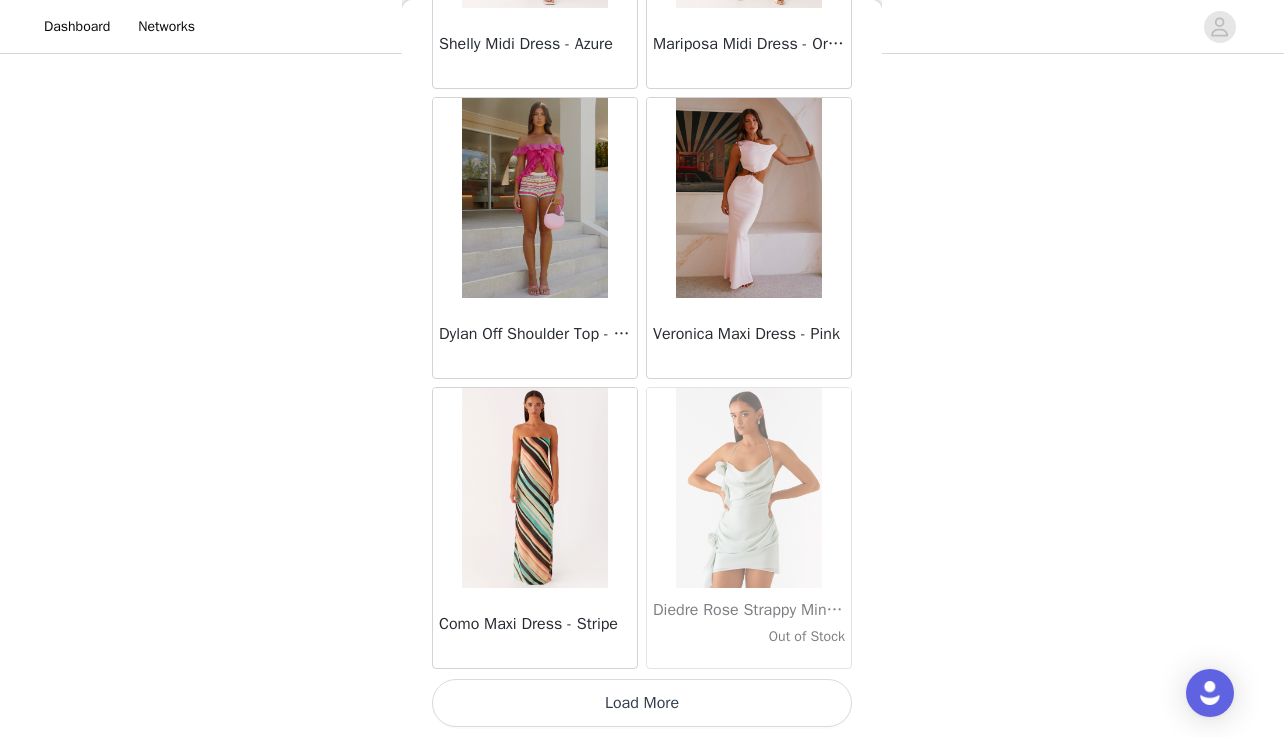 click on "Load More" at bounding box center [642, 703] 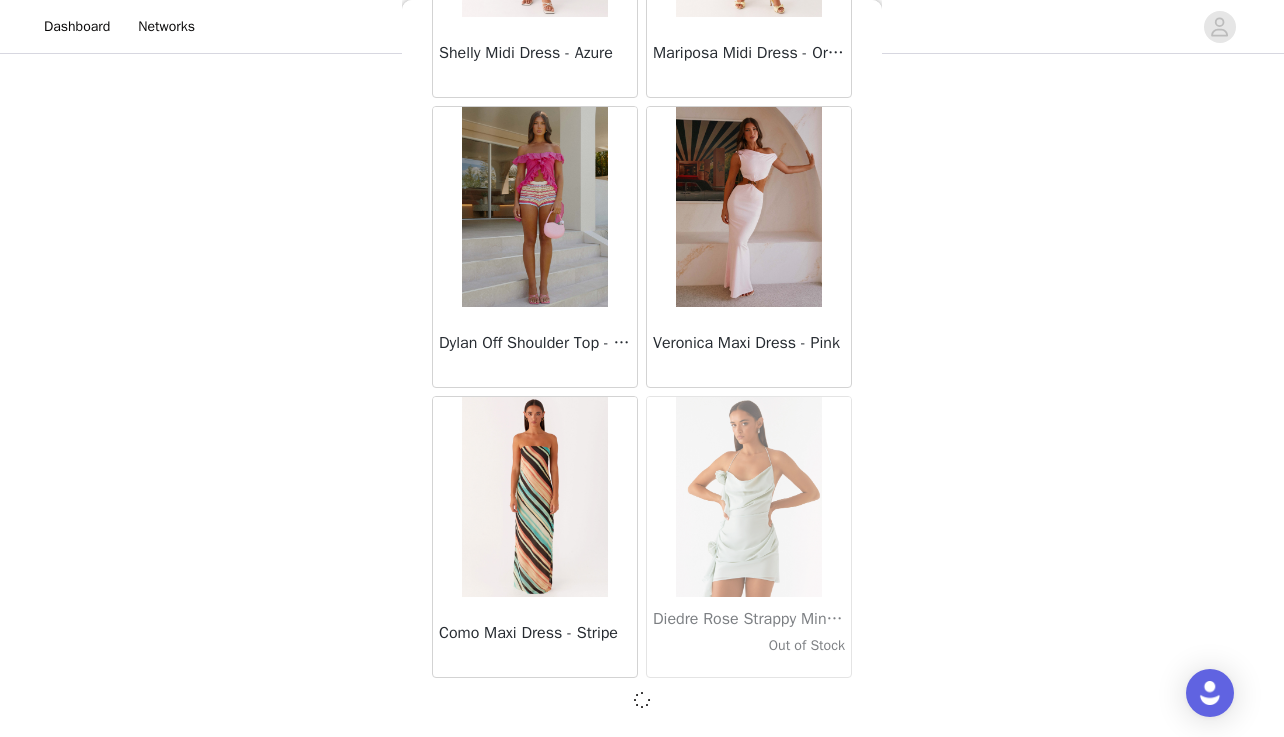 scroll, scrollTop: 28414, scrollLeft: 0, axis: vertical 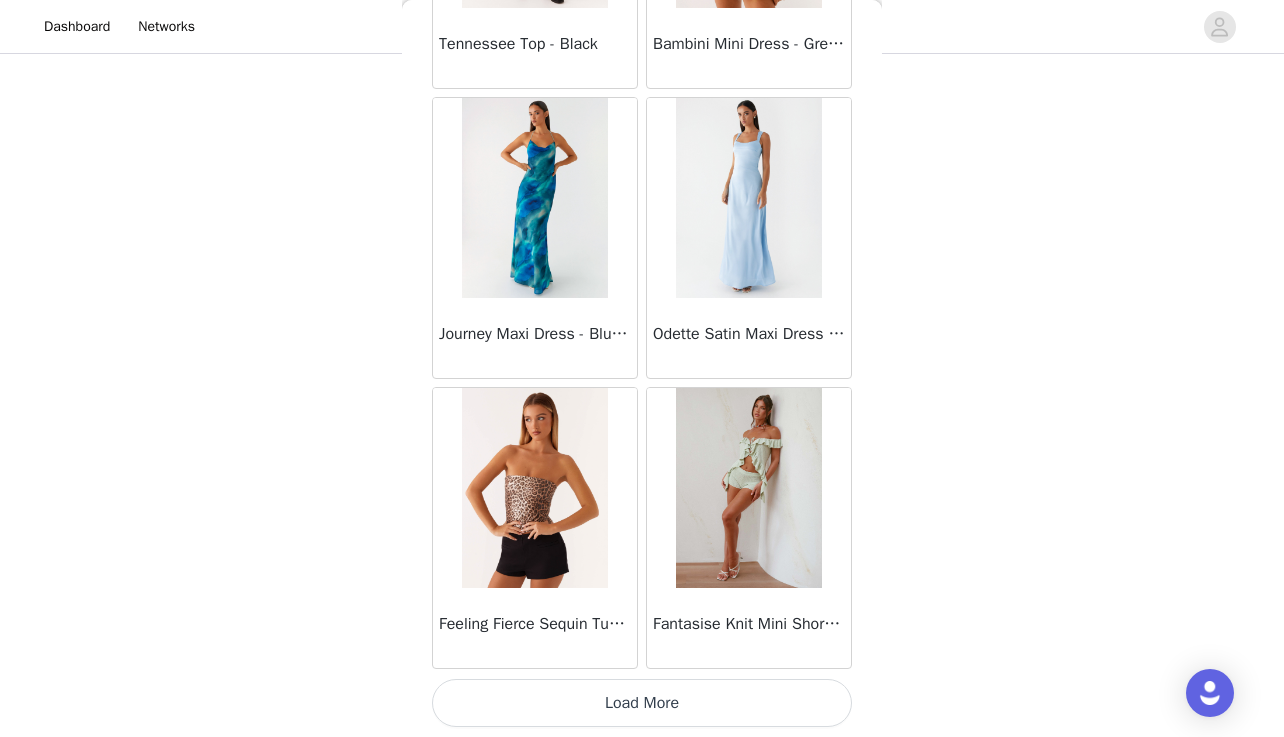click on "Load More" at bounding box center (642, 703) 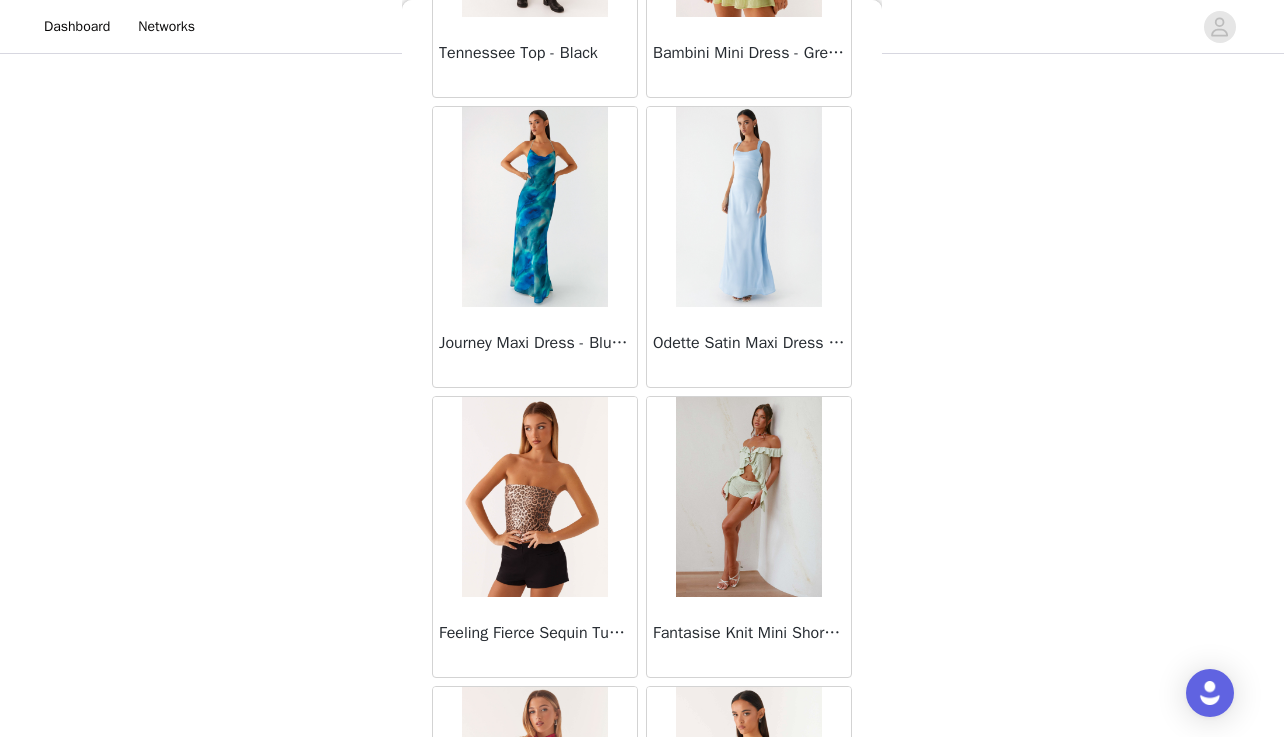 scroll, scrollTop: 312, scrollLeft: 0, axis: vertical 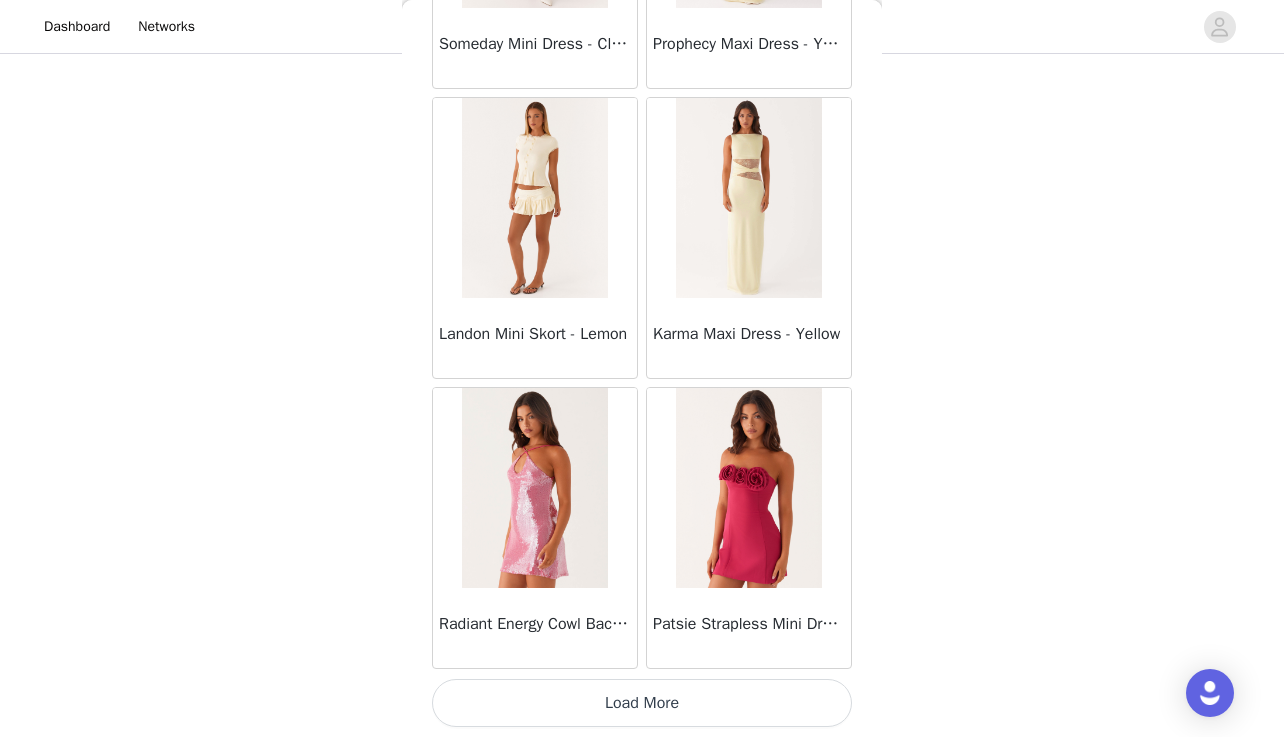 click on "Load More" at bounding box center [642, 703] 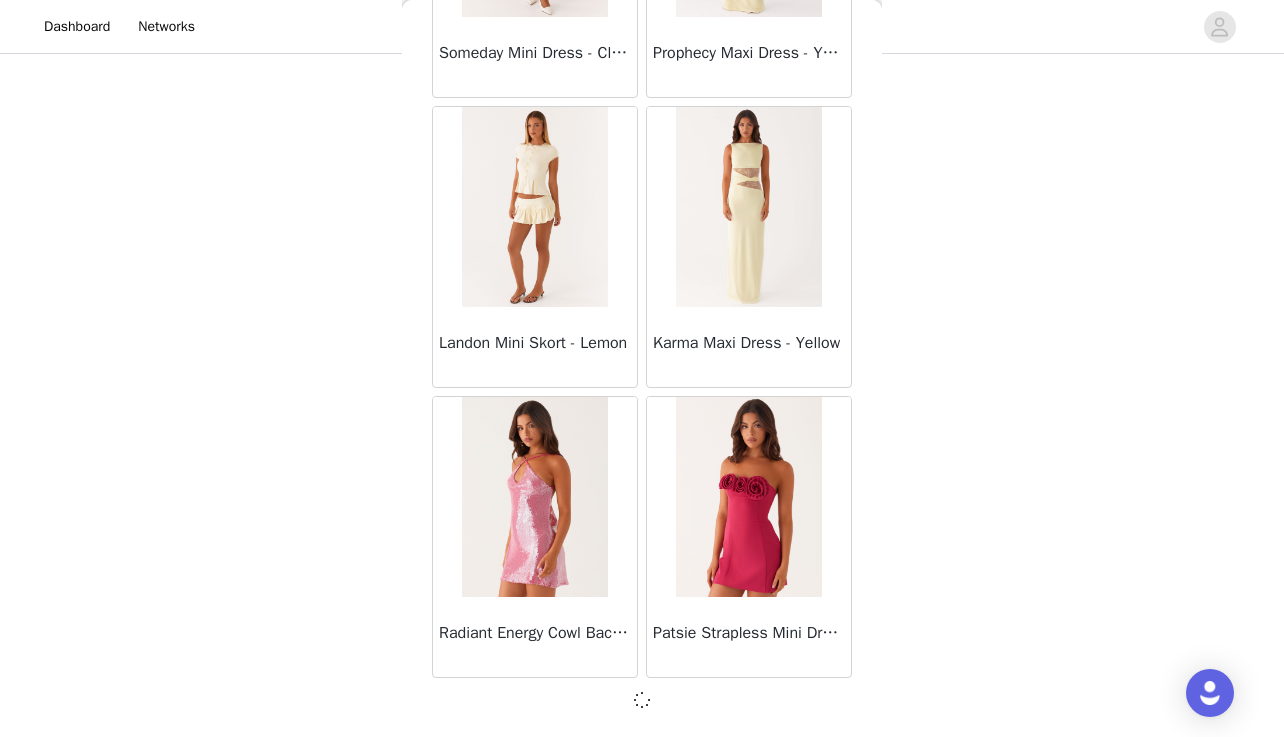 scroll, scrollTop: 34214, scrollLeft: 0, axis: vertical 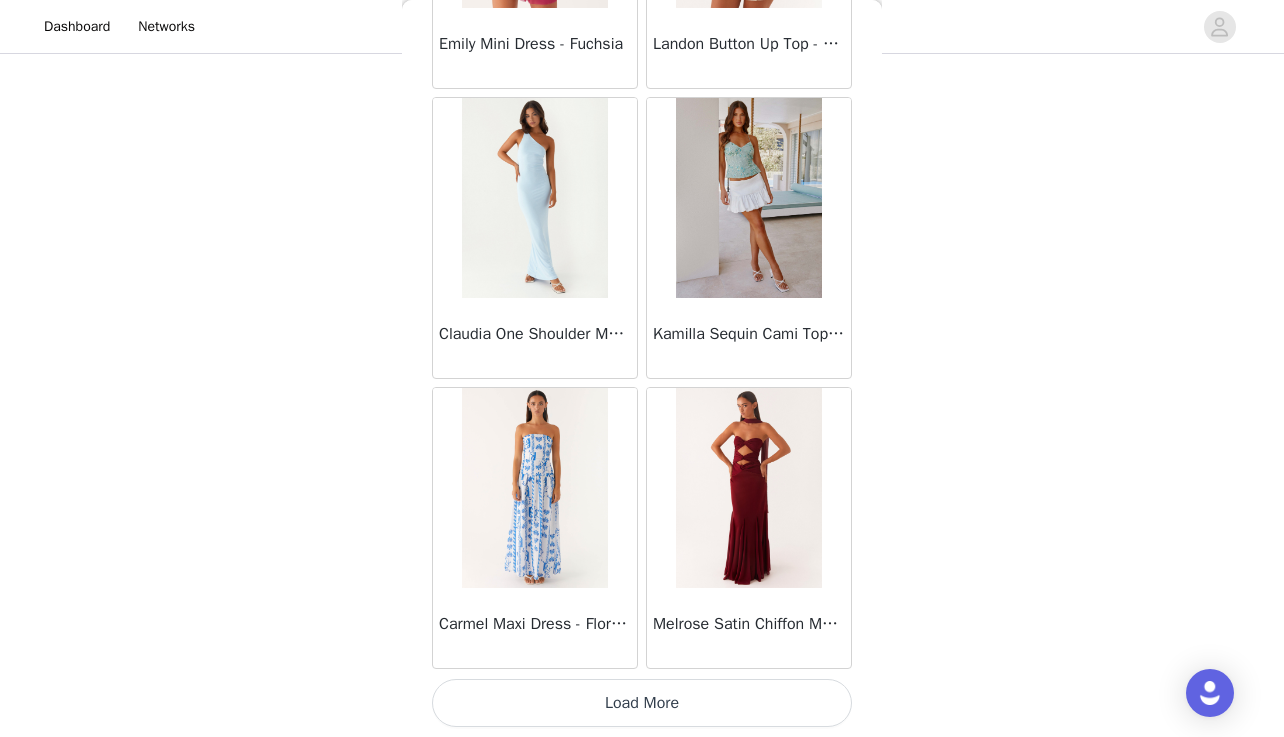 click on "Load More" at bounding box center [642, 703] 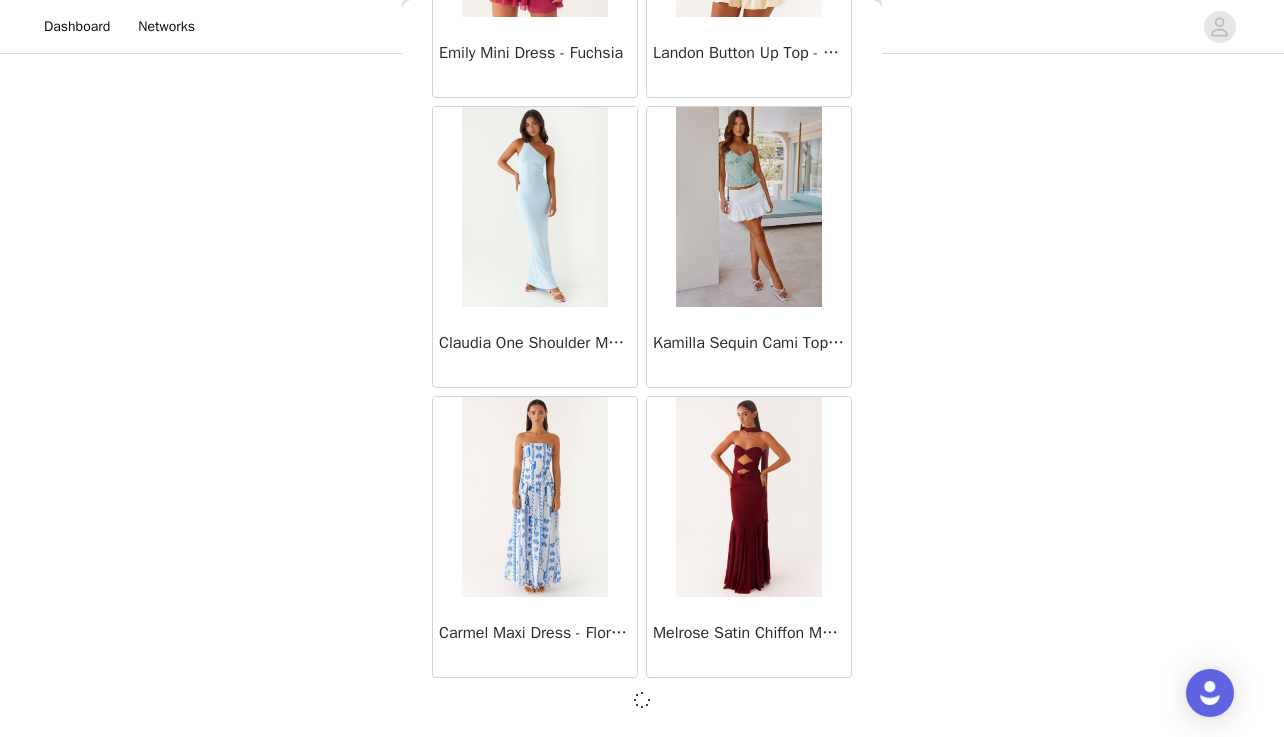 scroll, scrollTop: 37114, scrollLeft: 0, axis: vertical 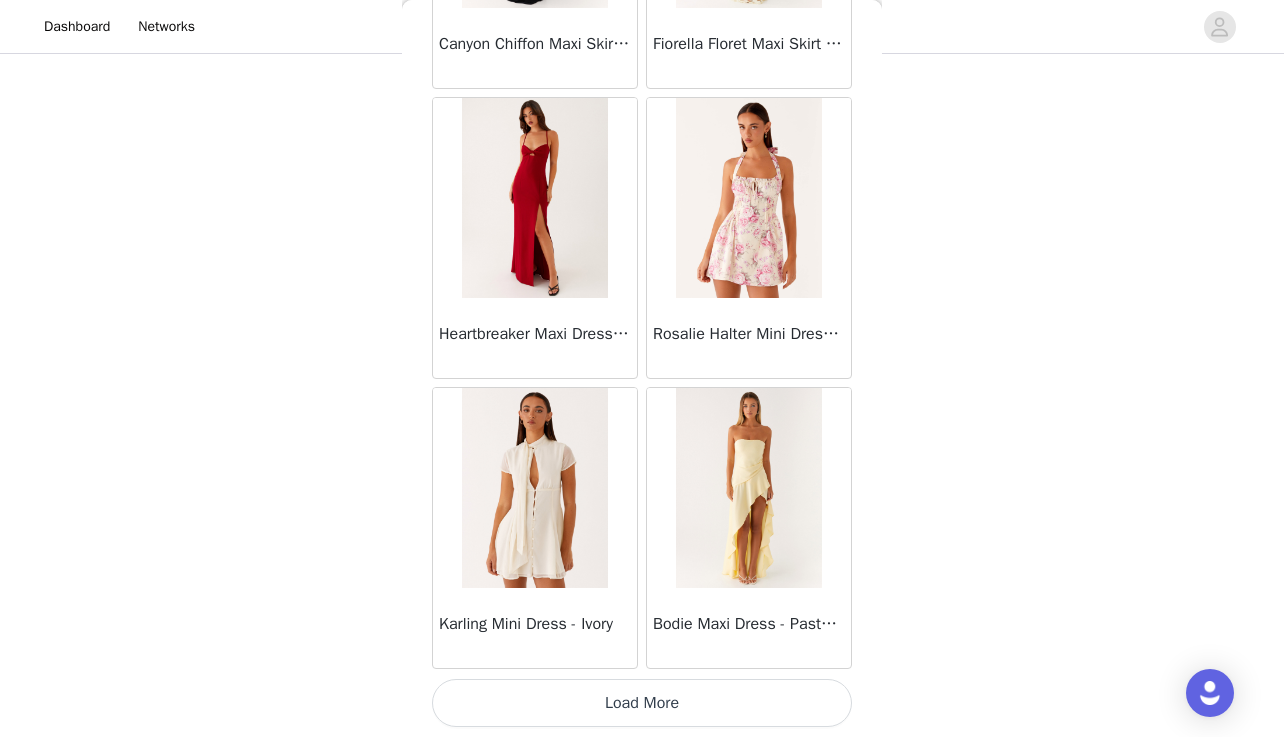 click on "Load More" at bounding box center (642, 703) 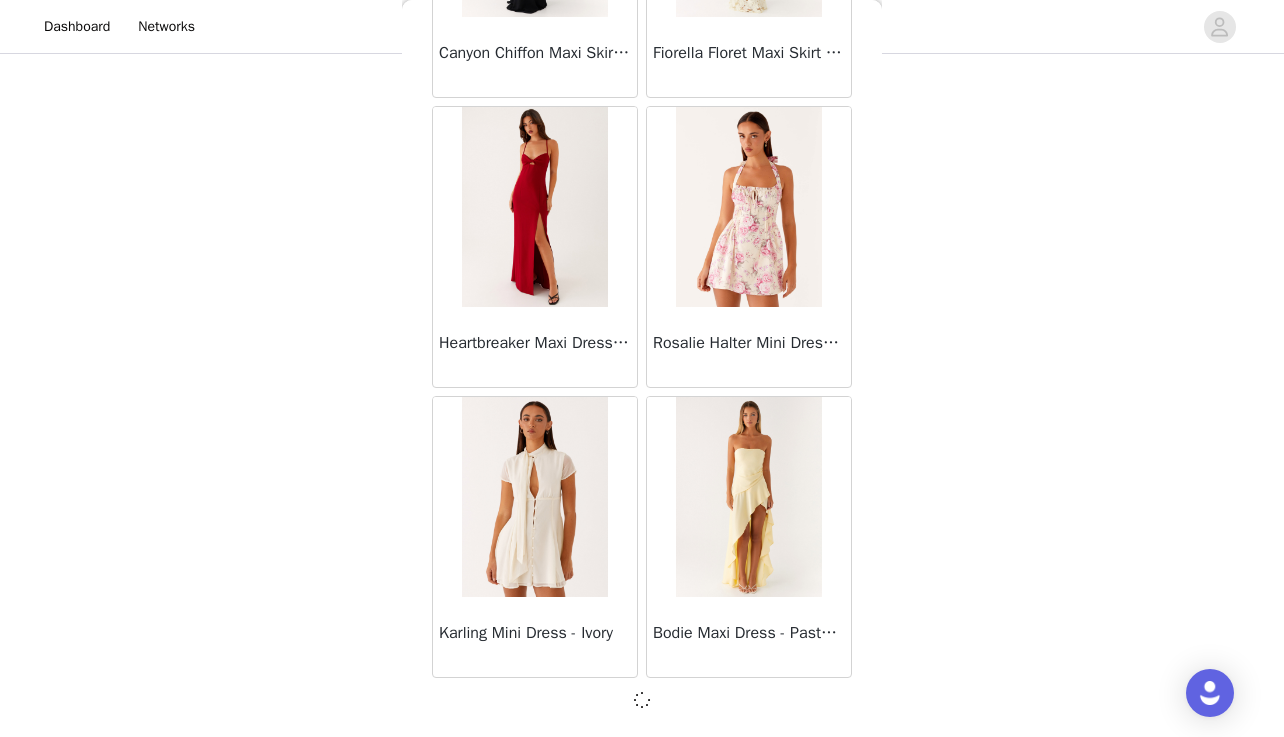scroll, scrollTop: 40014, scrollLeft: 0, axis: vertical 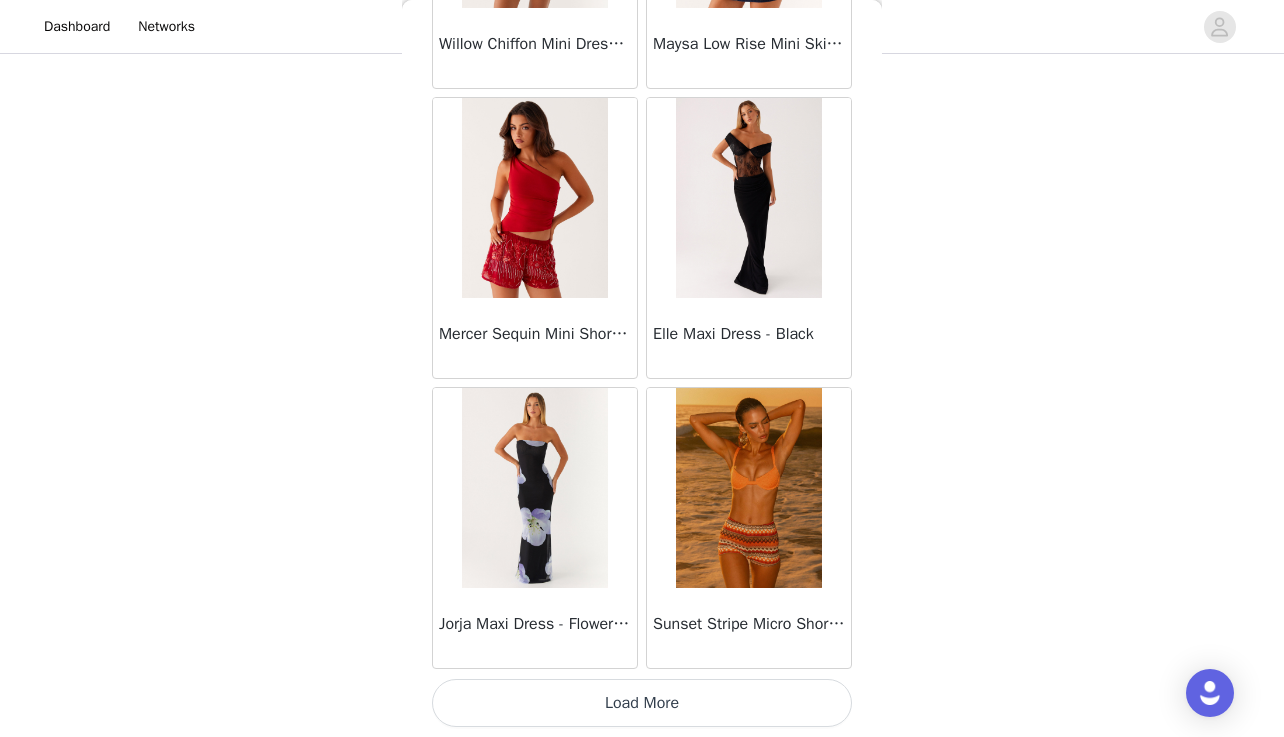 click on "Load More" at bounding box center [642, 703] 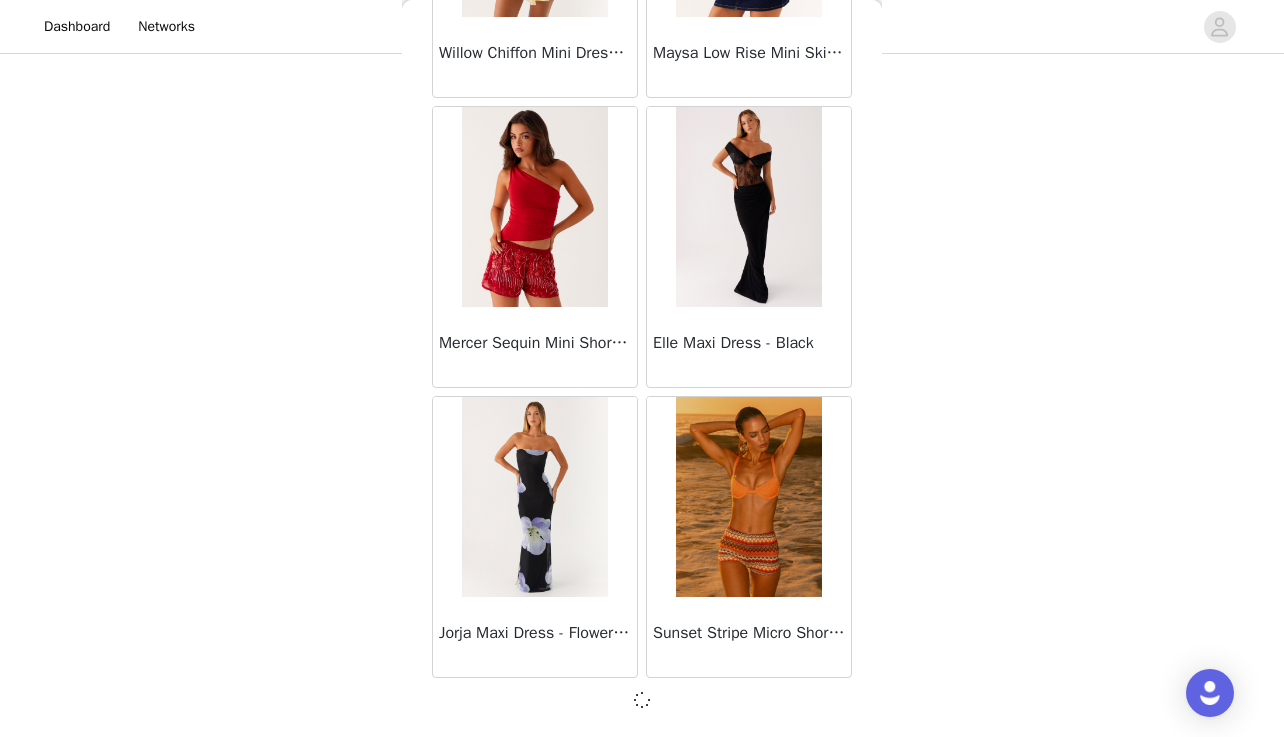 scroll, scrollTop: 42914, scrollLeft: 0, axis: vertical 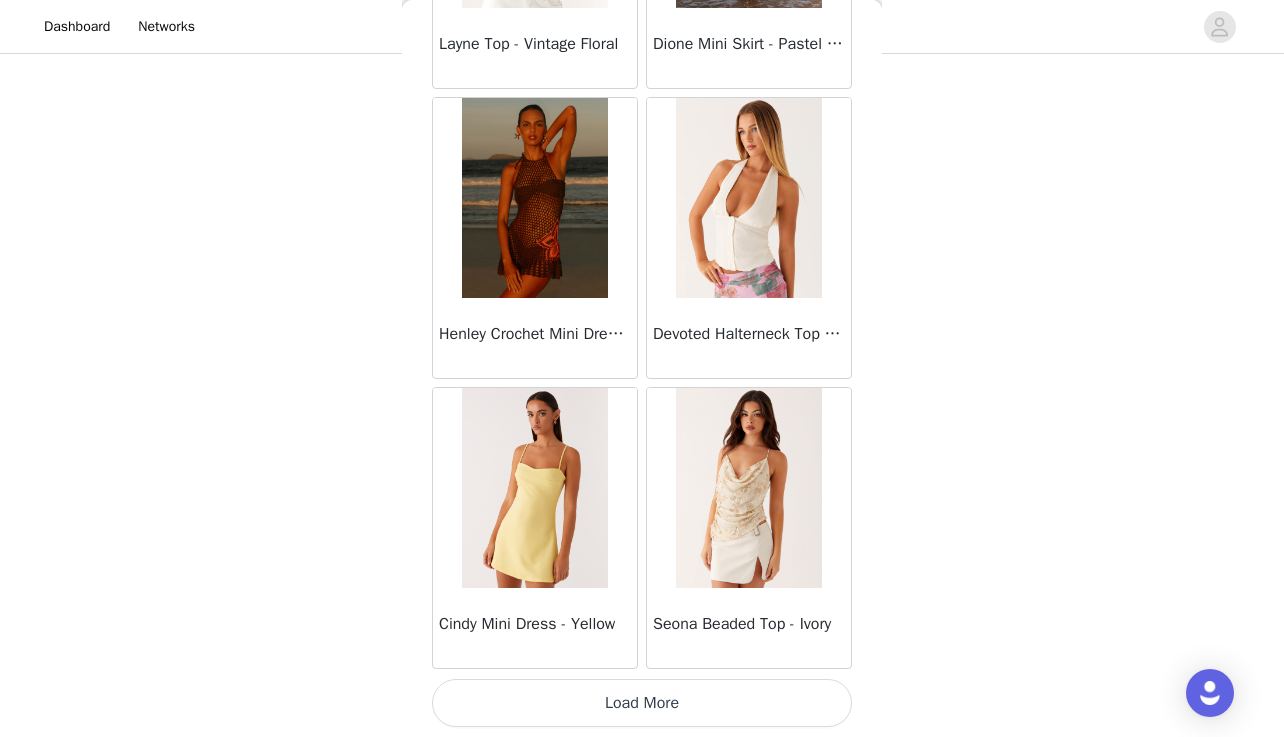 click on "Load More" at bounding box center (642, 703) 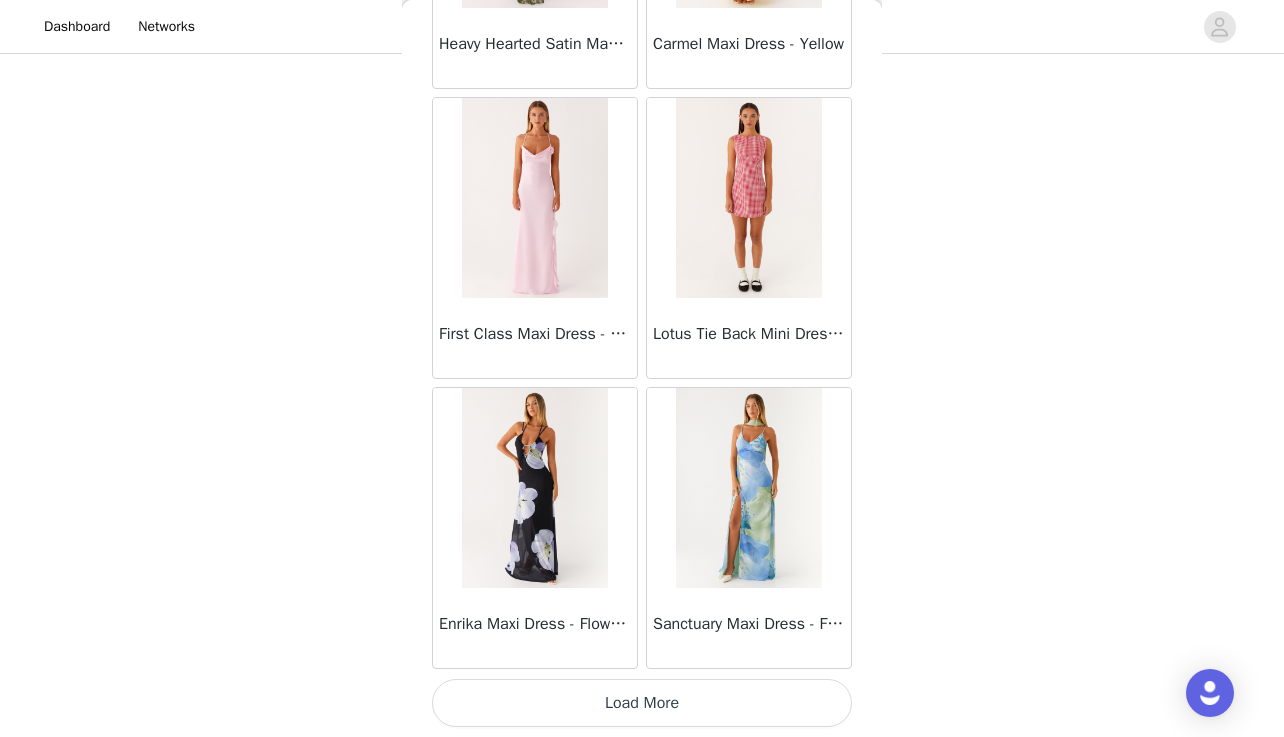 click on "Load More" at bounding box center (642, 703) 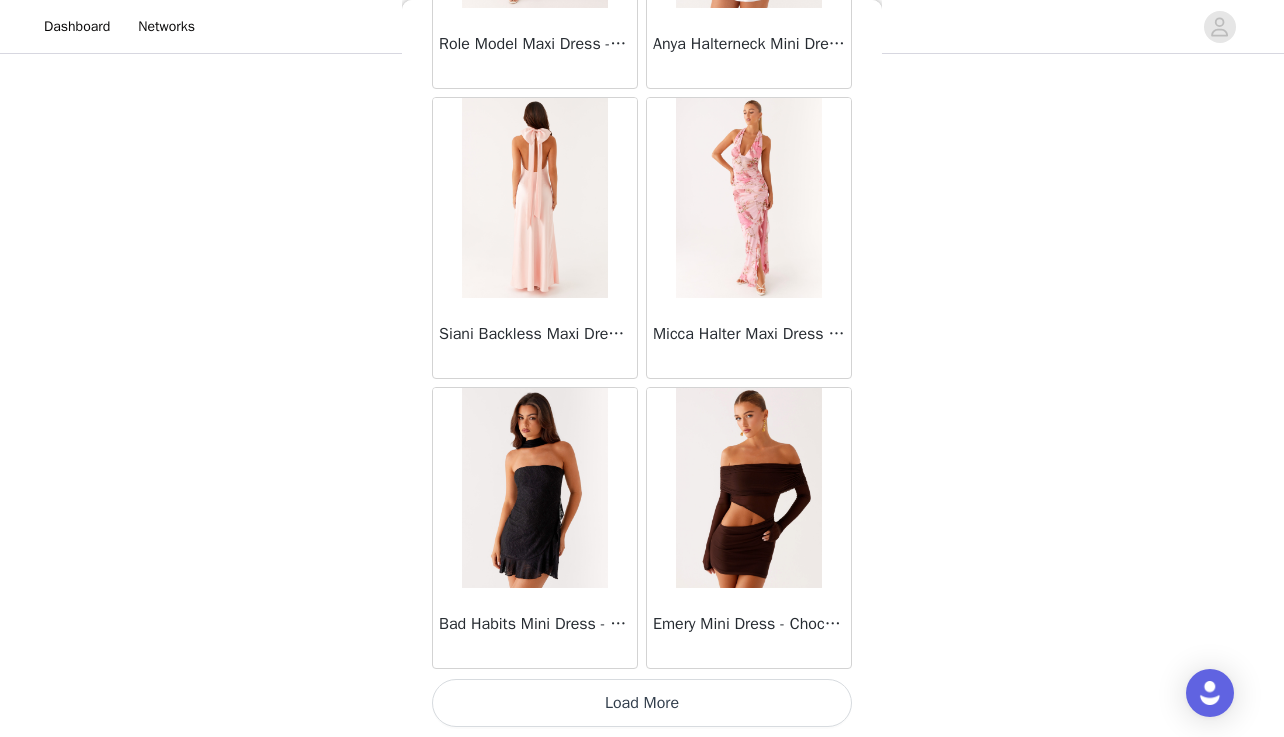 scroll, scrollTop: 51623, scrollLeft: 0, axis: vertical 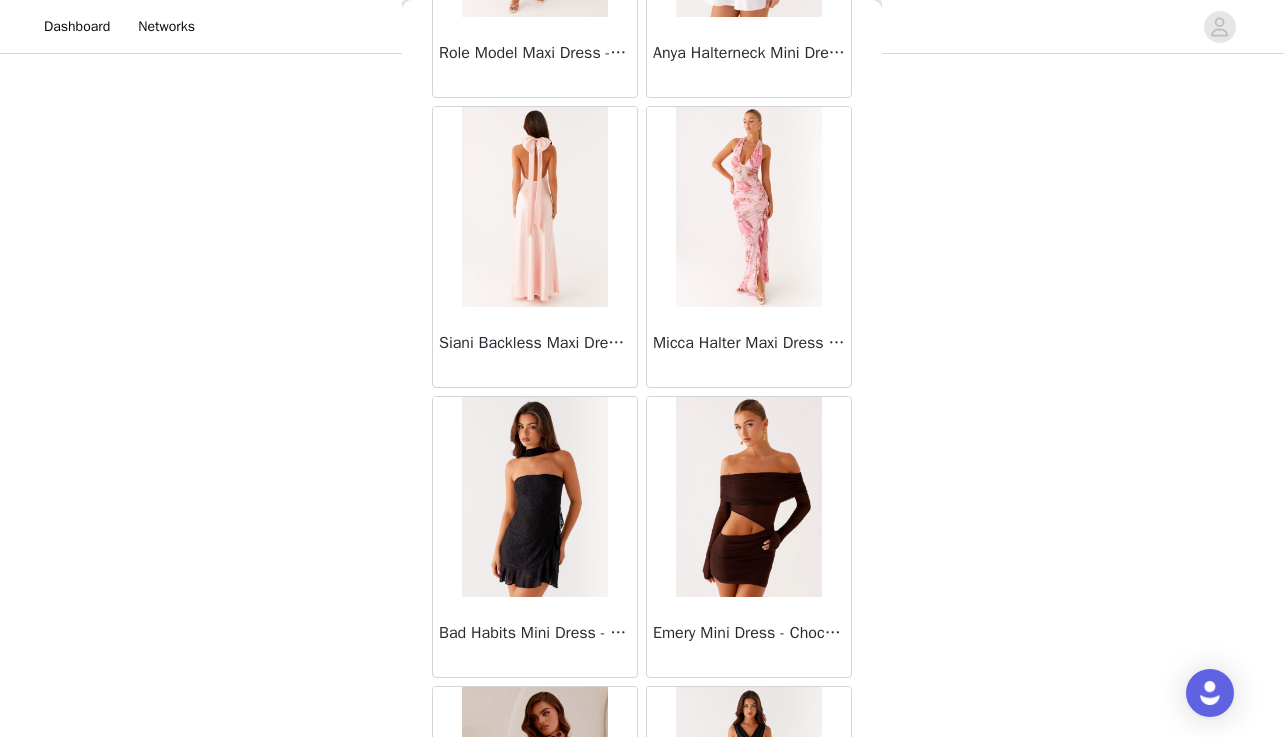 click at bounding box center [534, 207] 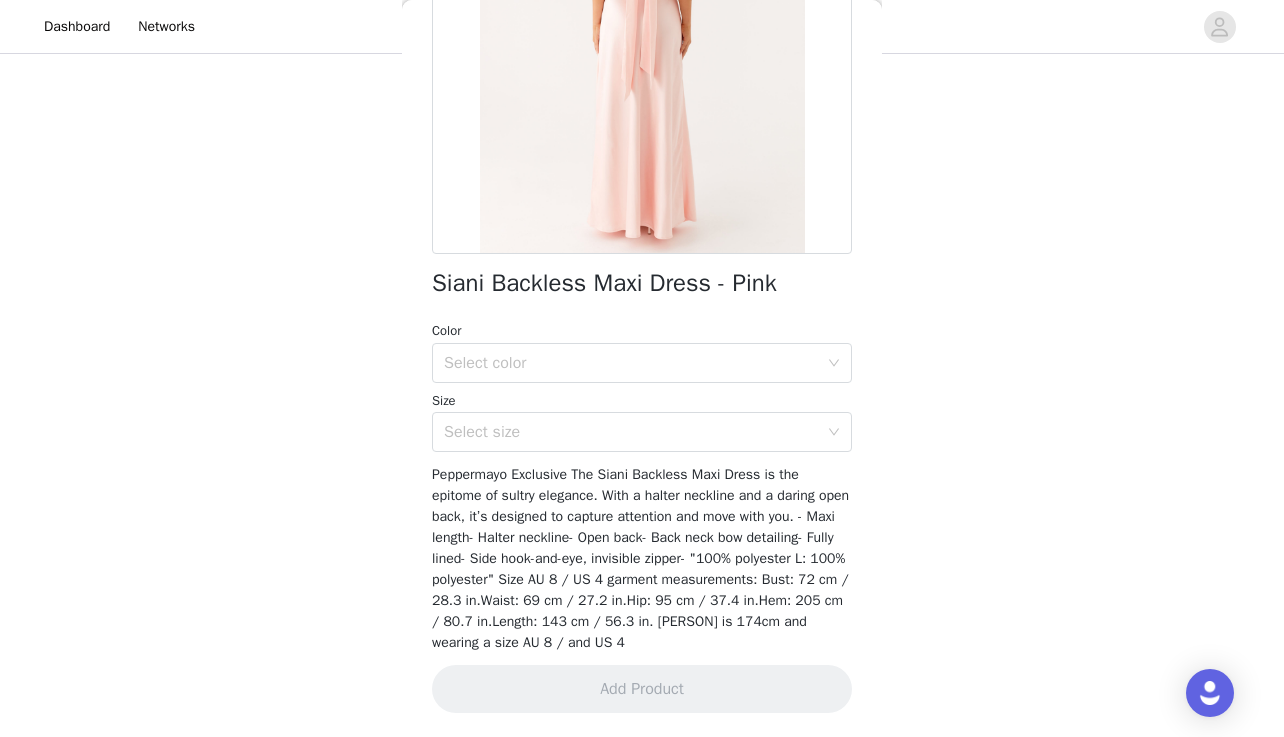 scroll, scrollTop: 295, scrollLeft: 0, axis: vertical 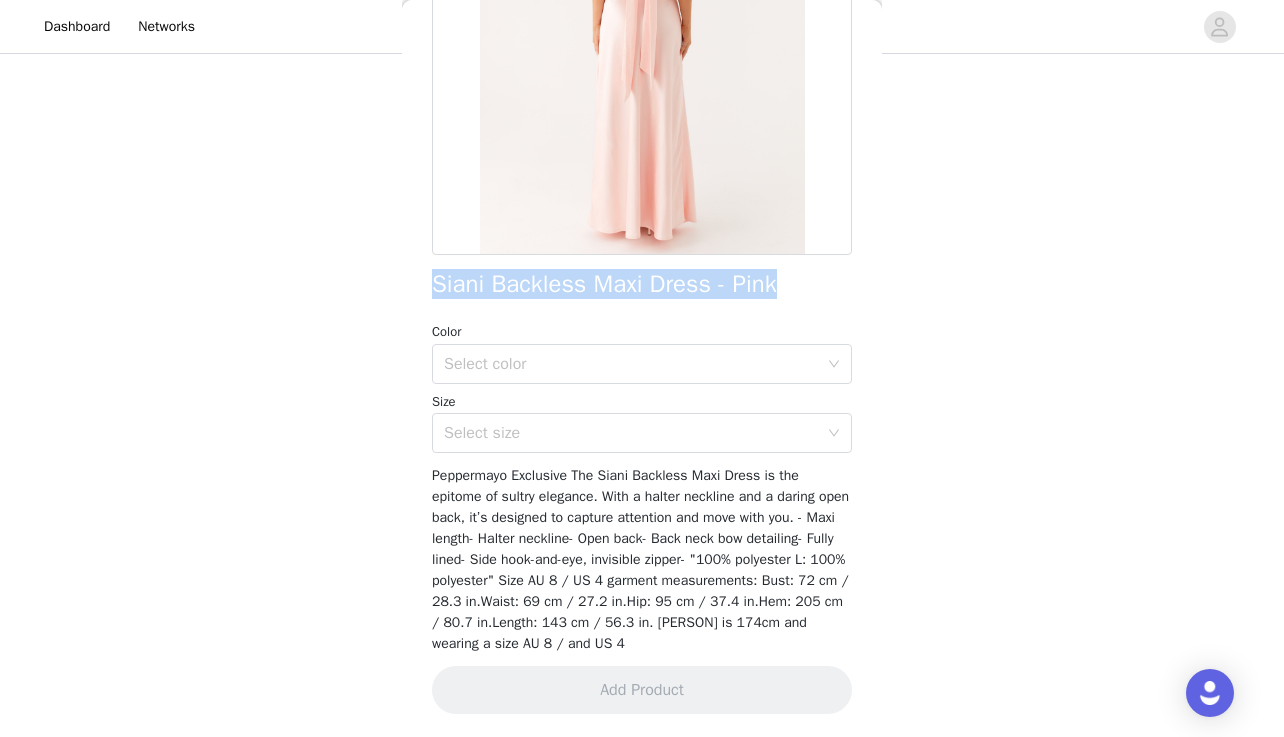 drag, startPoint x: 793, startPoint y: 288, endPoint x: 427, endPoint y: 275, distance: 366.2308 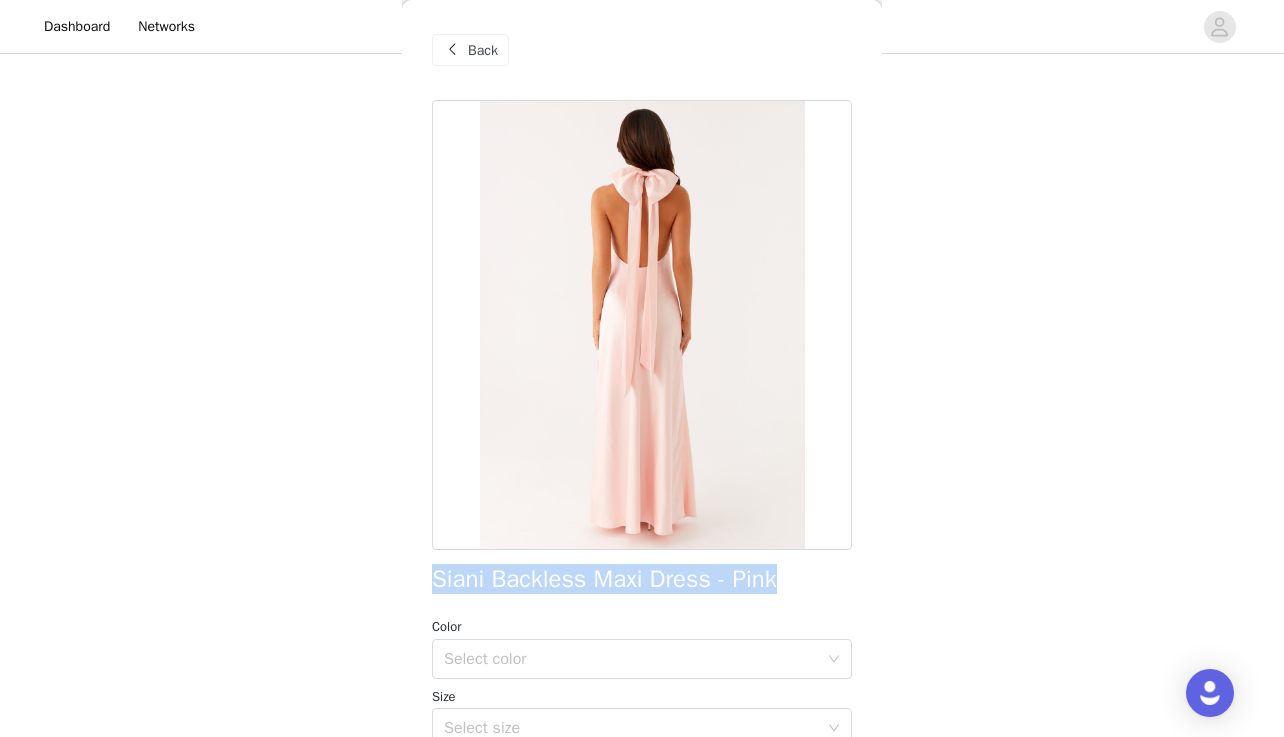 scroll, scrollTop: -1, scrollLeft: 0, axis: vertical 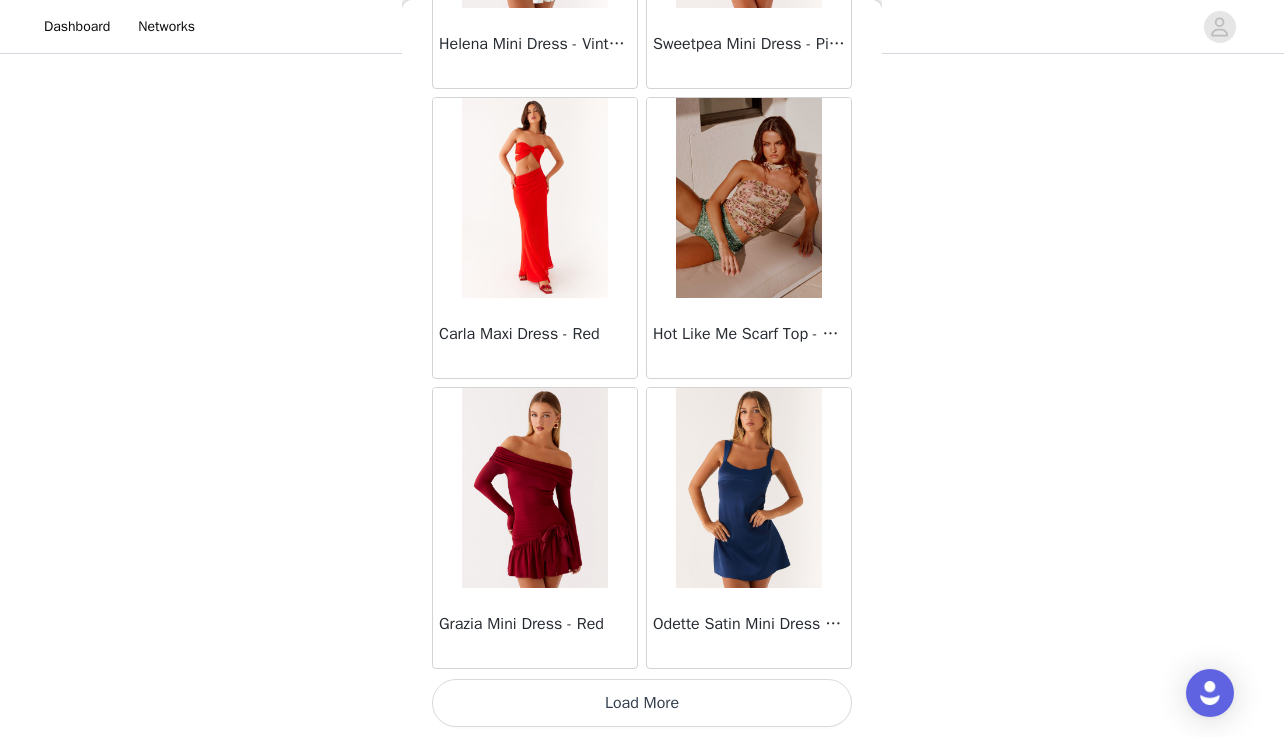 click on "Load More" at bounding box center [642, 703] 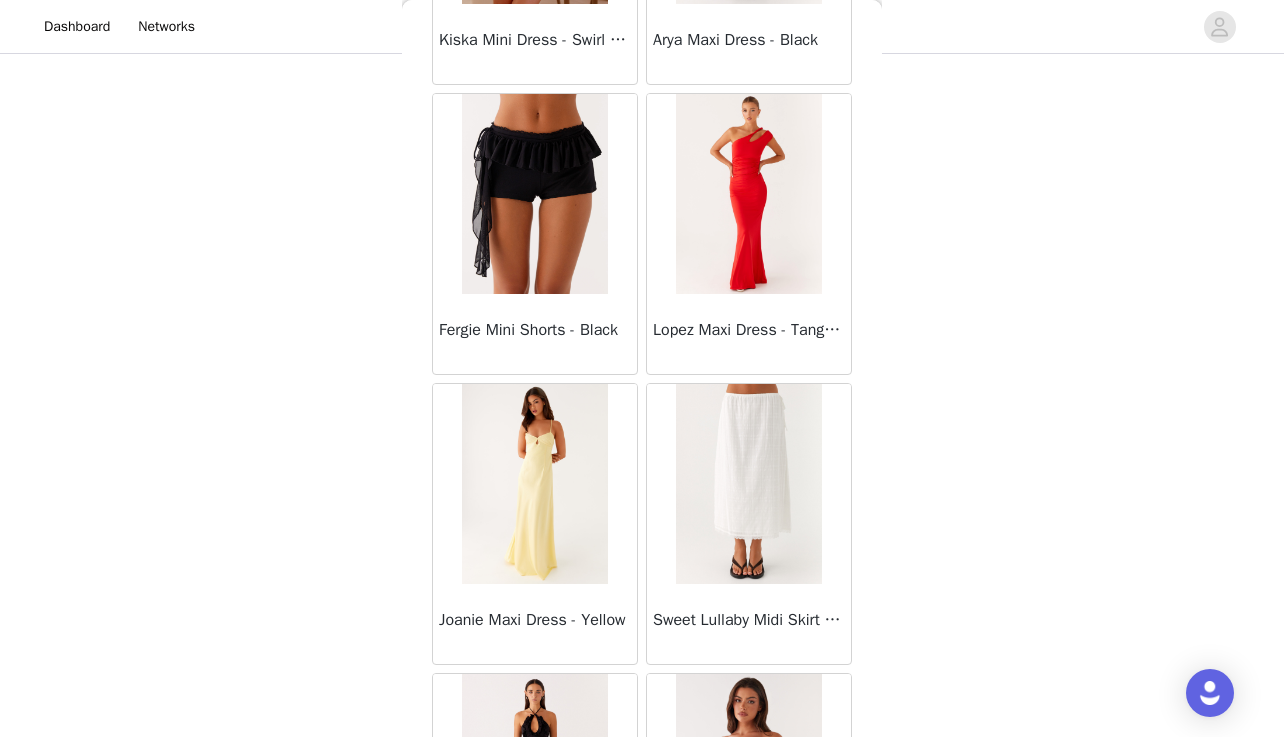 scroll, scrollTop: 52489, scrollLeft: 0, axis: vertical 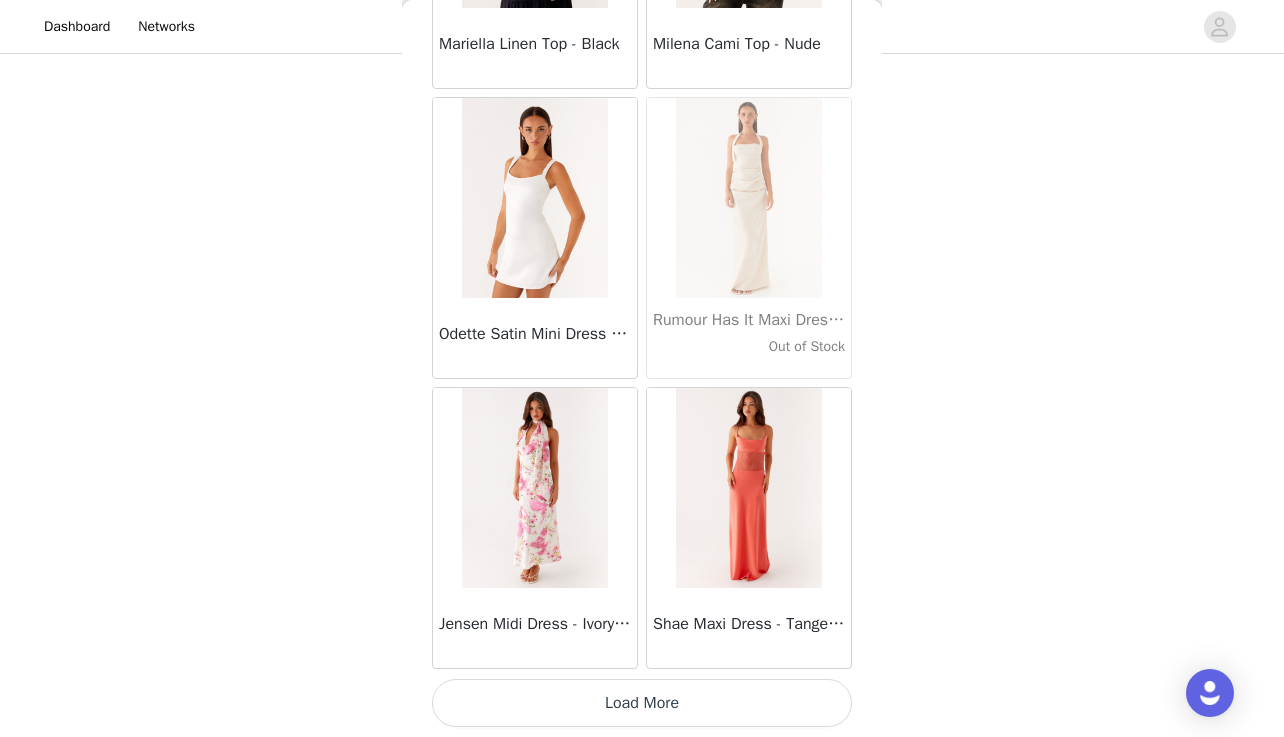 click on "Load More" at bounding box center (642, 703) 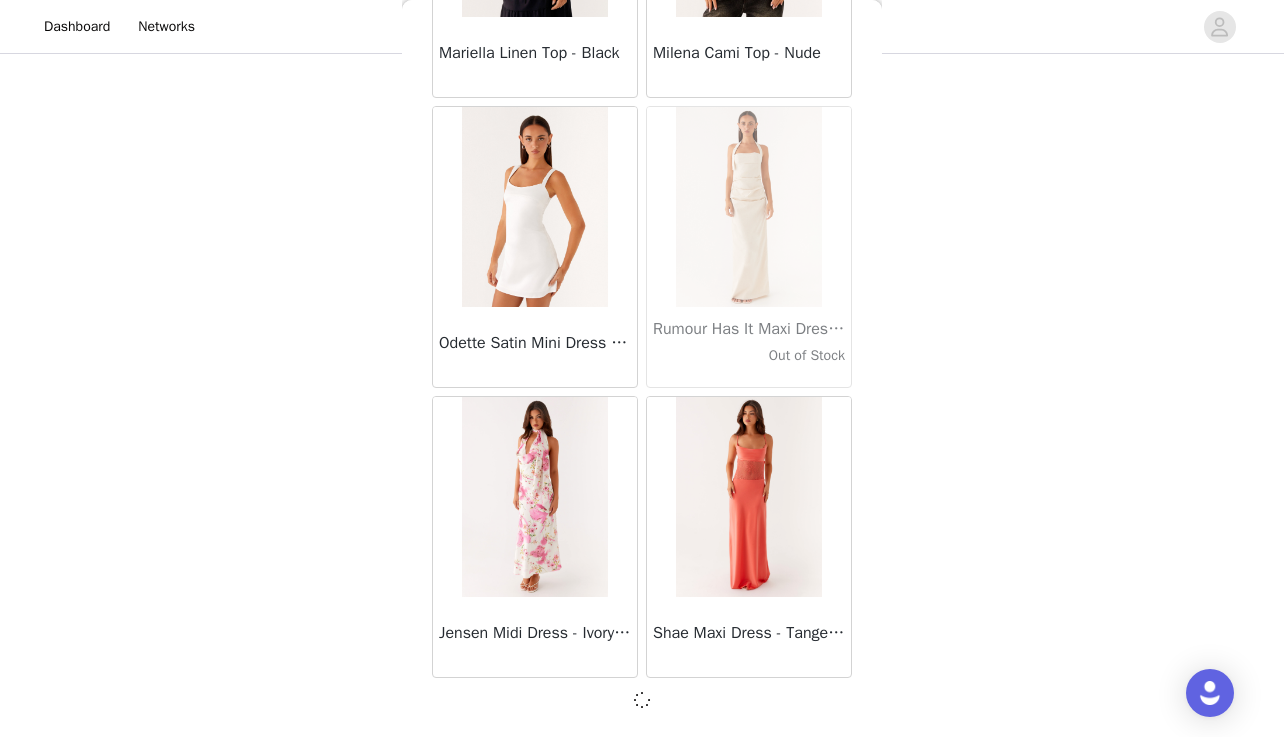 scroll, scrollTop: 57414, scrollLeft: 0, axis: vertical 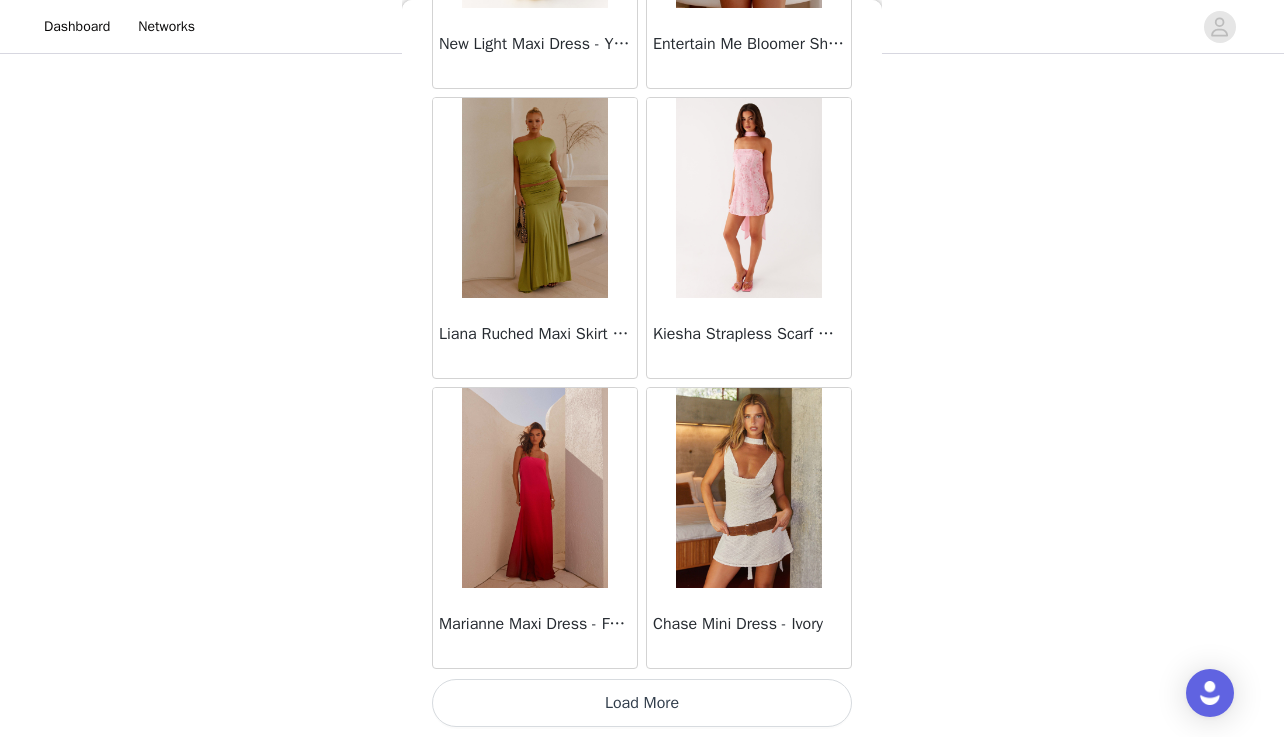 click on "Load More" at bounding box center (642, 703) 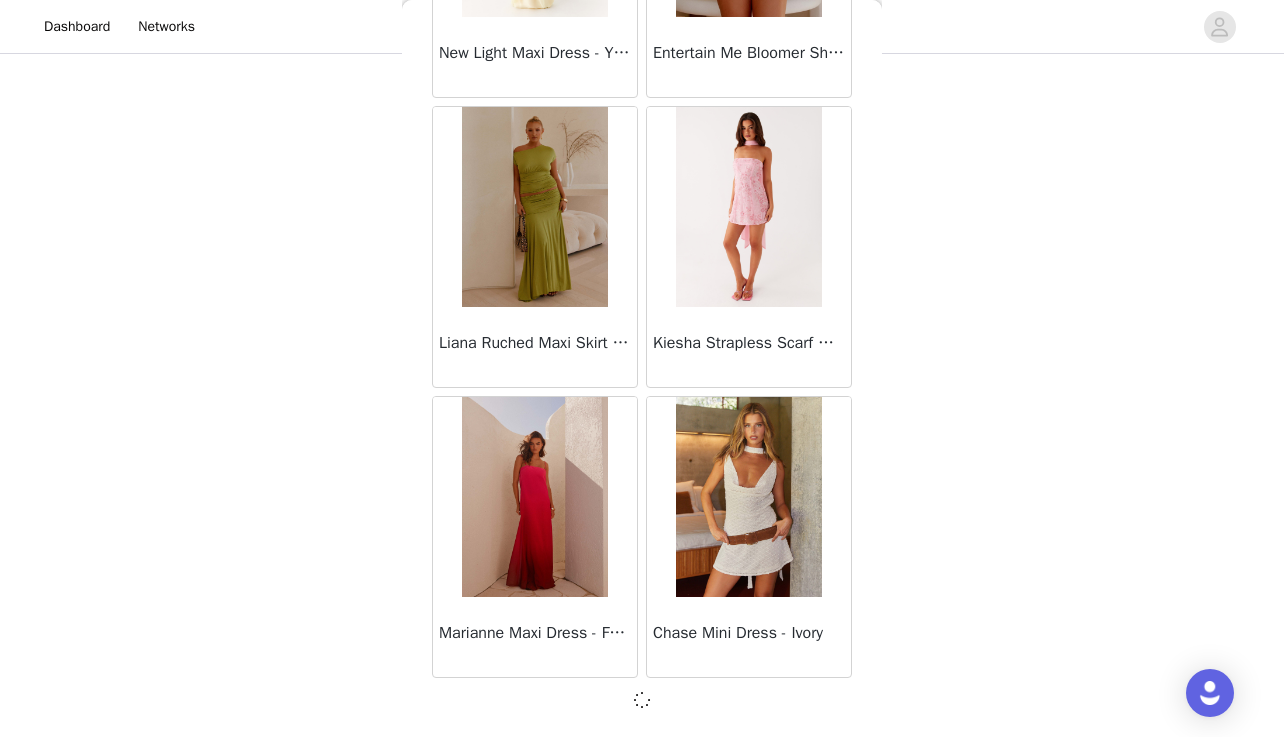 scroll, scrollTop: 60314, scrollLeft: 0, axis: vertical 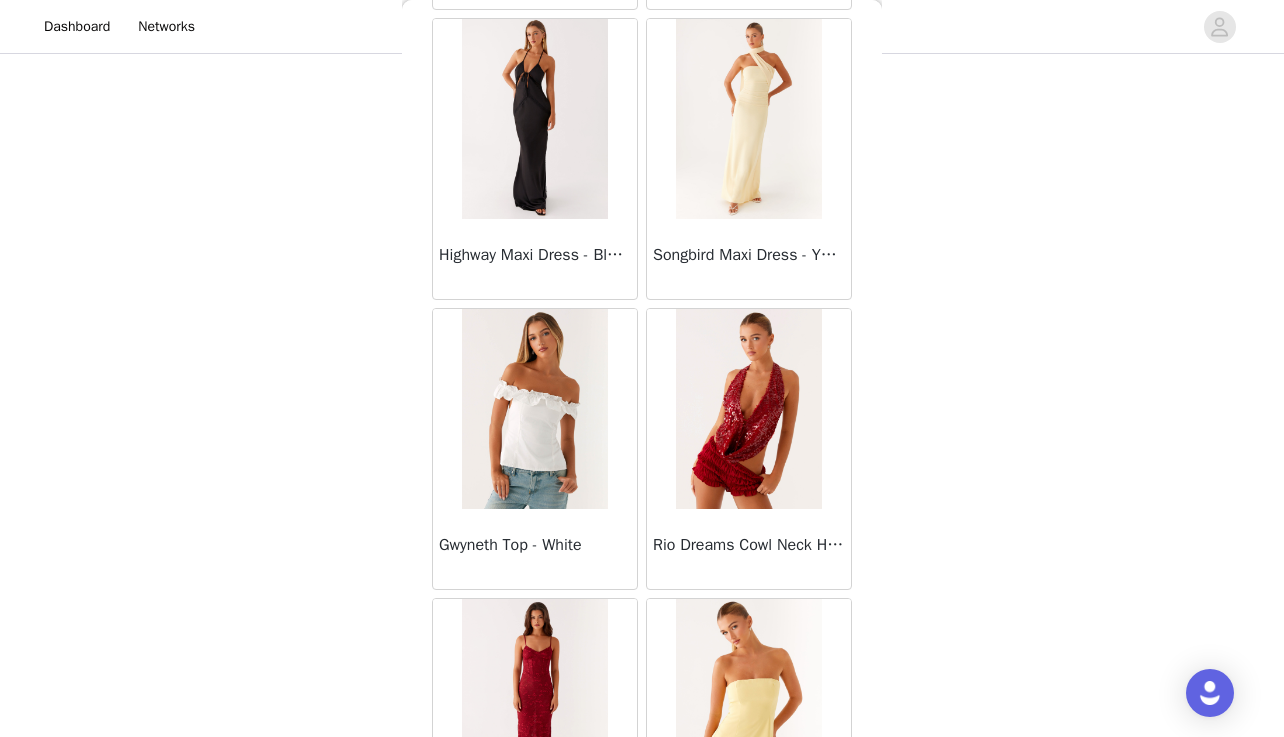 click at bounding box center (534, 119) 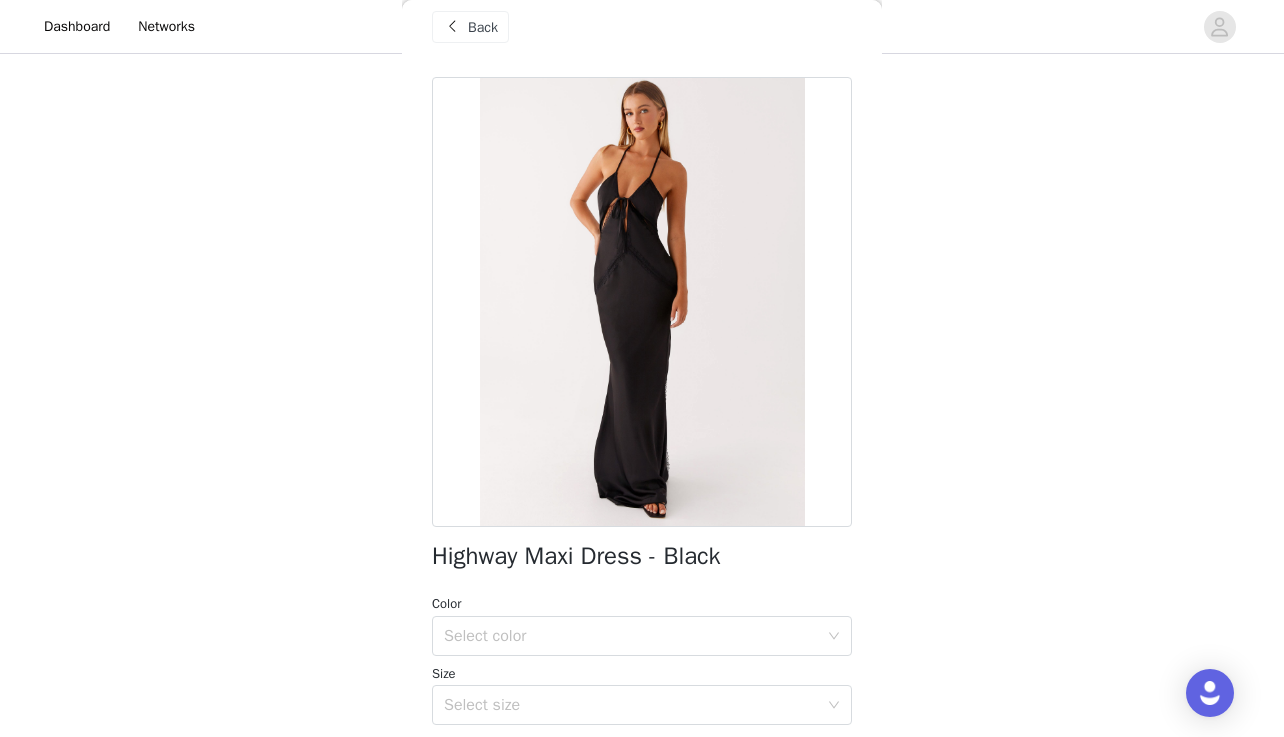 scroll, scrollTop: 0, scrollLeft: 0, axis: both 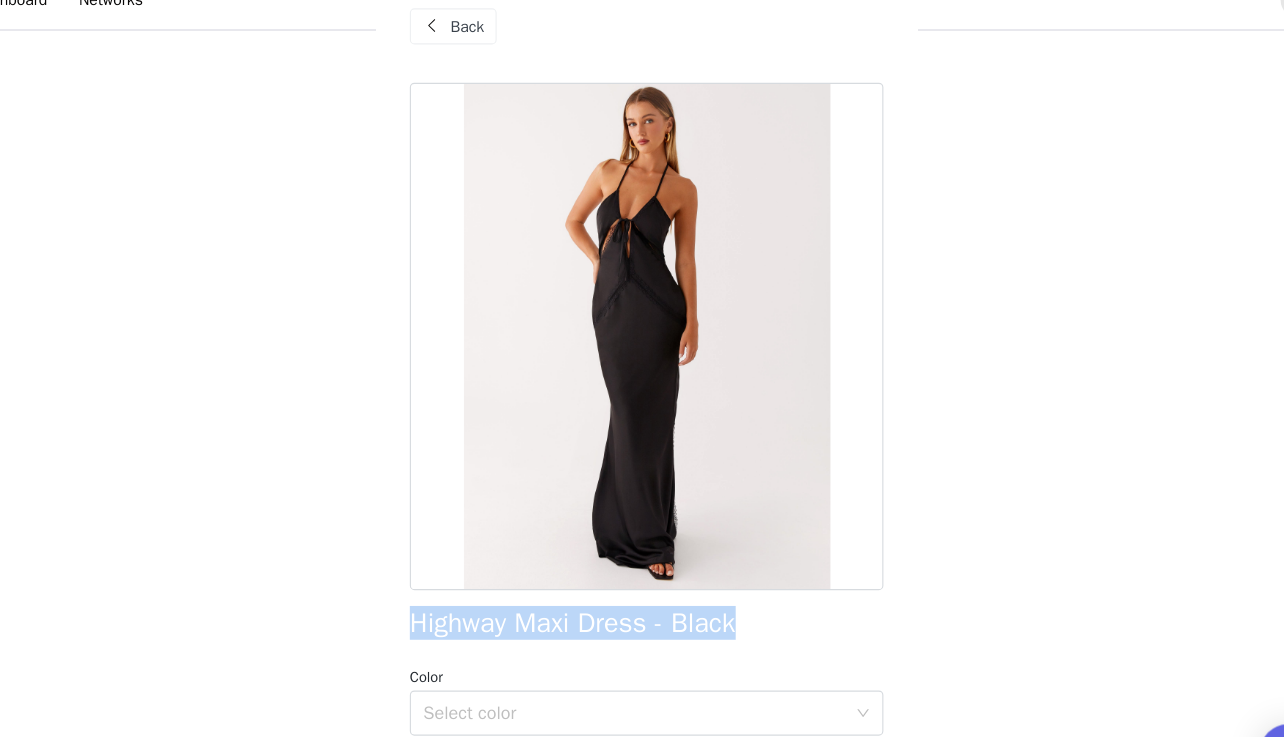 drag, startPoint x: 689, startPoint y: 556, endPoint x: 359, endPoint y: 550, distance: 330.05453 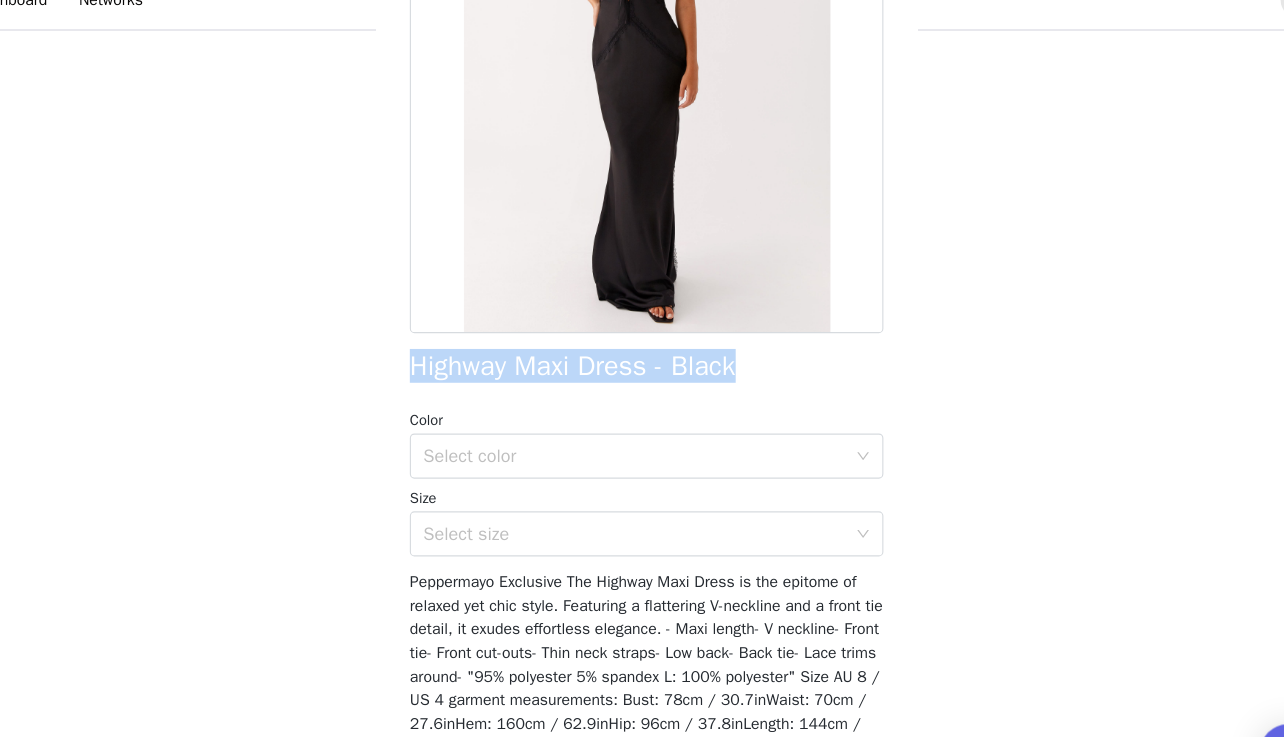 scroll, scrollTop: 231, scrollLeft: 0, axis: vertical 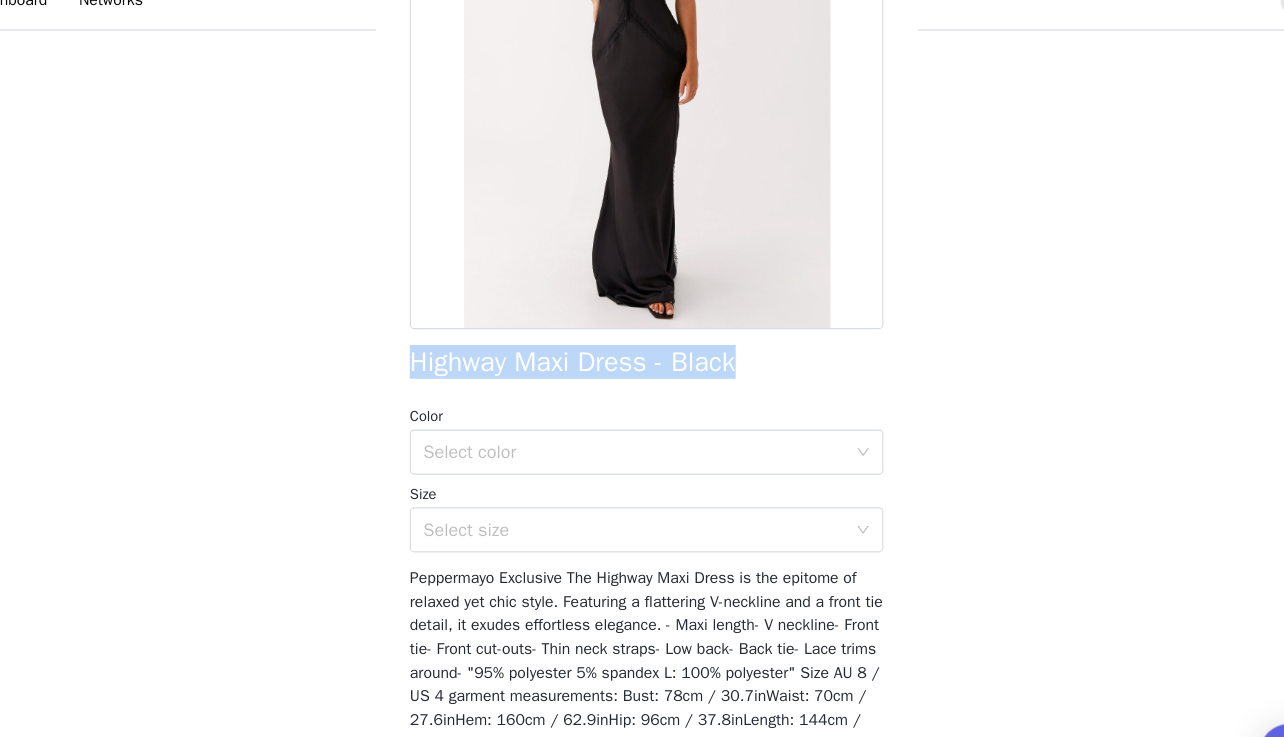 click on "Color   Select color" at bounding box center [642, 417] 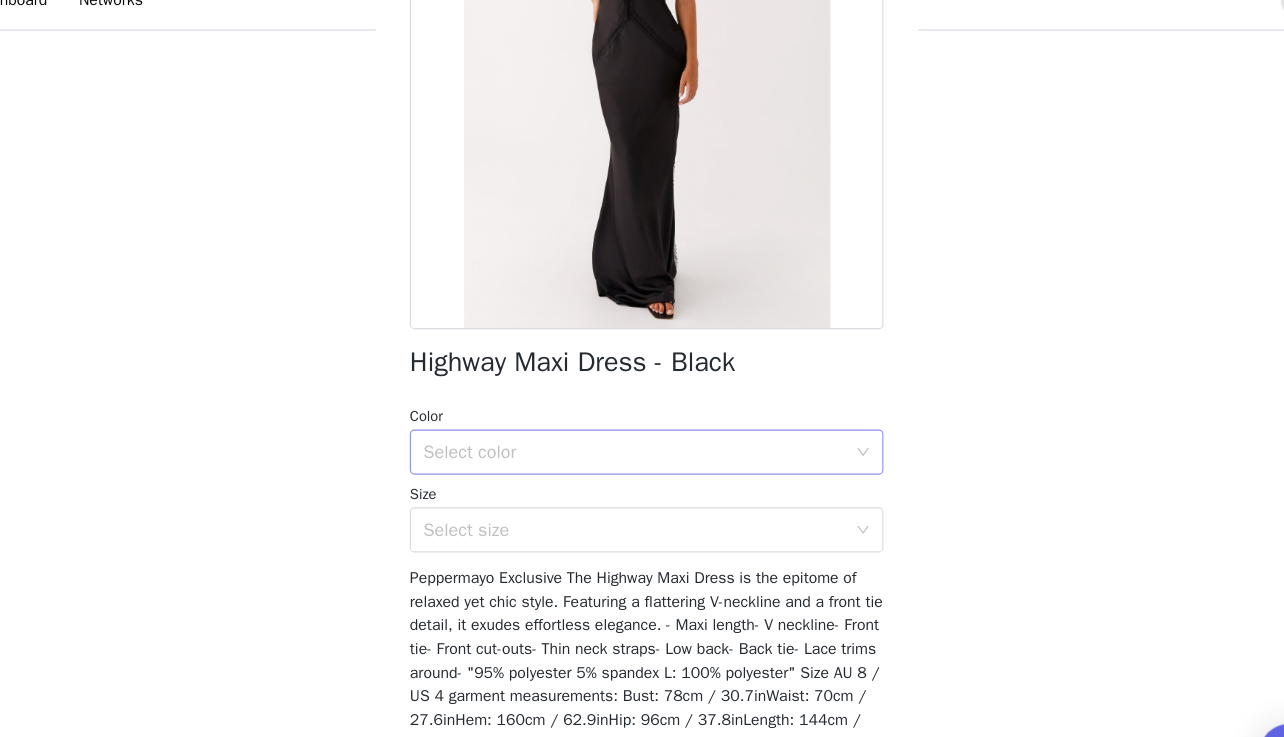 click on "Select color" at bounding box center [631, 428] 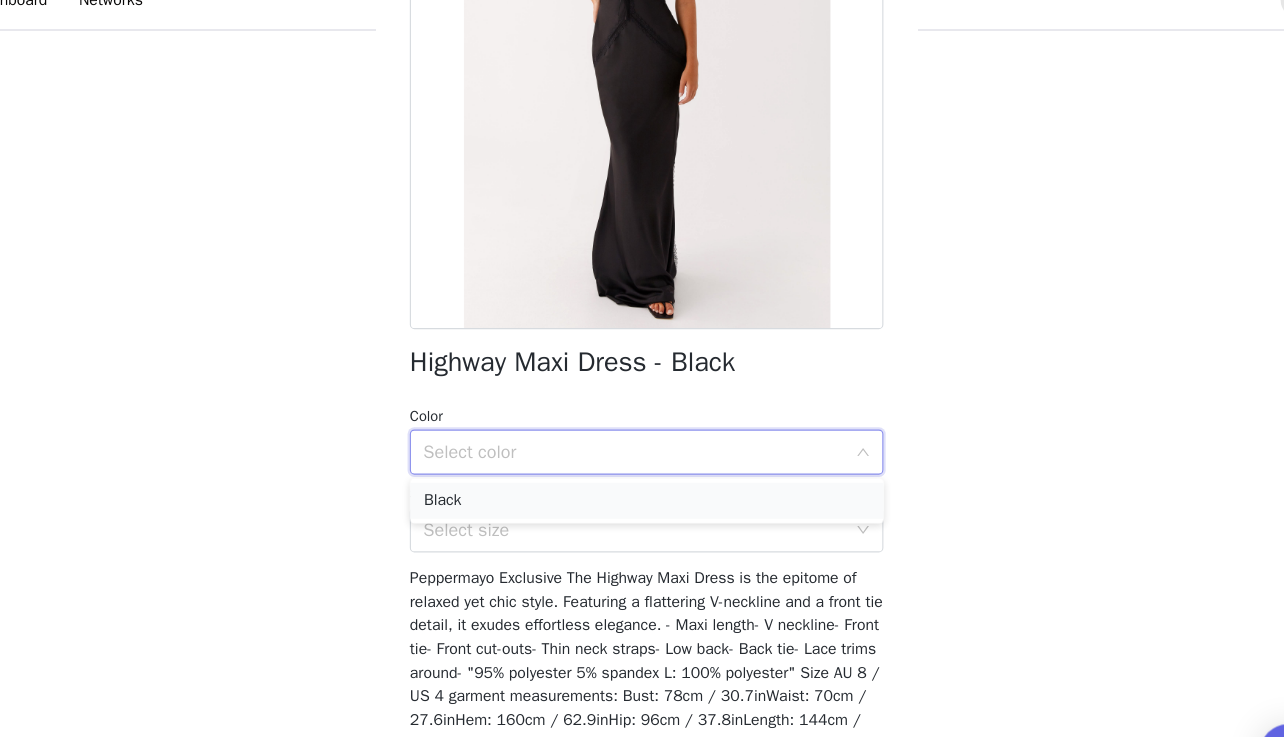 click on "Black" at bounding box center (642, 471) 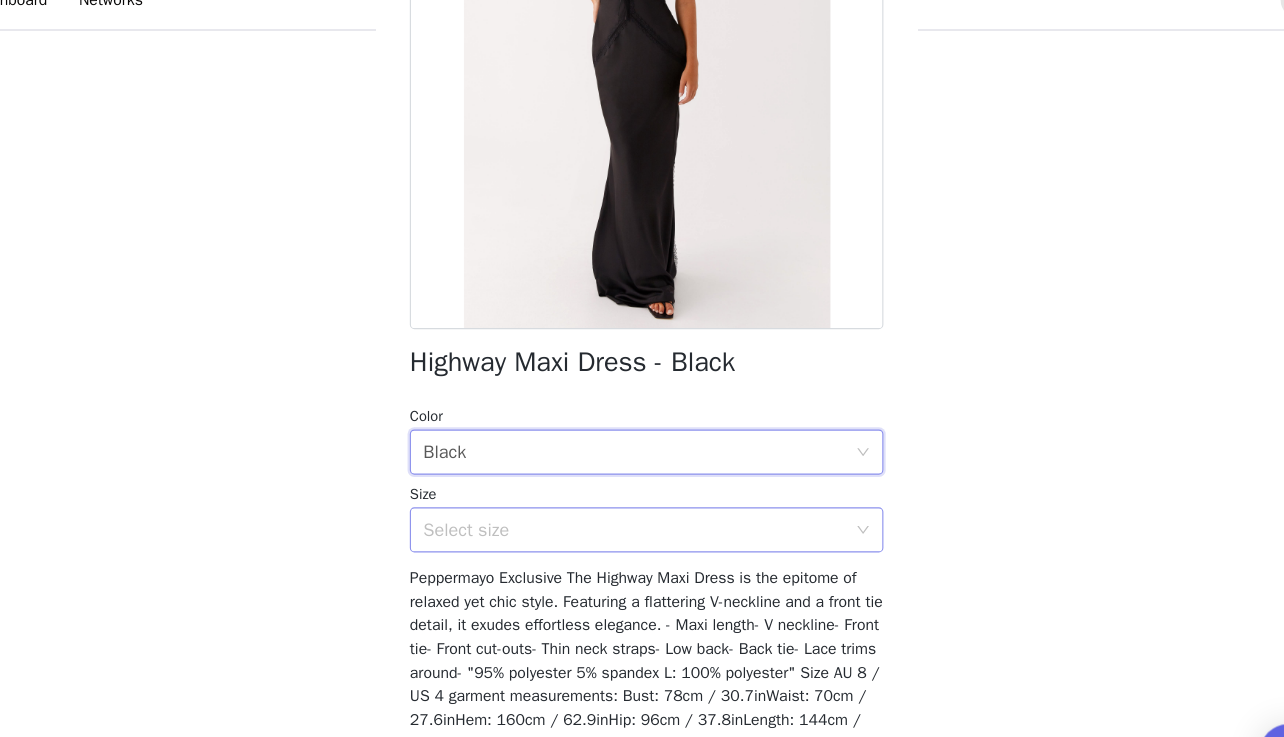 click on "Select size" at bounding box center (631, 497) 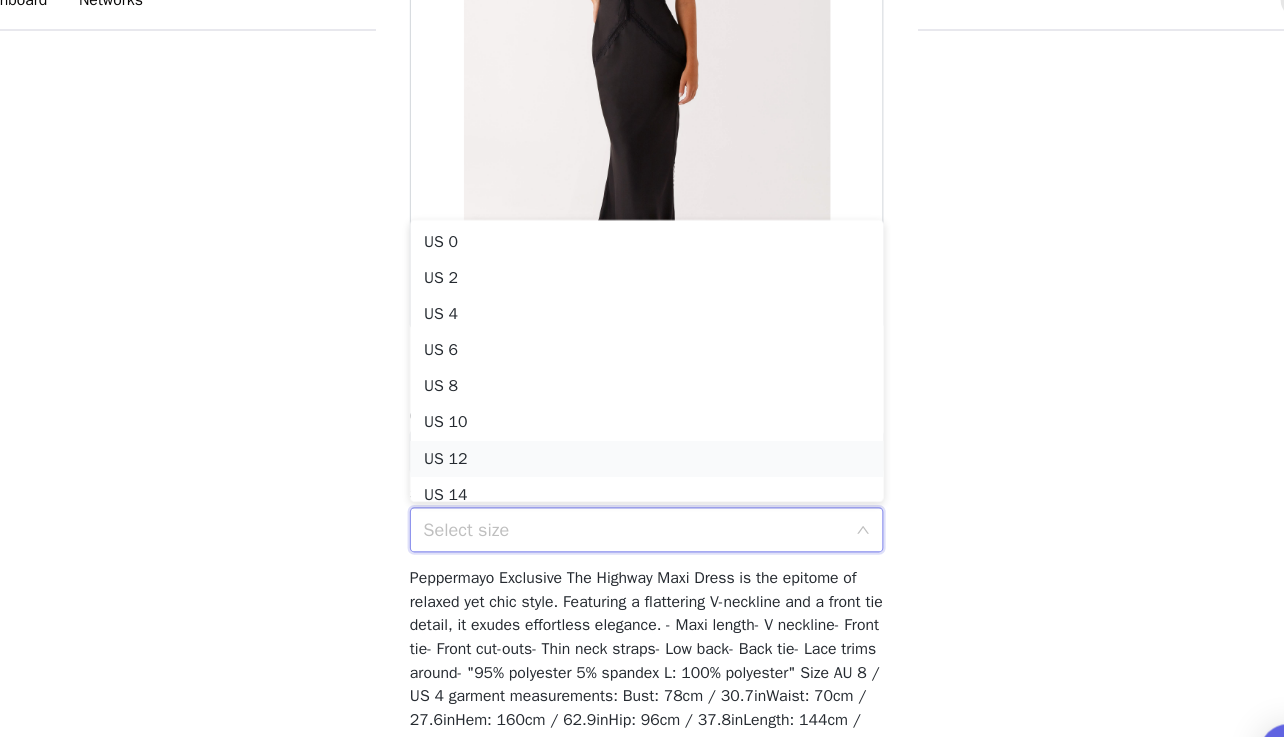 scroll, scrollTop: 10, scrollLeft: 0, axis: vertical 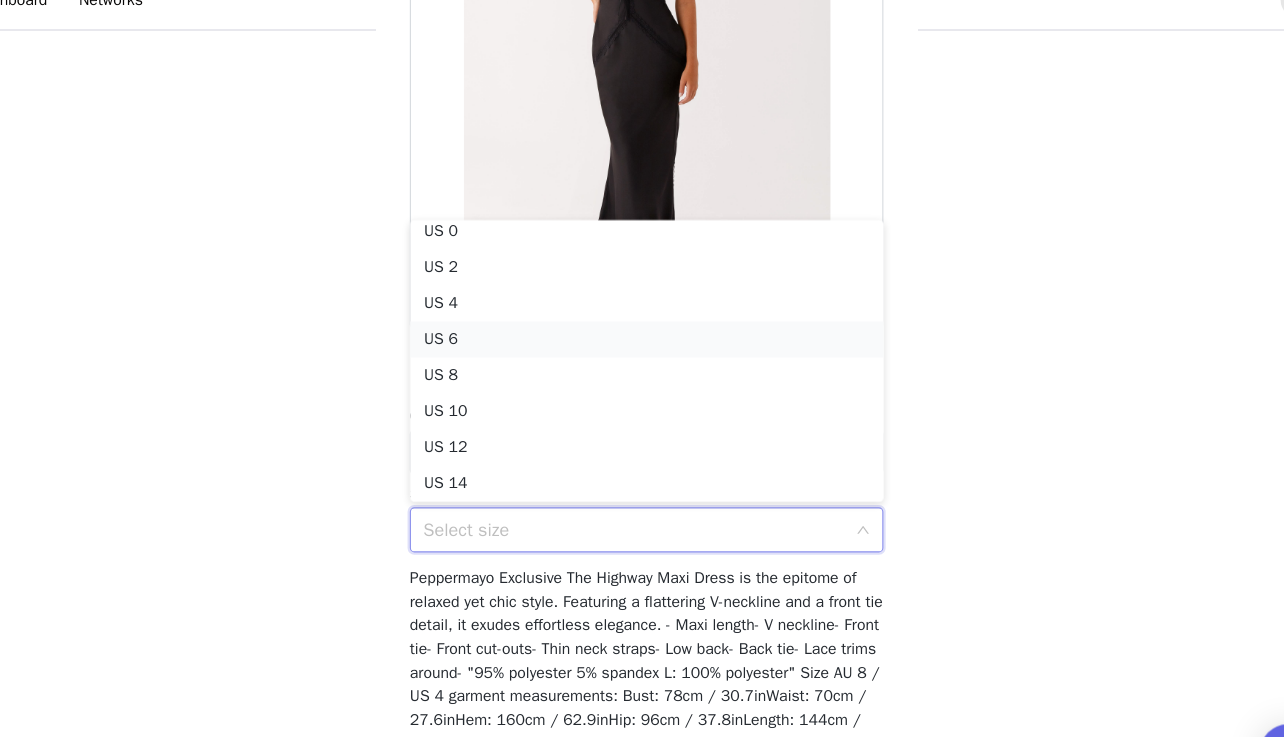 click on "US 6" at bounding box center (642, 328) 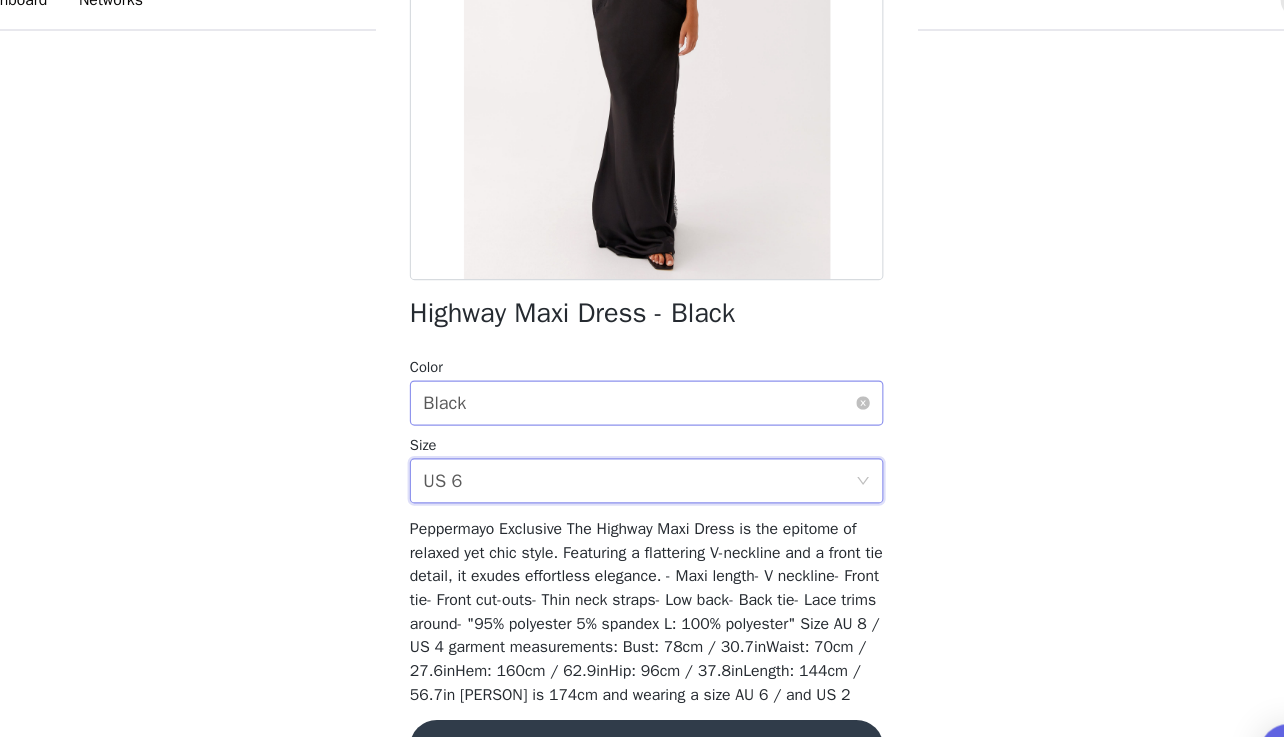 scroll, scrollTop: 295, scrollLeft: 0, axis: vertical 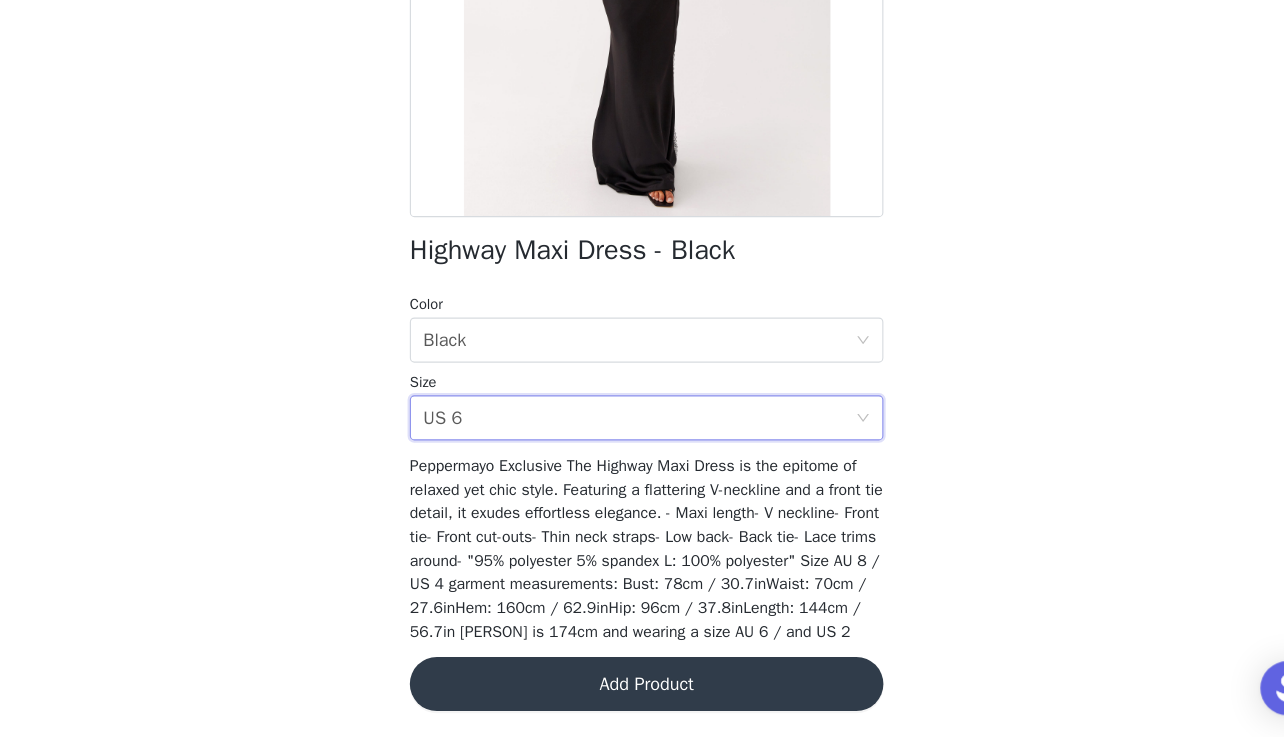 click on "Add Product" at bounding box center [642, 689] 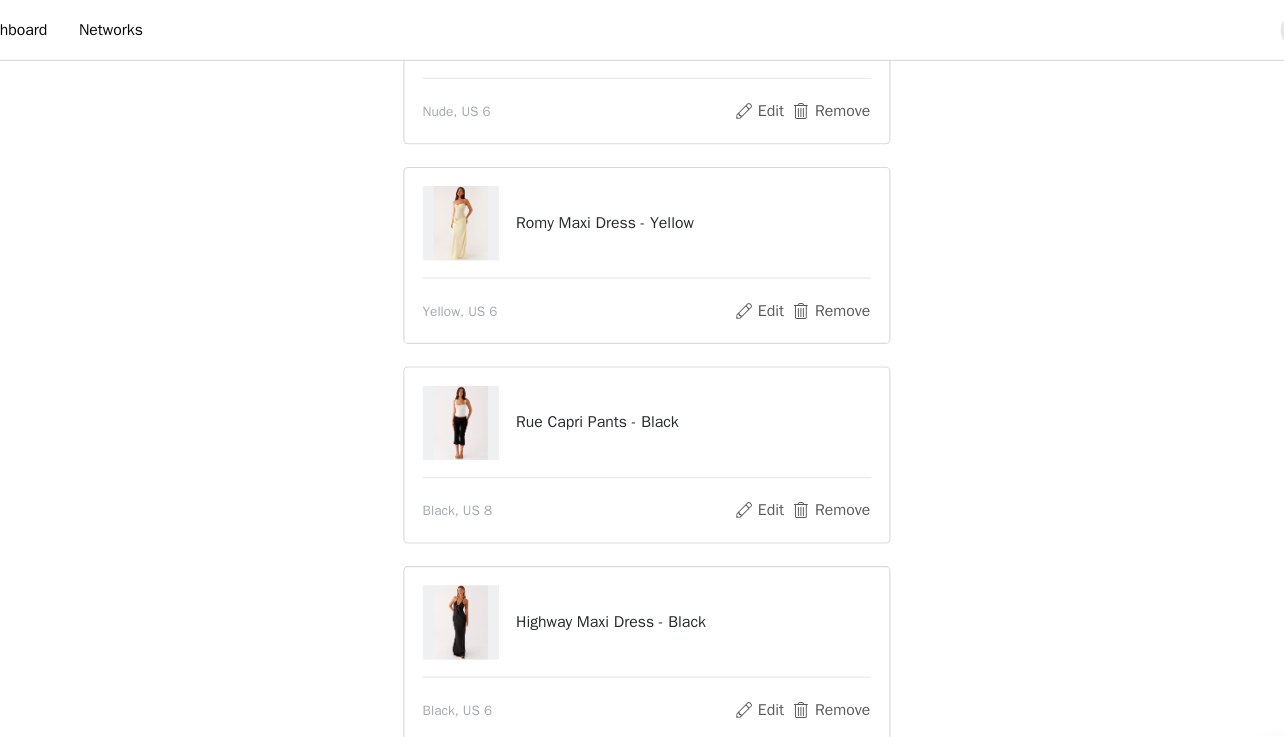 scroll, scrollTop: 219, scrollLeft: 0, axis: vertical 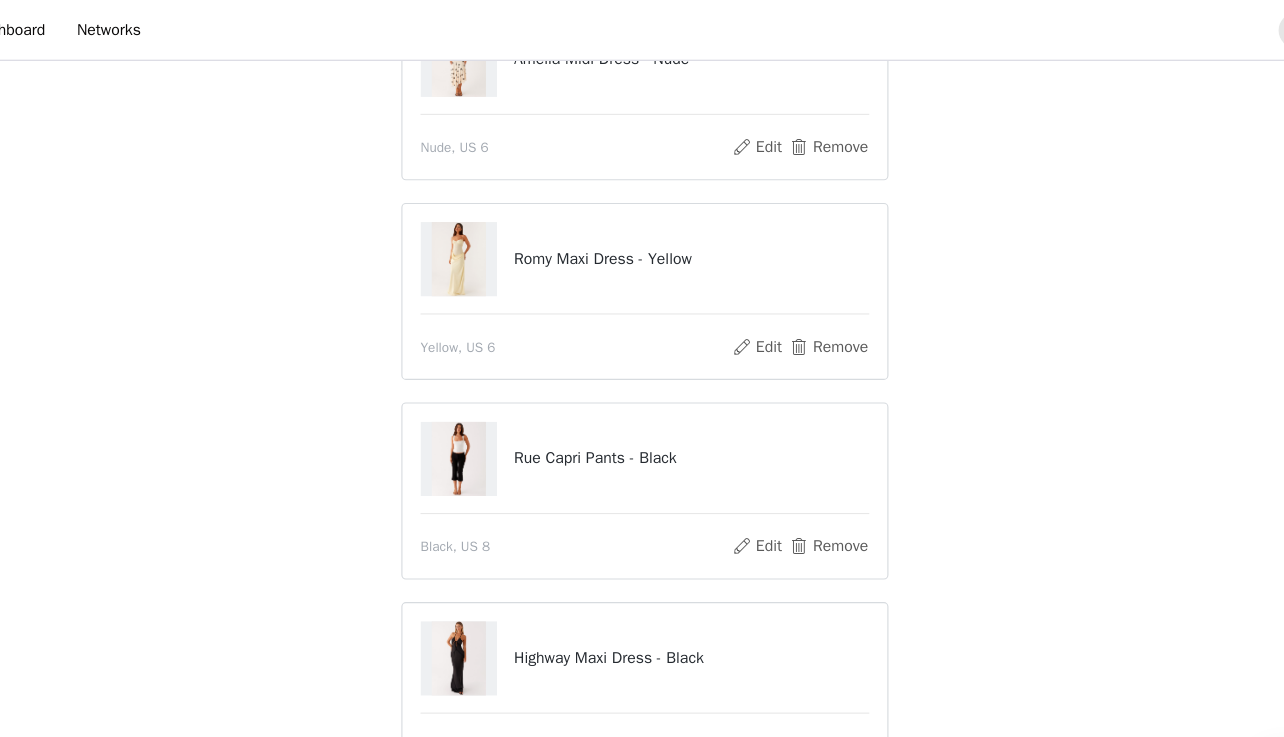 click at bounding box center (477, 230) 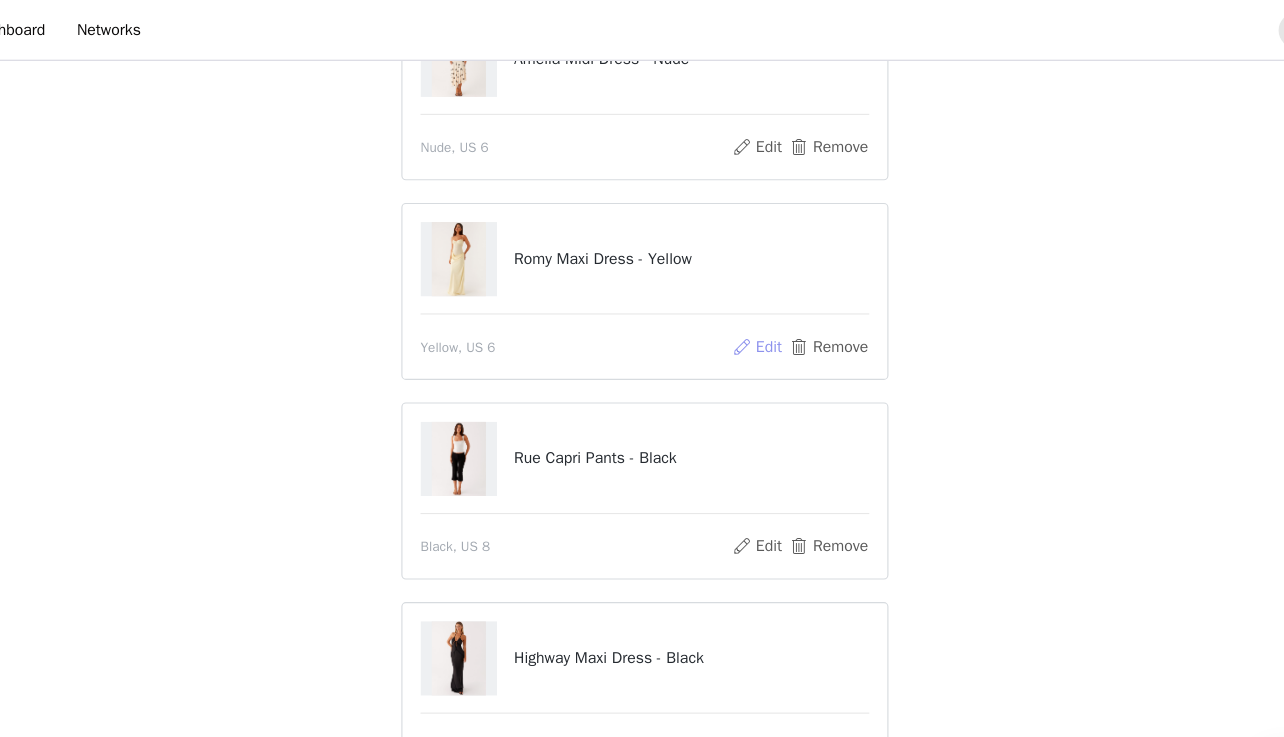 click on "Edit" at bounding box center (741, 308) 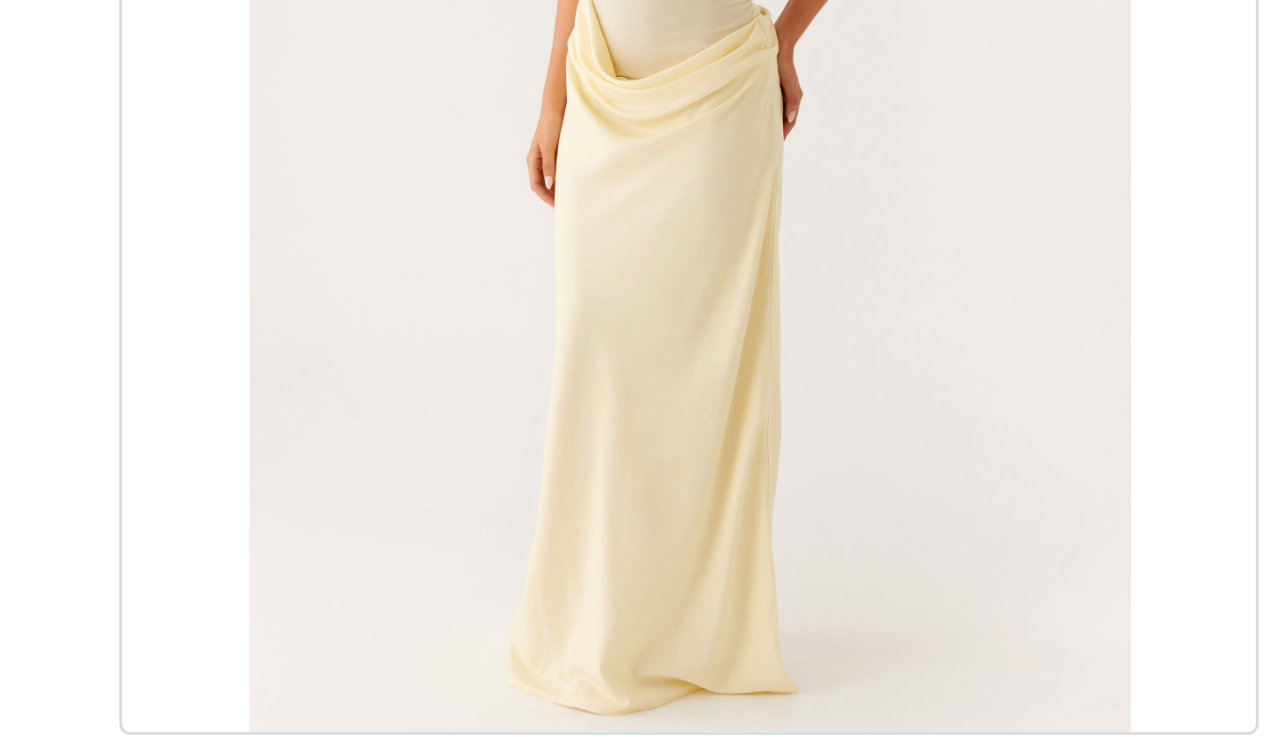 scroll, scrollTop: 186, scrollLeft: 0, axis: vertical 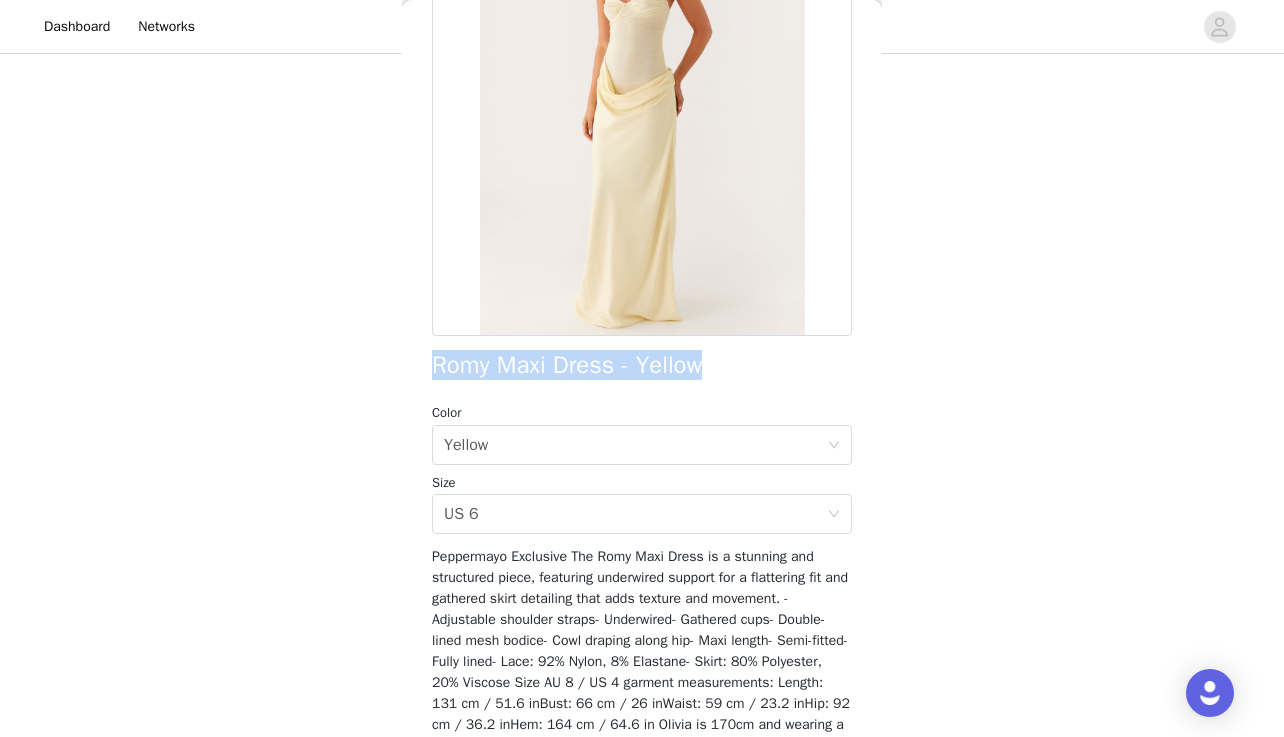drag, startPoint x: 745, startPoint y: 358, endPoint x: 419, endPoint y: 358, distance: 326 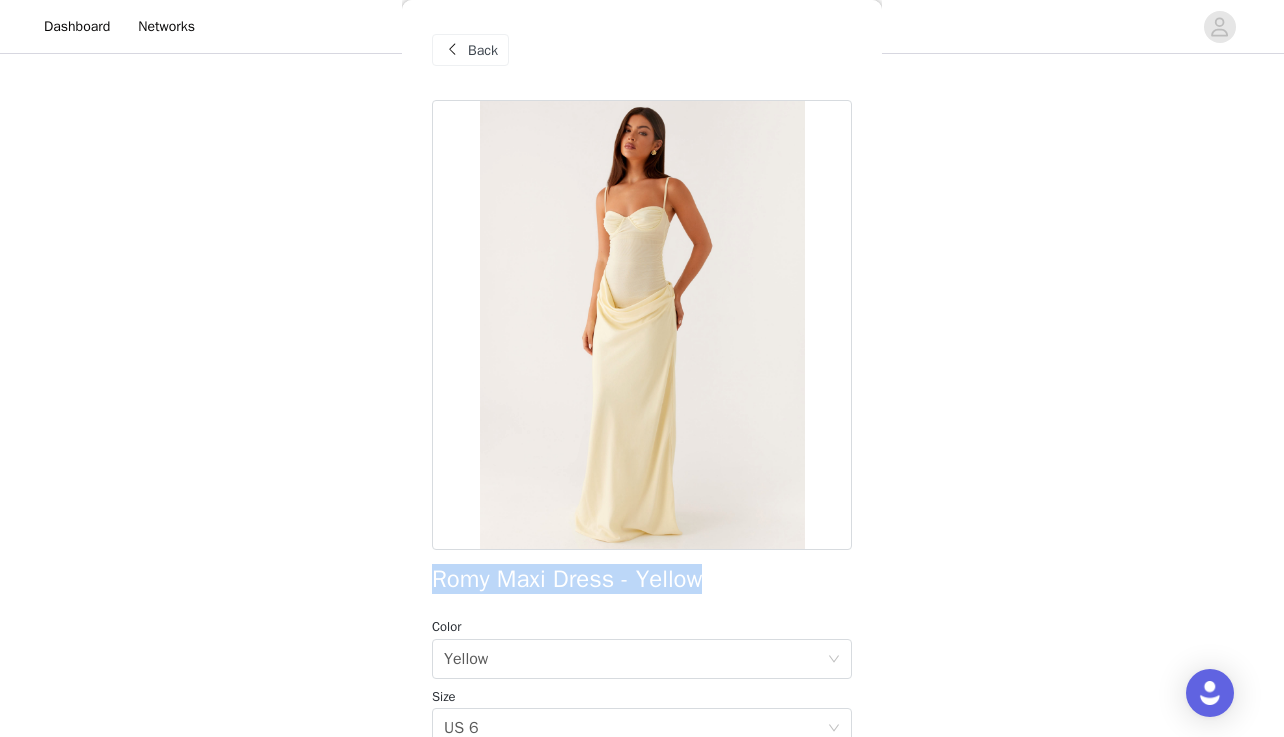 scroll, scrollTop: 0, scrollLeft: 0, axis: both 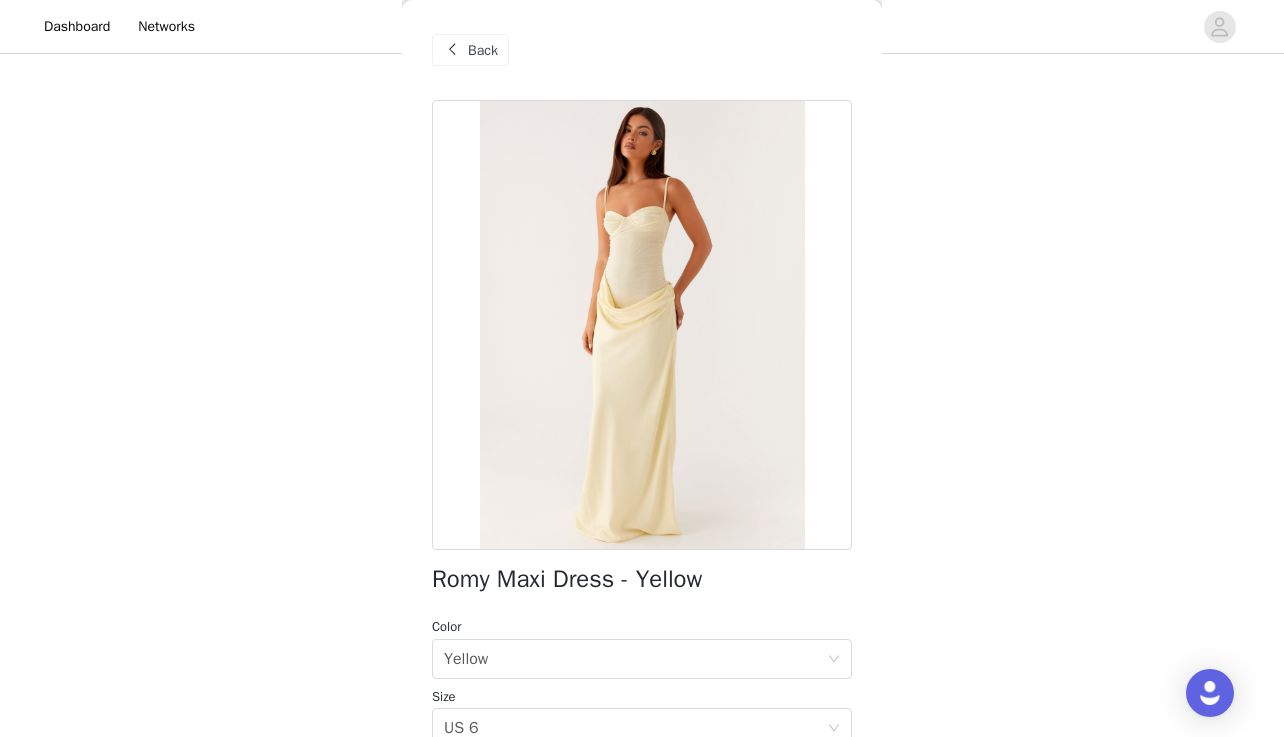 click on "Back" at bounding box center (483, 50) 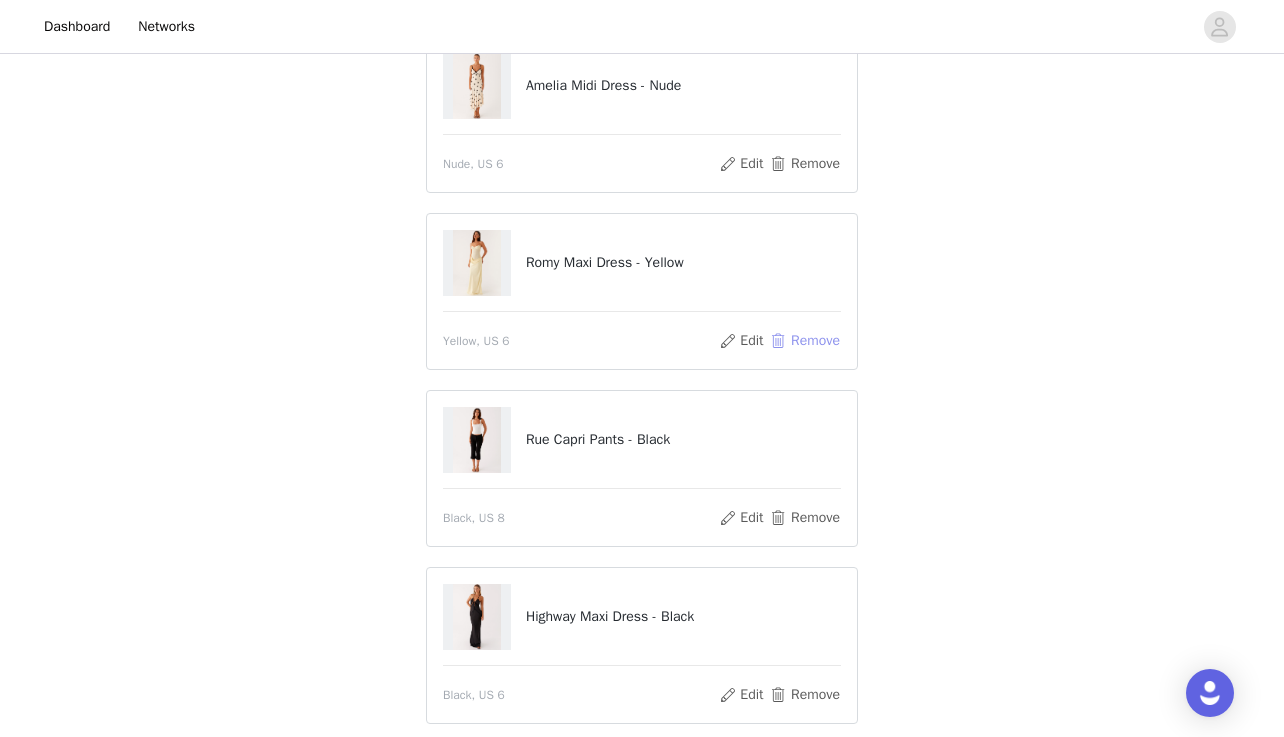 click on "Remove" at bounding box center [805, 341] 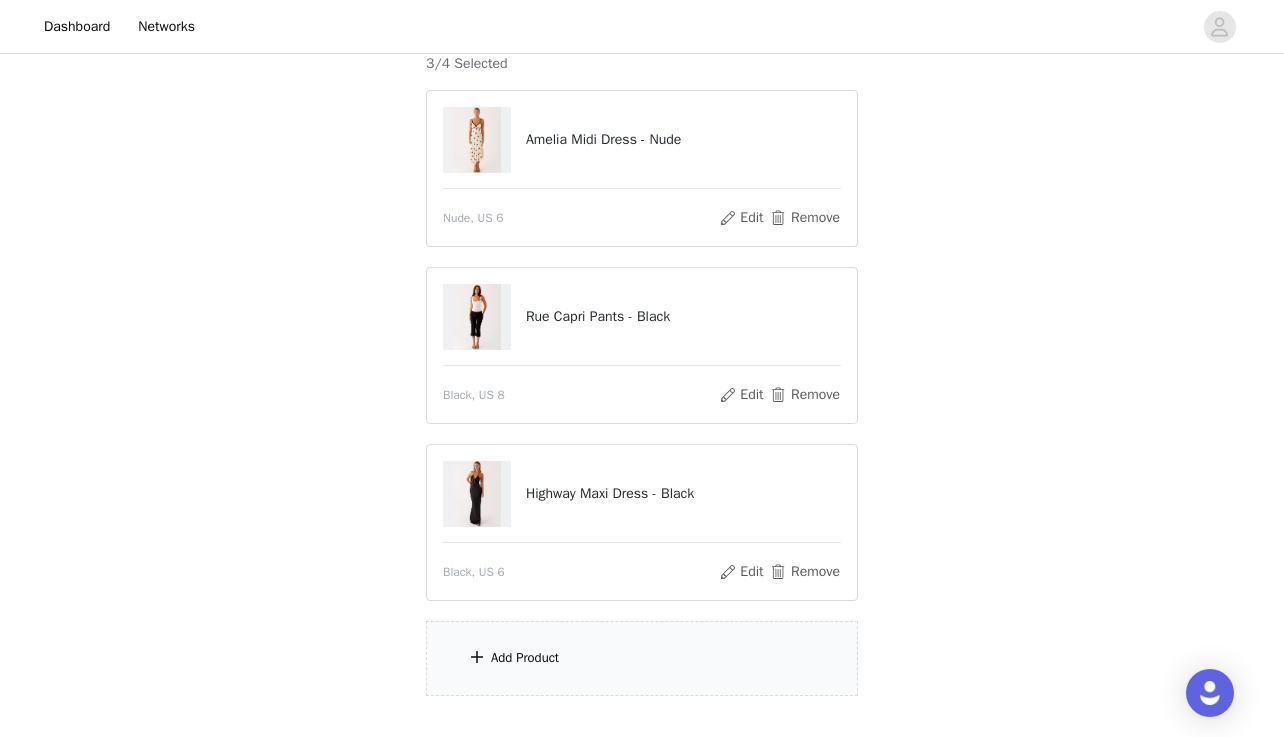 click on "Add Product" at bounding box center (525, 658) 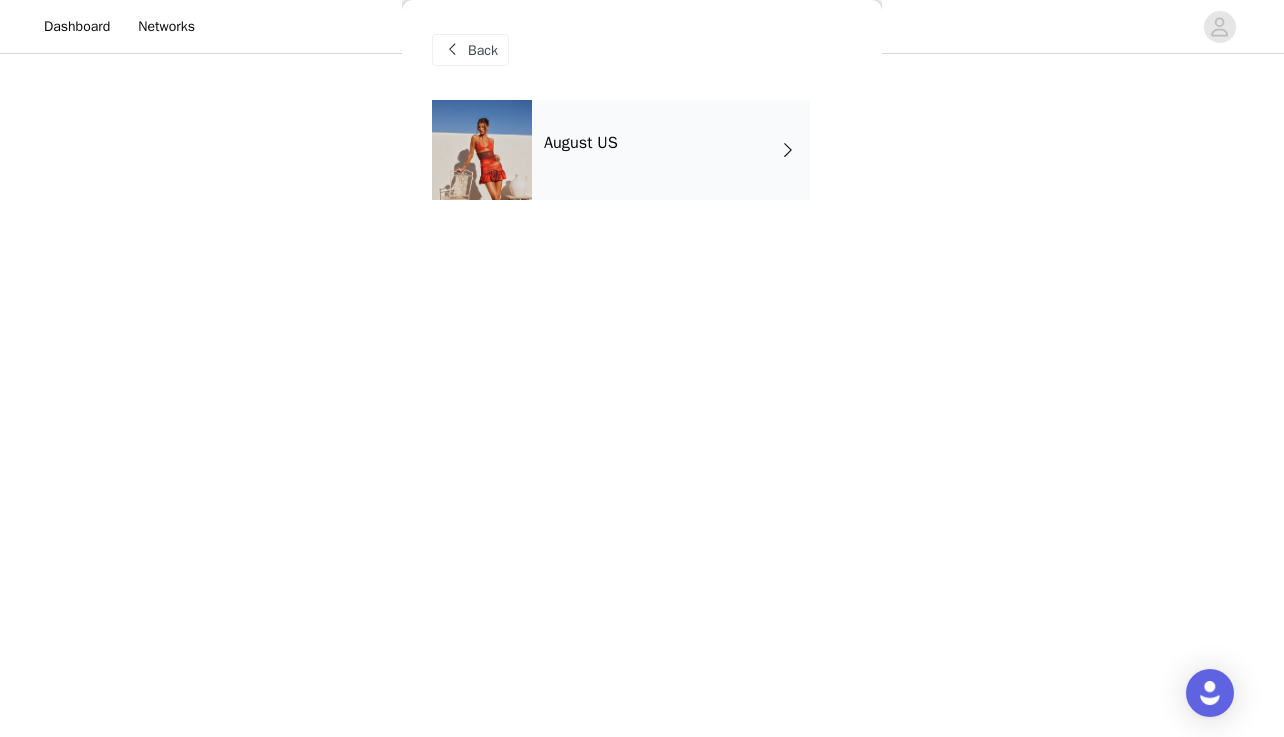 click on "August US" at bounding box center [671, 150] 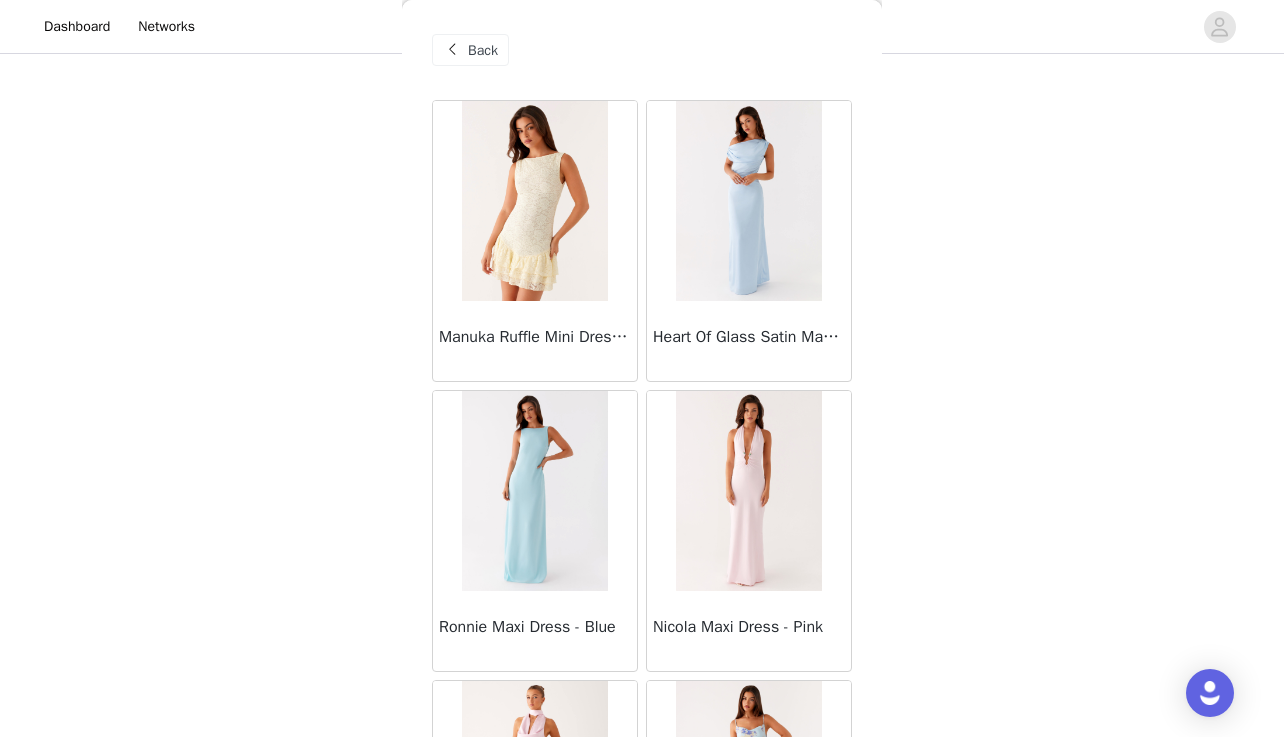scroll, scrollTop: 313, scrollLeft: 0, axis: vertical 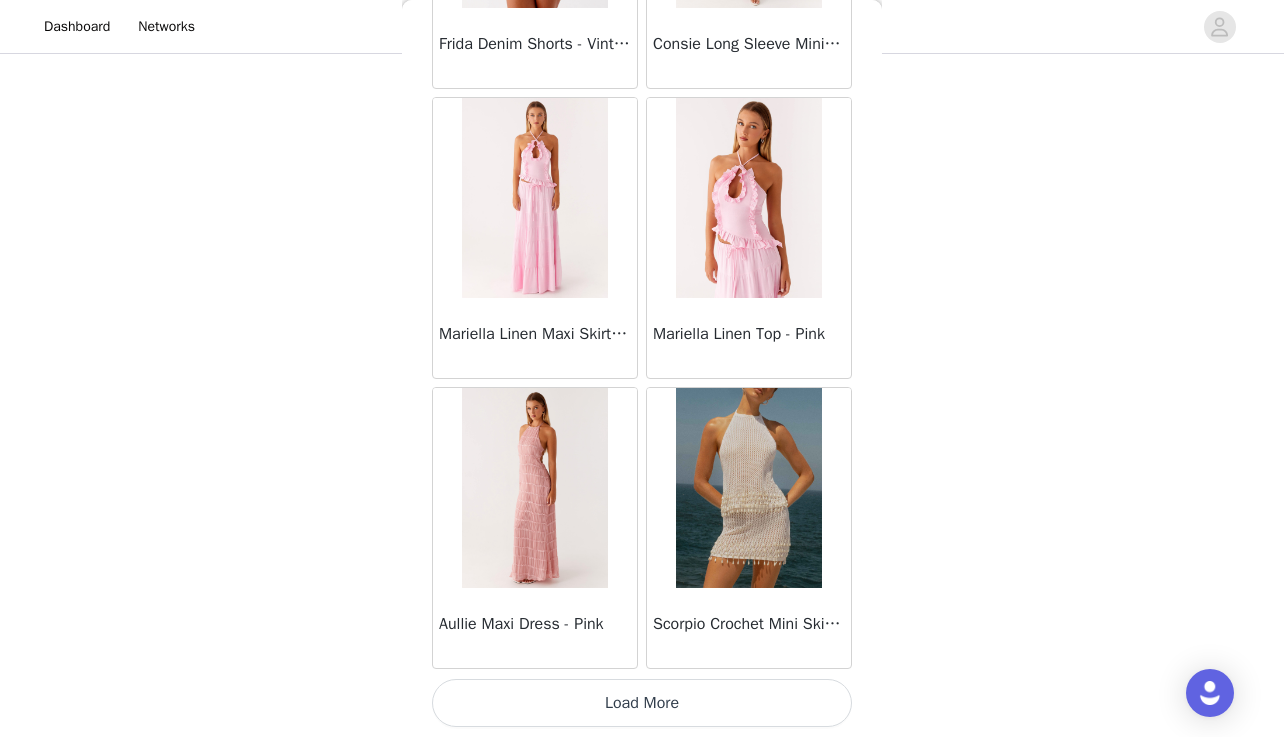 click on "Load More" at bounding box center [642, 703] 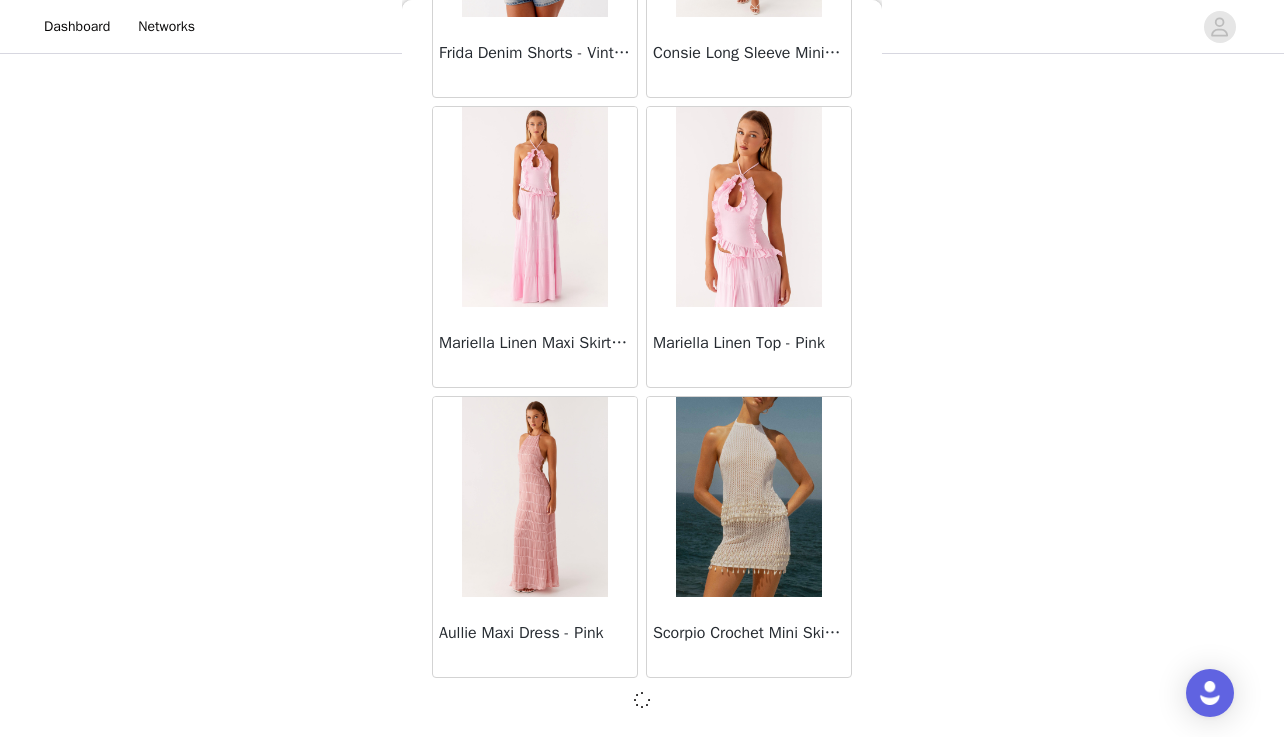scroll, scrollTop: 2314, scrollLeft: 0, axis: vertical 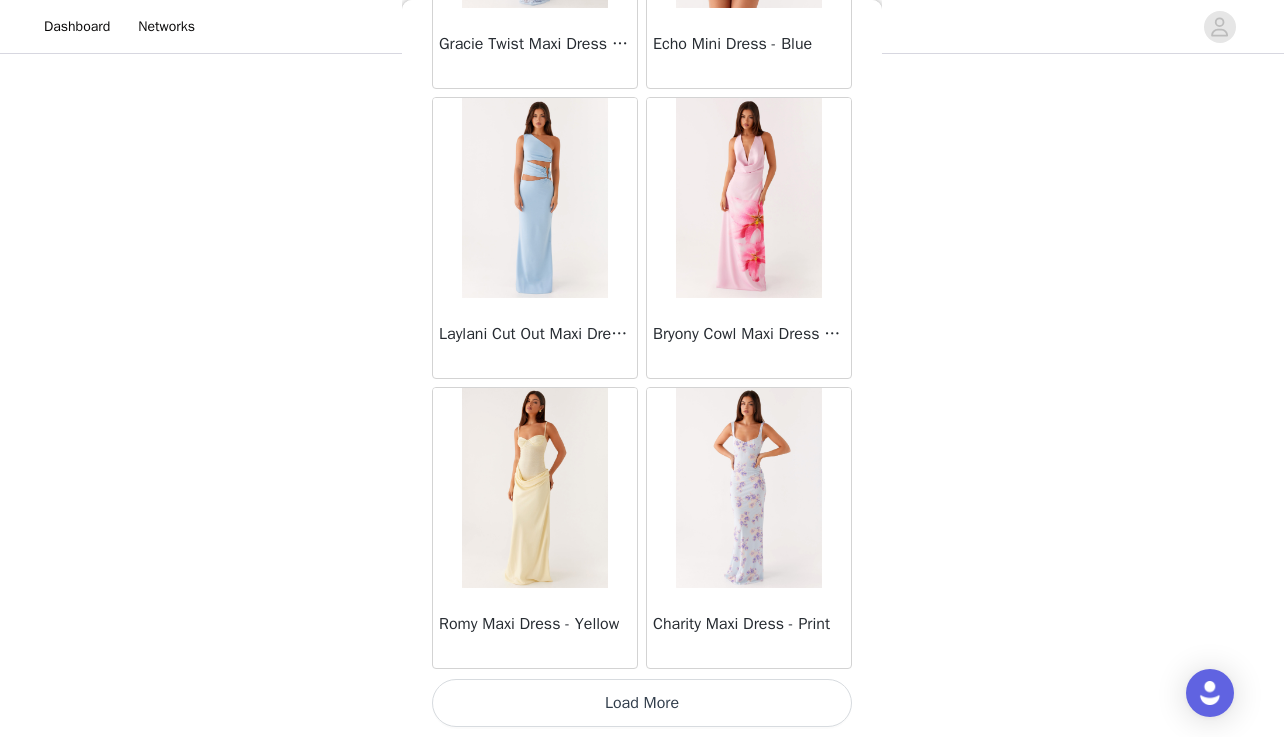 click on "Load More" at bounding box center (642, 703) 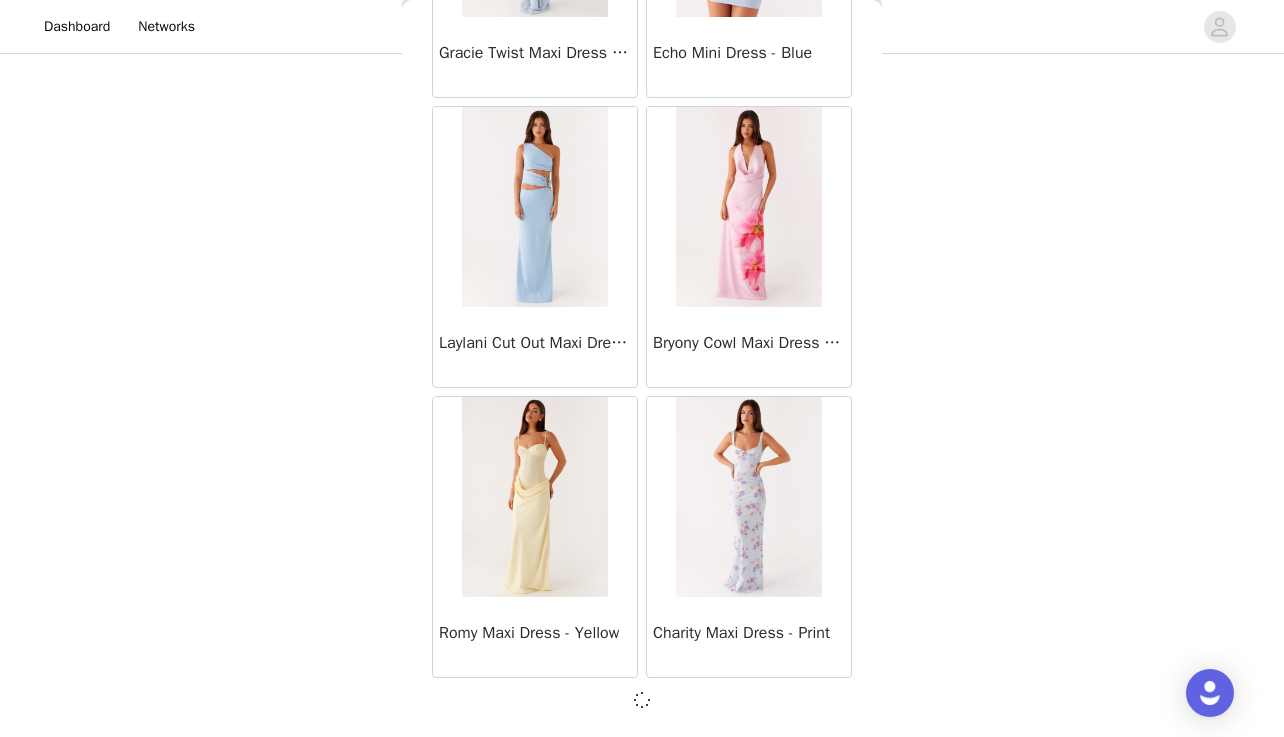 scroll, scrollTop: 377, scrollLeft: 0, axis: vertical 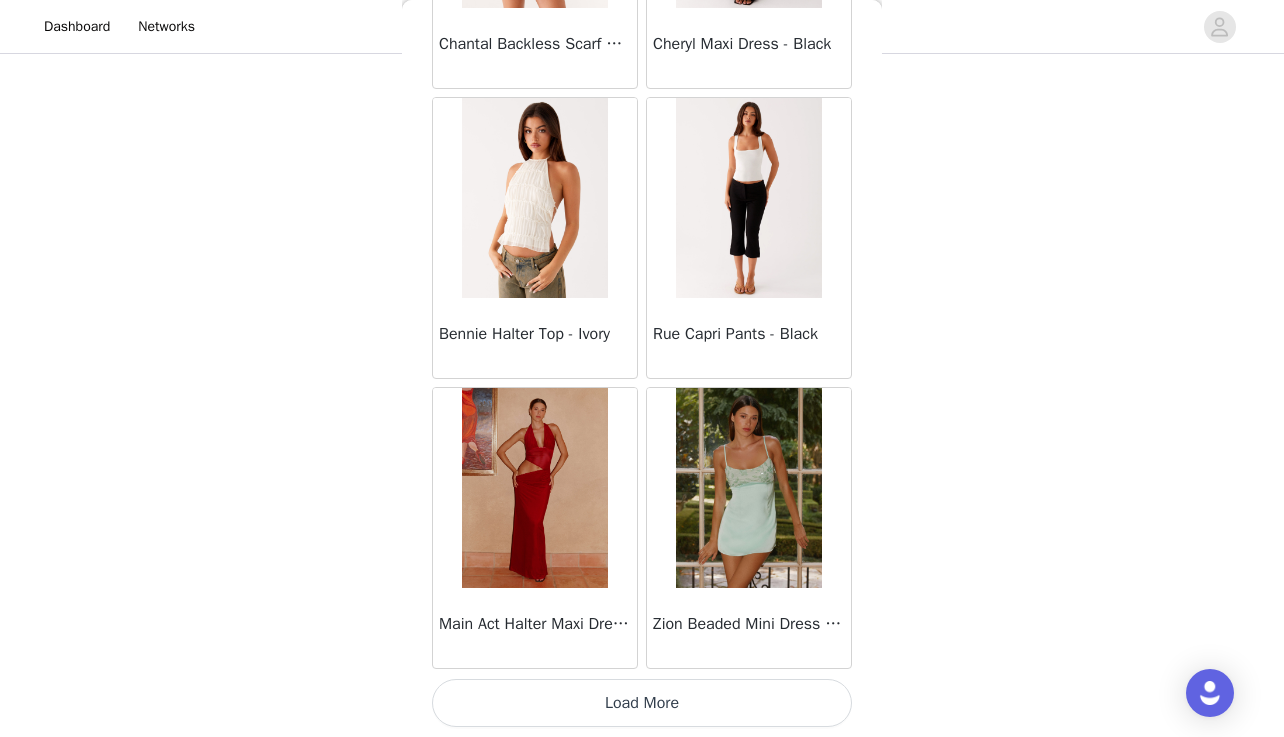 click on "Load More" at bounding box center (642, 703) 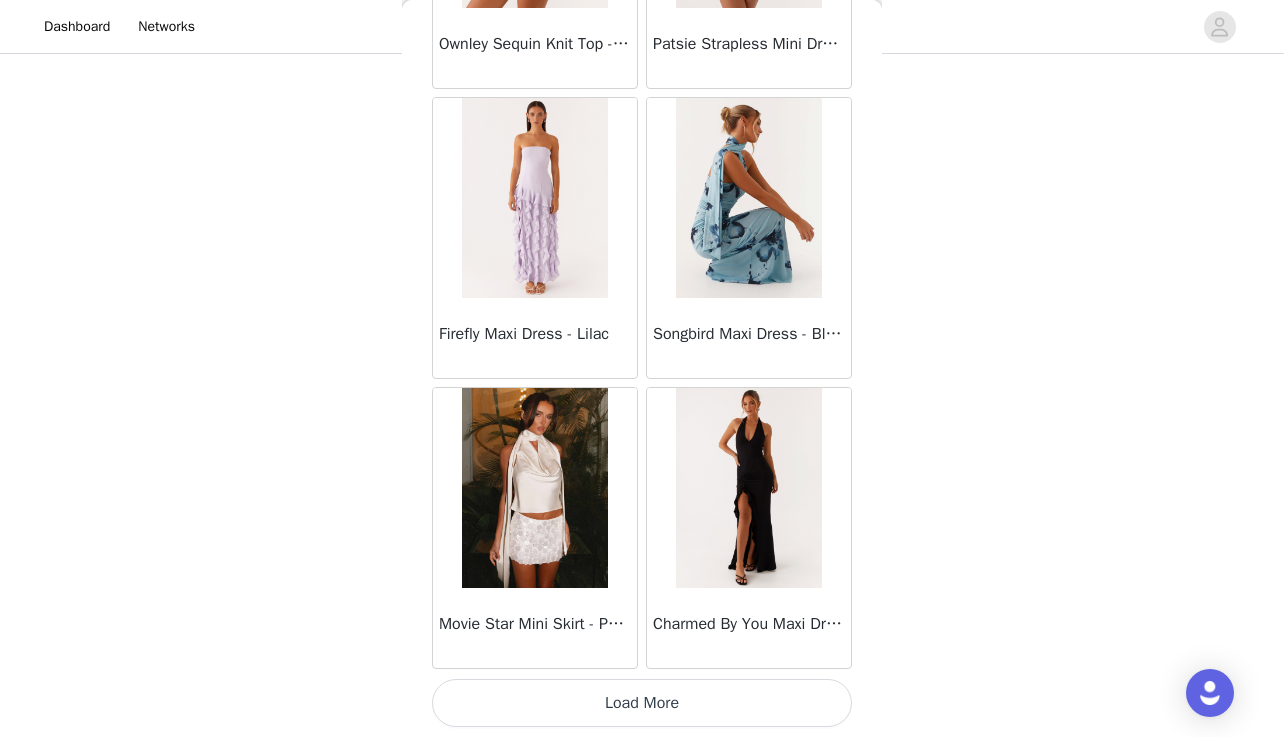 click on "Load More" at bounding box center (642, 703) 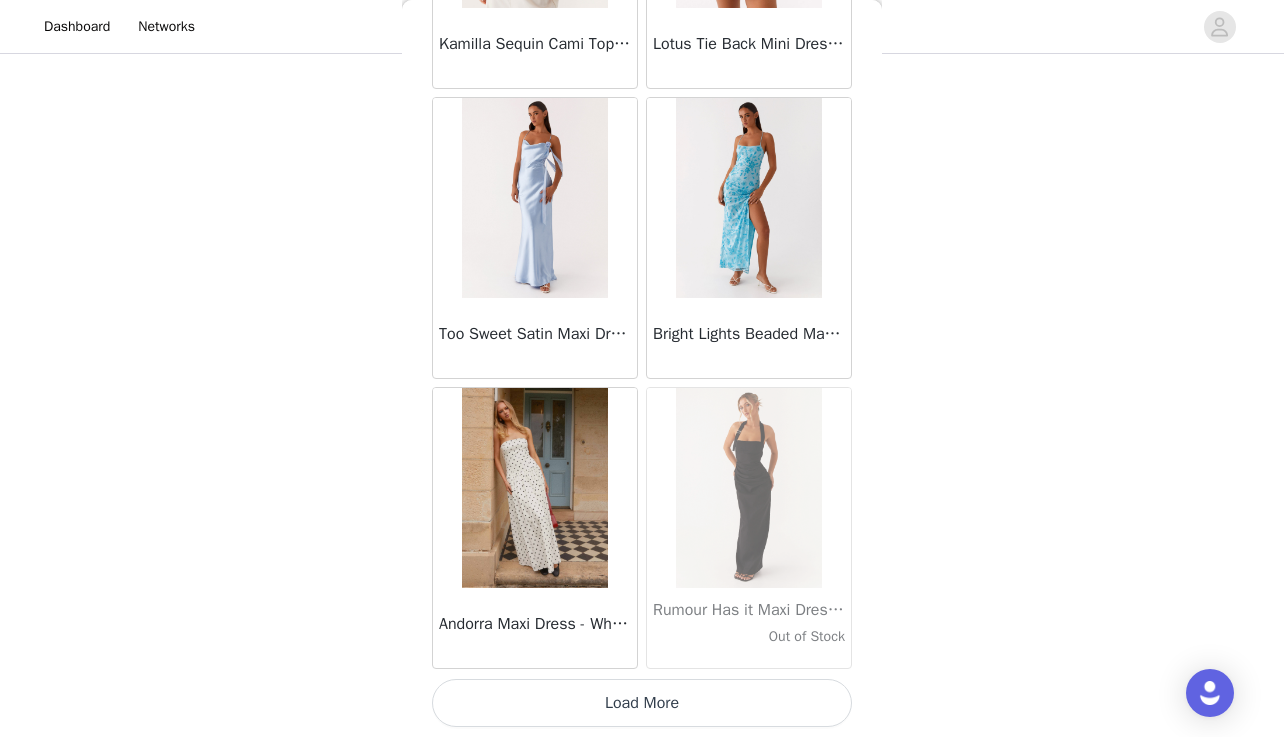 click on "Load More" at bounding box center [642, 703] 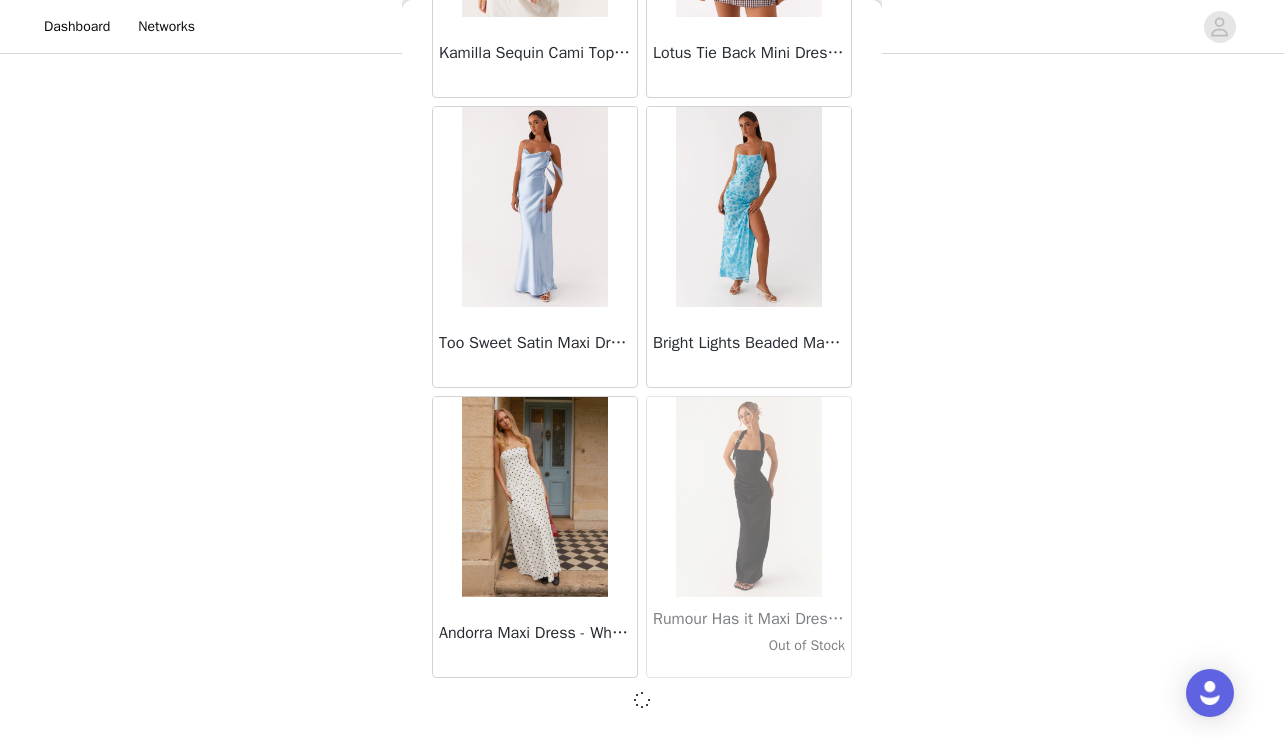 scroll, scrollTop: 13914, scrollLeft: 0, axis: vertical 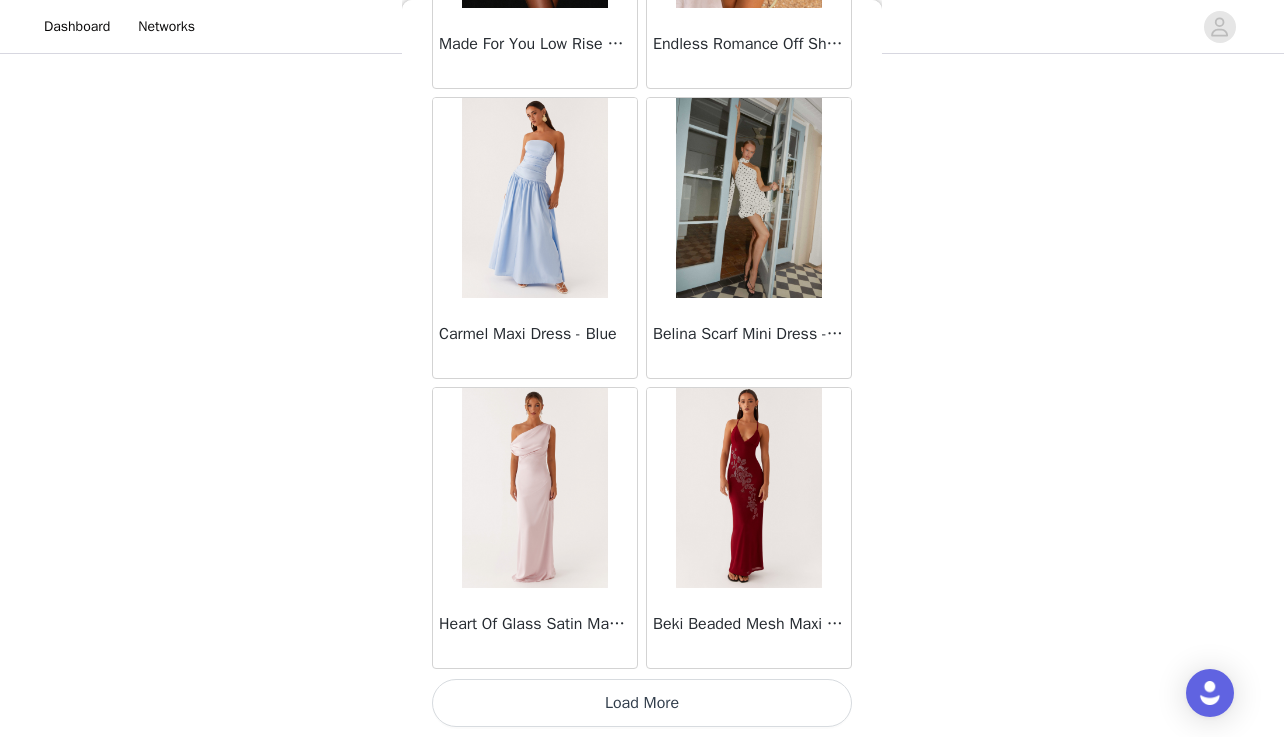 click on "Load More" at bounding box center [642, 703] 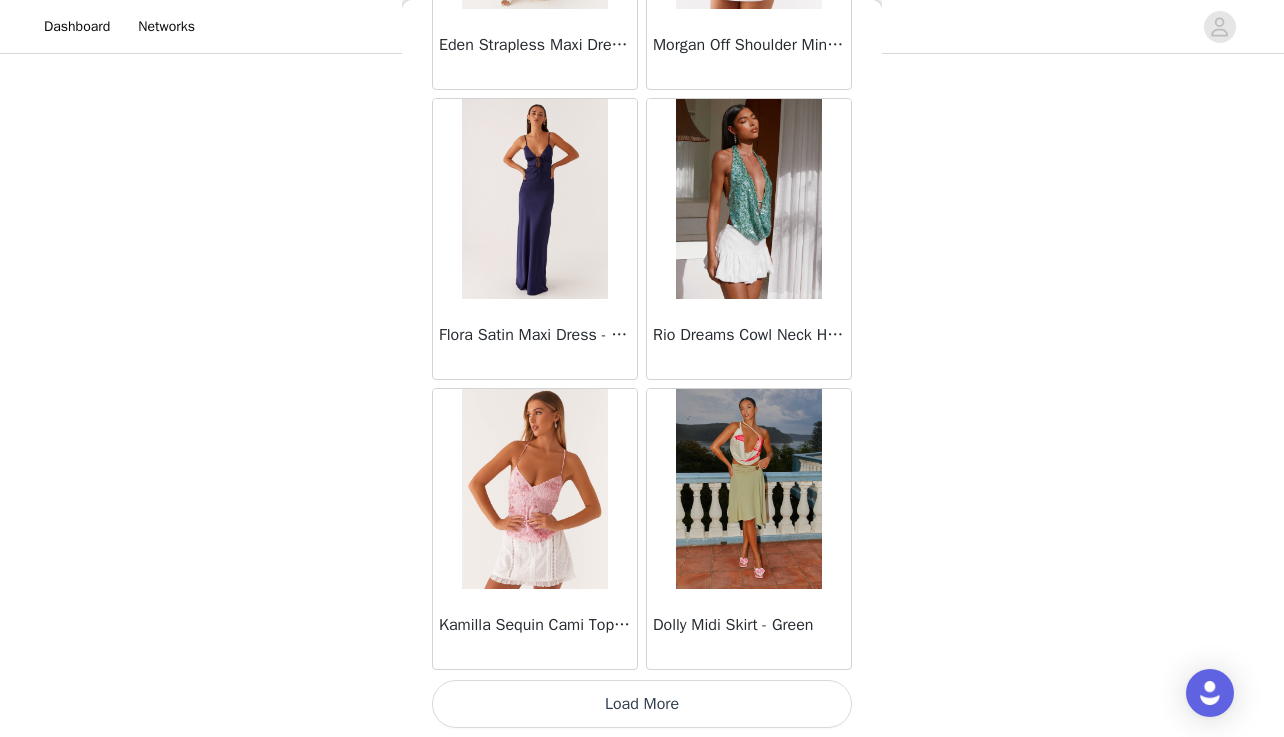 scroll, scrollTop: 19724, scrollLeft: 0, axis: vertical 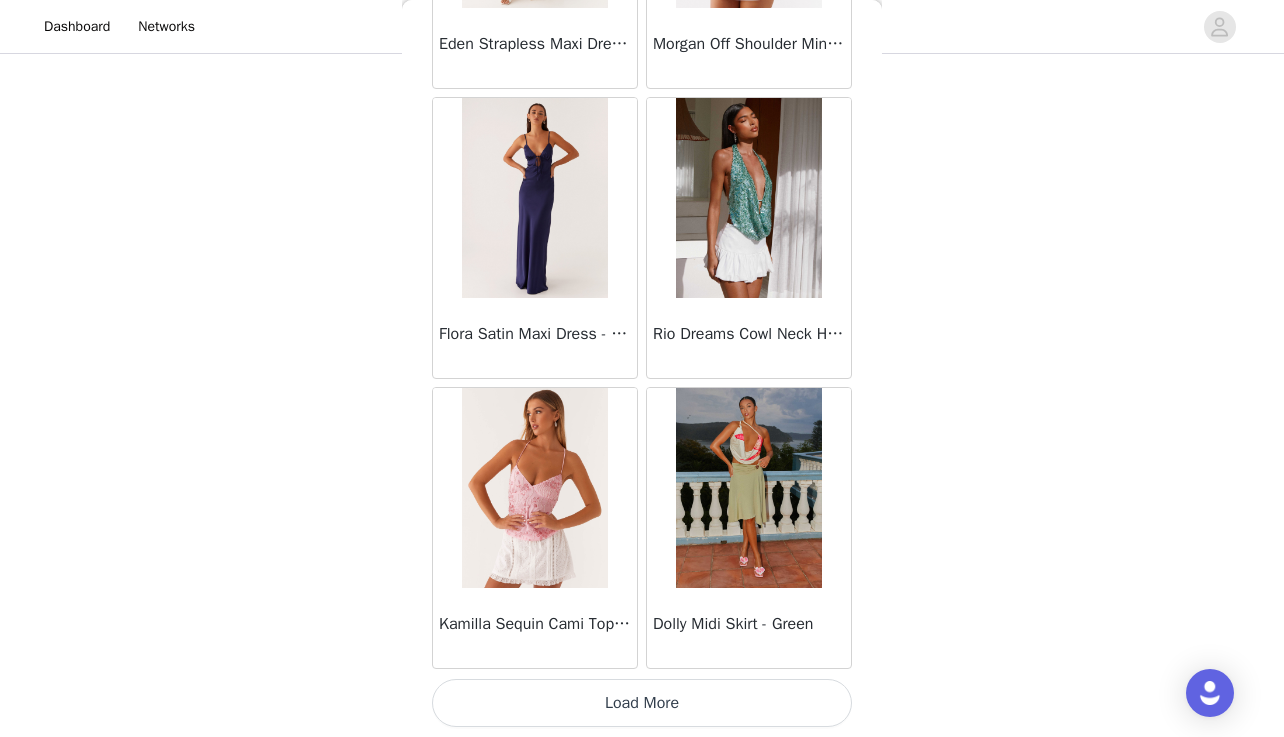 click on "Manuka Ruffle Mini Dress - Yellow       Heart Of Glass Satin Maxi Dress - Blue       Ronnie Maxi Dress - Blue       Nicola Maxi Dress - Pink       Imani Maxi Dress - Pink       Liana Cowl Maxi Dress - Print       Cherry Skies Midi Dress - White       Crystal Clear Lace Midi Skirt - Ivory       Crystal Clear Lace Top - Ivory       Clayton Top - Black Gingham       Wish You Luck Denim Top - Dark Blue       Raphaela Mini Dress - Navy       Maloney Maxi Dress - White       Franco Tie Back Top - Blue       Frida Denim Shorts - Vintage Wash Blue       Consie Long Sleeve Mini Dress - Pale Blue       Mariella Linen Maxi Skirt - Pink       Mariella Linen Top - Pink       Aullie Maxi Dress - Pink       Scorpio Crochet Mini Skirt - Ivory       Carnation Long Sleeve Knit Maxi Dress - Blue       Tara Maxi Dress - Pink Print       Kandi Mini Skirt - Mint       Bohemian Bliss Mesh Mini Dress - Green Floral       Carpe Diem Crochet Mini Dress - Ivory       Calissa Haltherneck Mini Dress - Pink" at bounding box center (642, -9445) 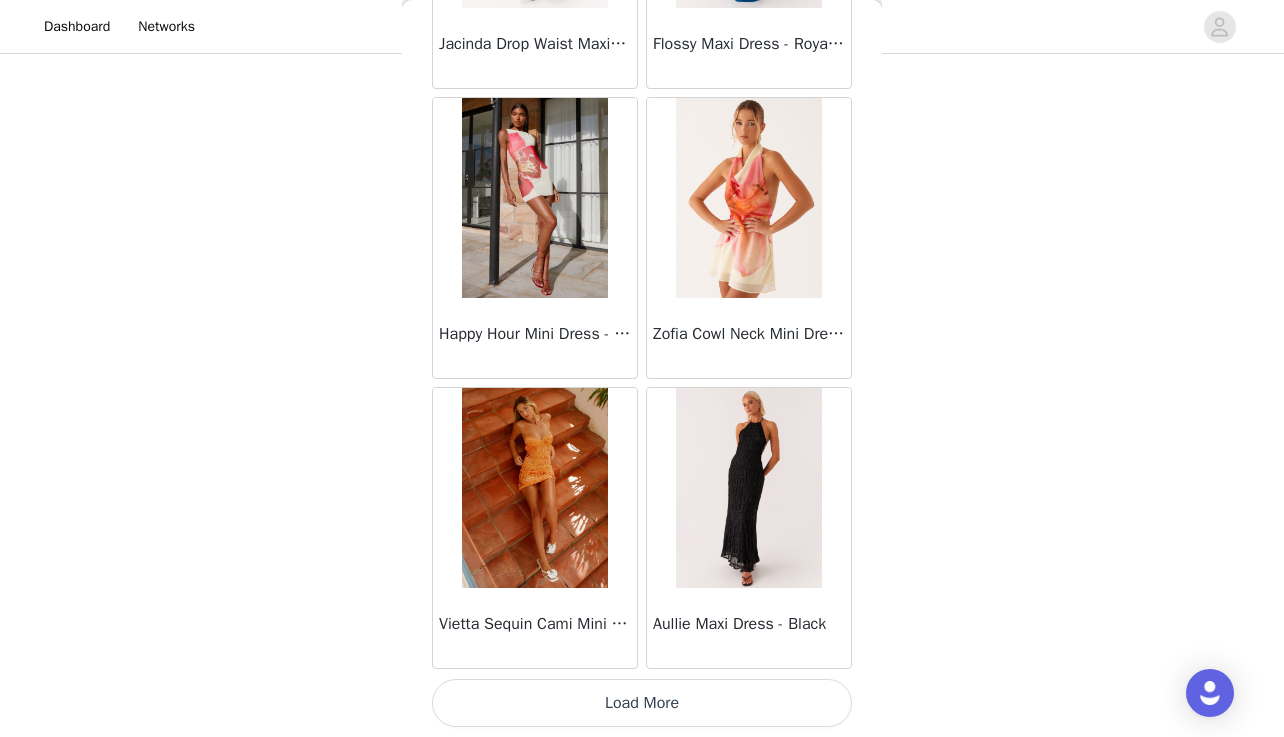 click on "Load More" at bounding box center (642, 703) 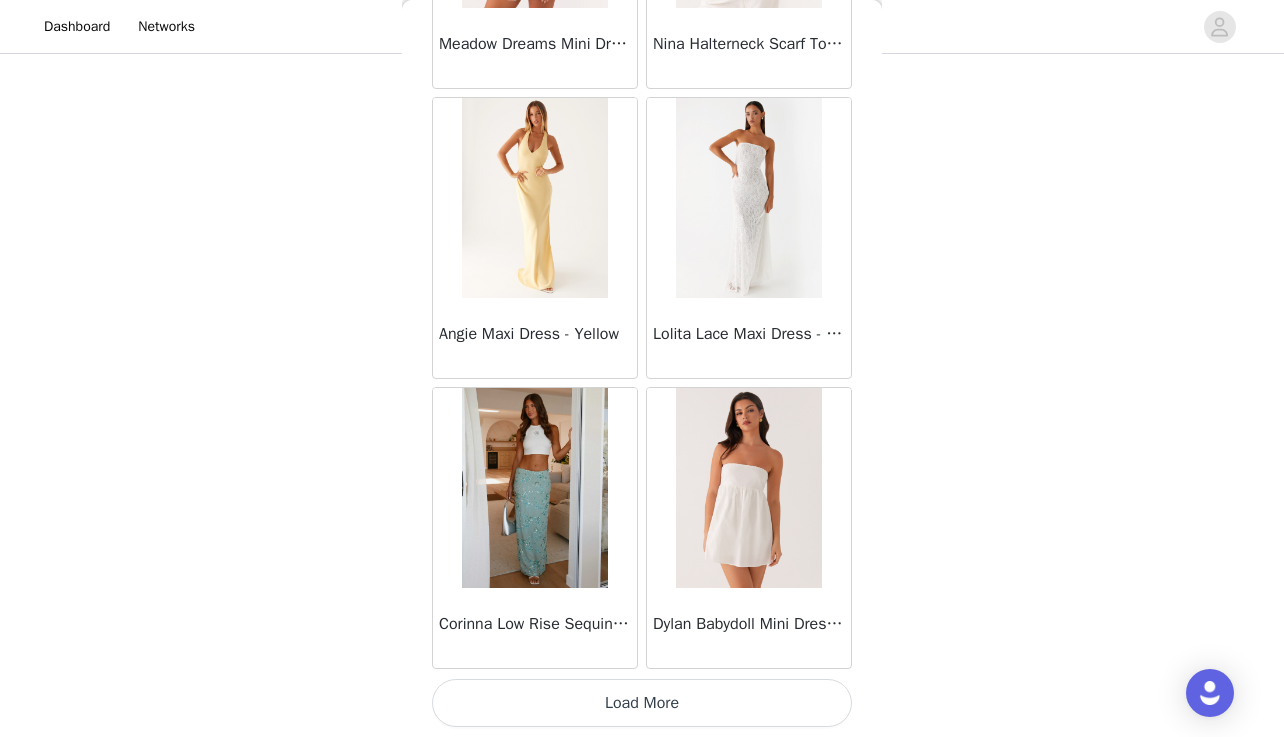 click on "Manuka Ruffle Mini Dress - Yellow       Heart Of Glass Satin Maxi Dress - Blue       Ronnie Maxi Dress - Blue       Nicola Maxi Dress - Pink       Imani Maxi Dress - Pink       Liana Cowl Maxi Dress - Print       Cherry Skies Midi Dress - White       Crystal Clear Lace Midi Skirt - Ivory       Crystal Clear Lace Top - Ivory       Clayton Top - Black Gingham       Wish You Luck Denim Top - Dark Blue       Raphaela Mini Dress - Navy       Maloney Maxi Dress - White       Franco Tie Back Top - Blue       Frida Denim Shorts - Vintage Wash Blue       Consie Long Sleeve Mini Dress - Pale Blue       Mariella Linen Maxi Skirt - Pink       Mariella Linen Top - Pink       Aullie Maxi Dress - Pink       Scorpio Crochet Mini Skirt - Ivory       Carnation Long Sleeve Knit Maxi Dress - Blue       Tara Maxi Dress - Pink Print       Kandi Mini Skirt - Mint       Bohemian Bliss Mesh Mini Dress - Green Floral       Carpe Diem Crochet Mini Dress - Ivory       Calissa Haltherneck Mini Dress - Pink" at bounding box center (642, -12345) 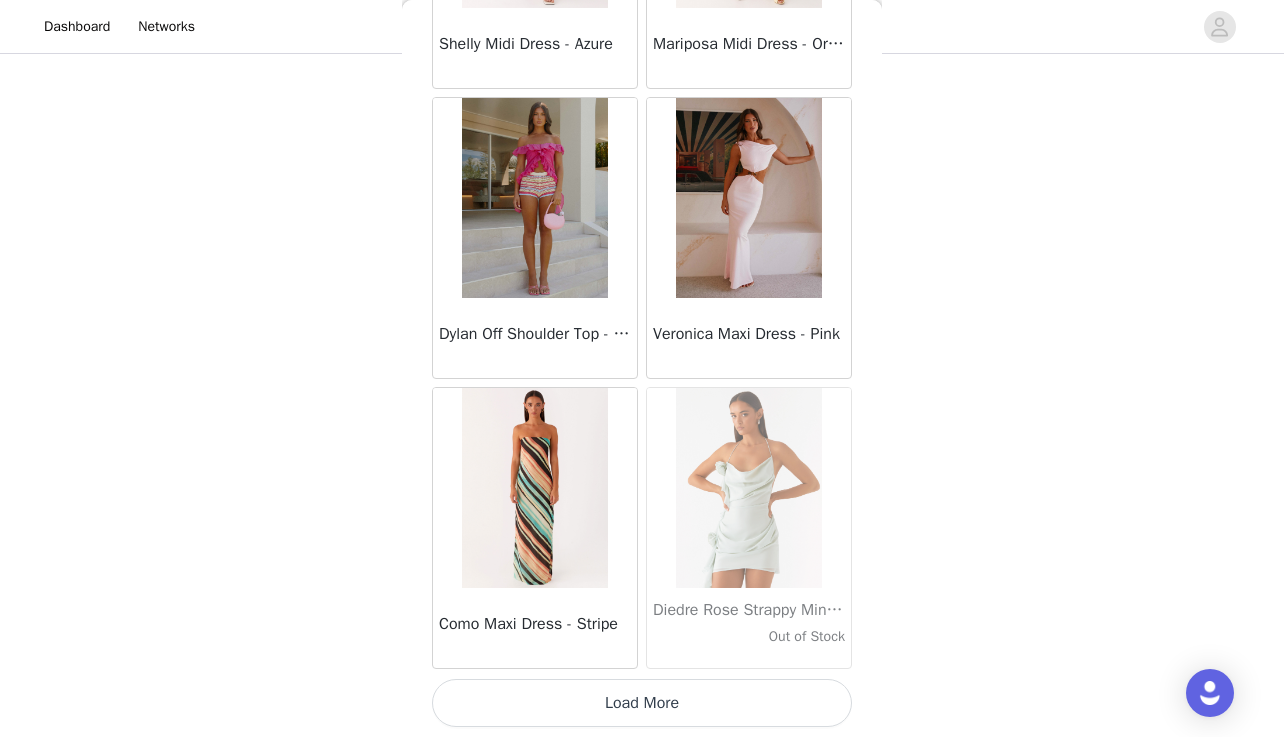 click on "Load More" at bounding box center [642, 703] 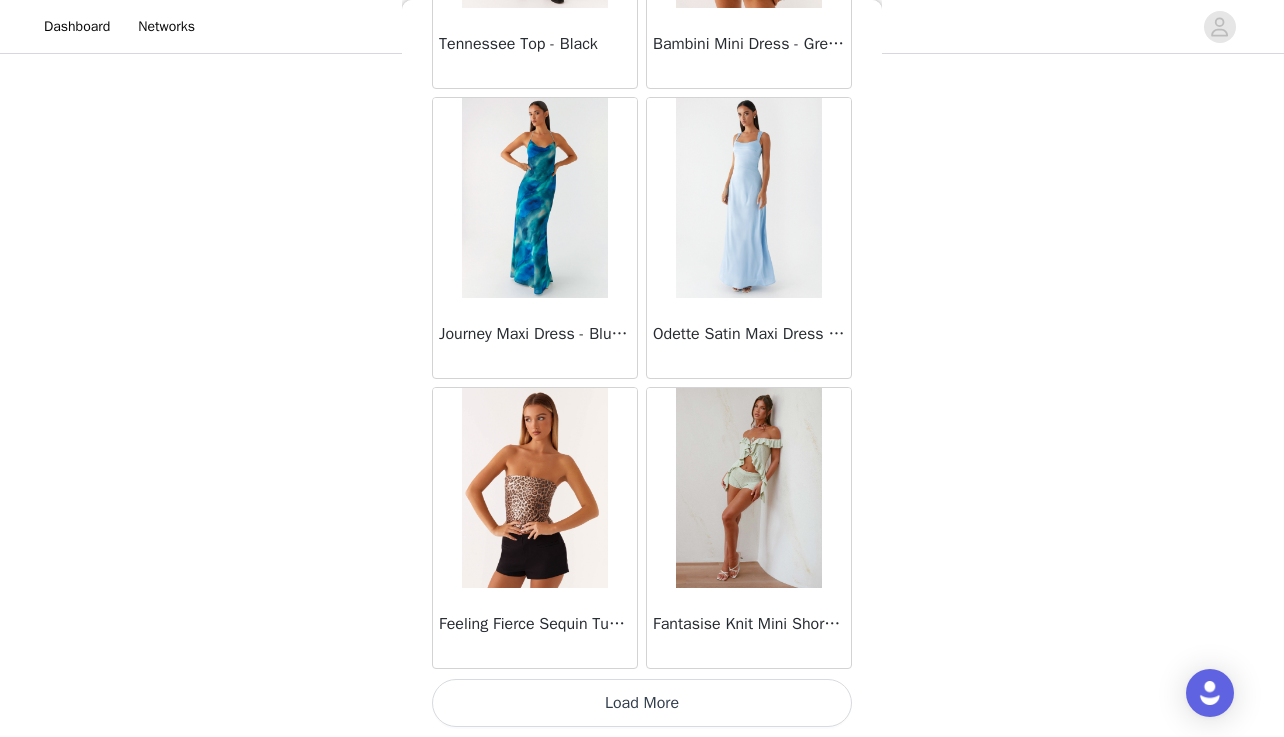 click on "Load More" at bounding box center (642, 703) 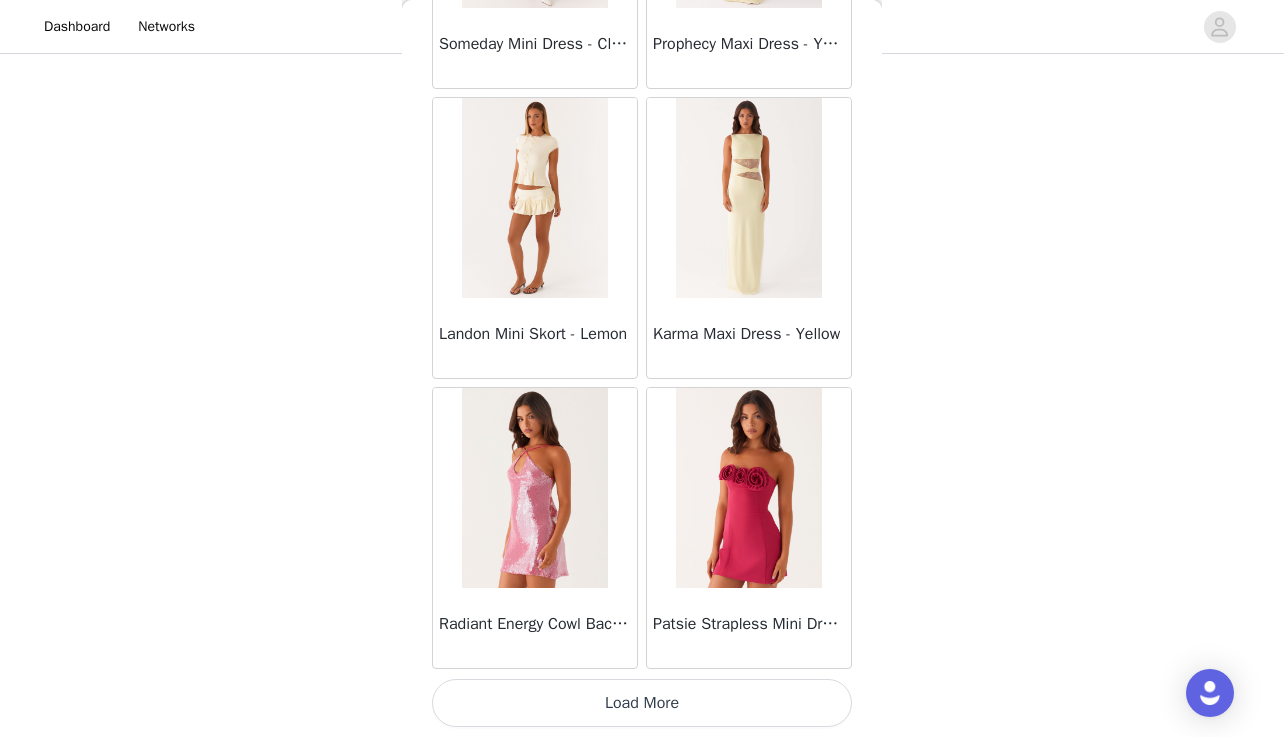 click on "Load More" at bounding box center (642, 703) 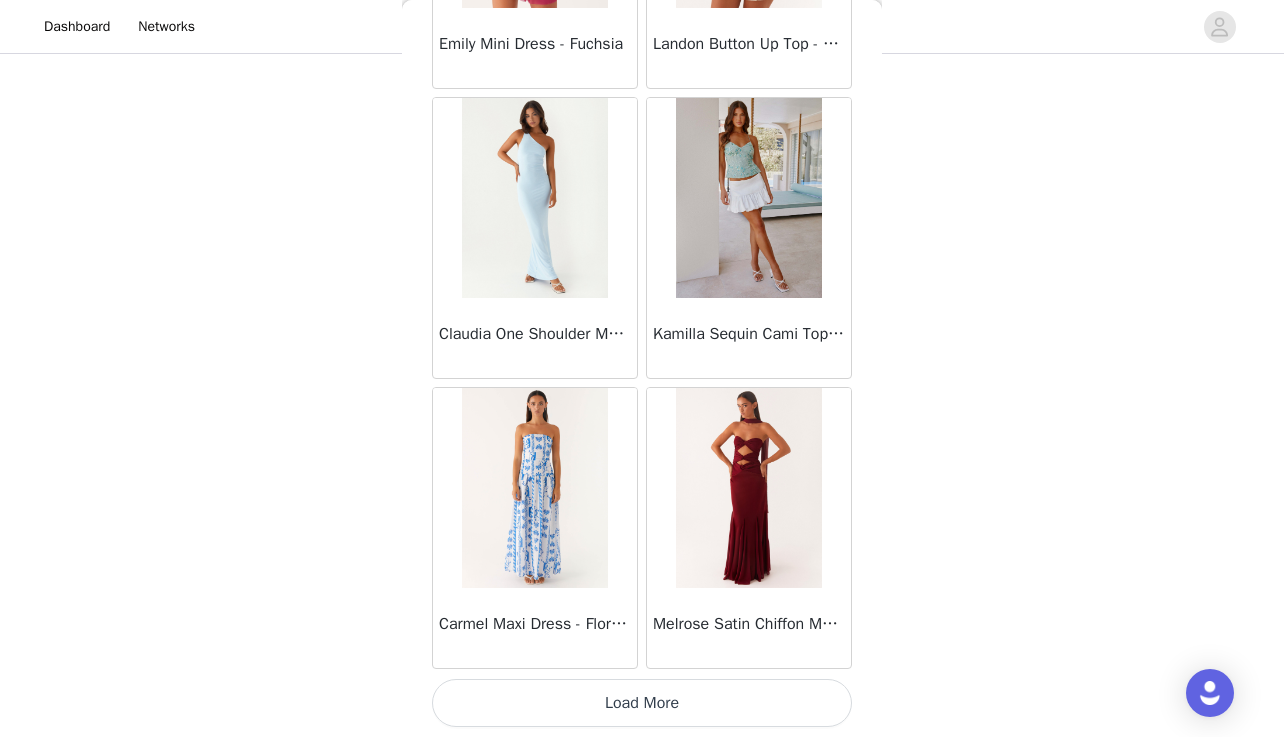 click on "Load More" at bounding box center [642, 703] 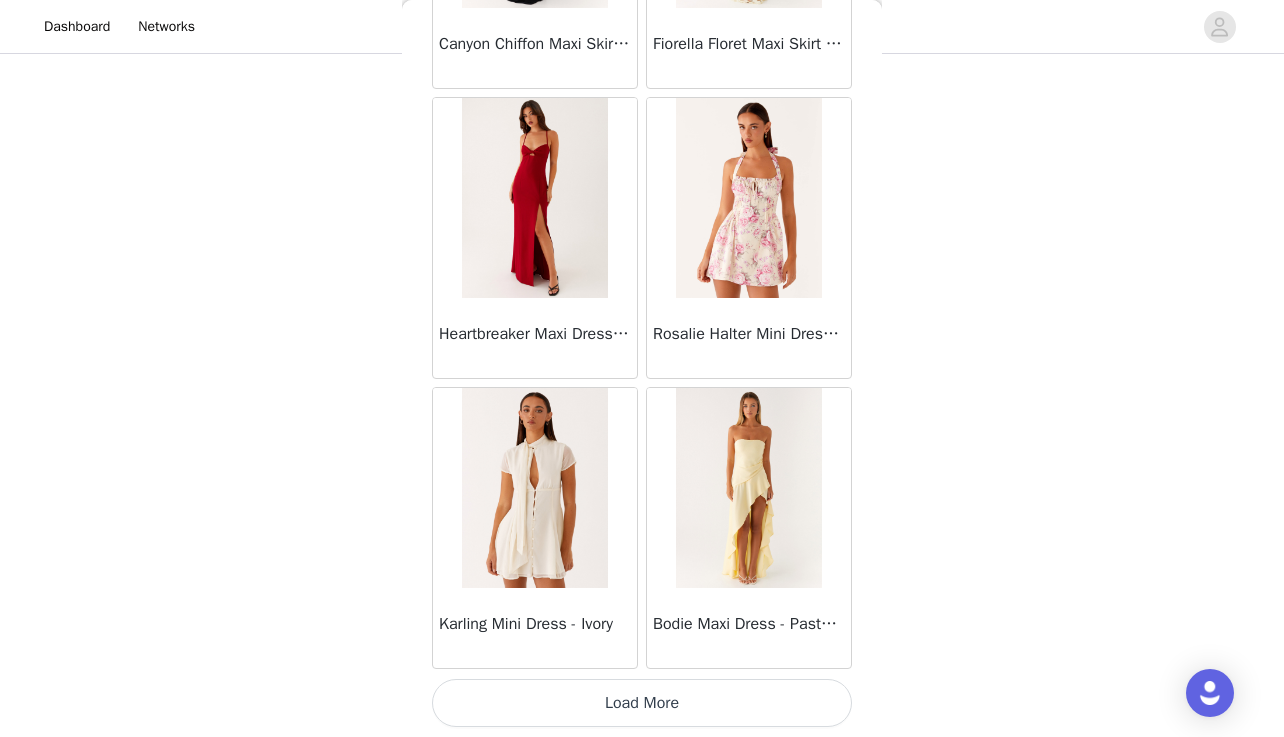 click on "Load More" at bounding box center (642, 703) 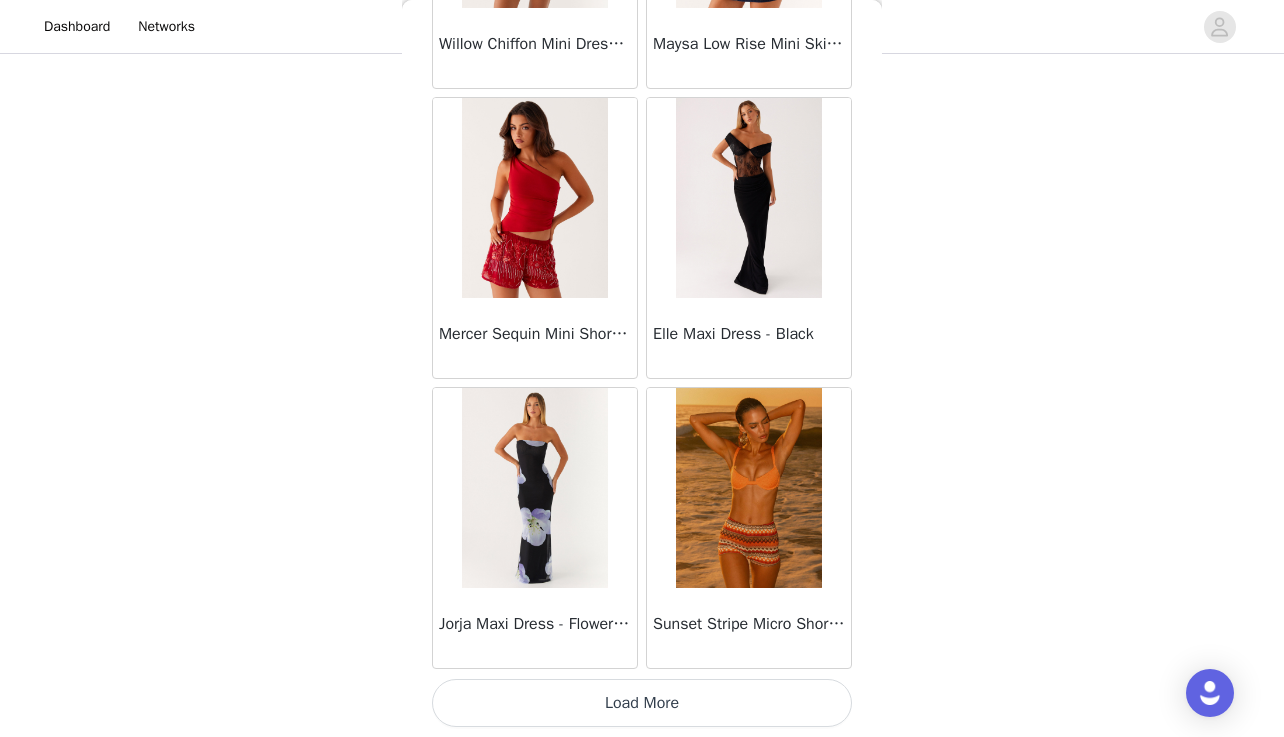 click on "Load More" at bounding box center (642, 703) 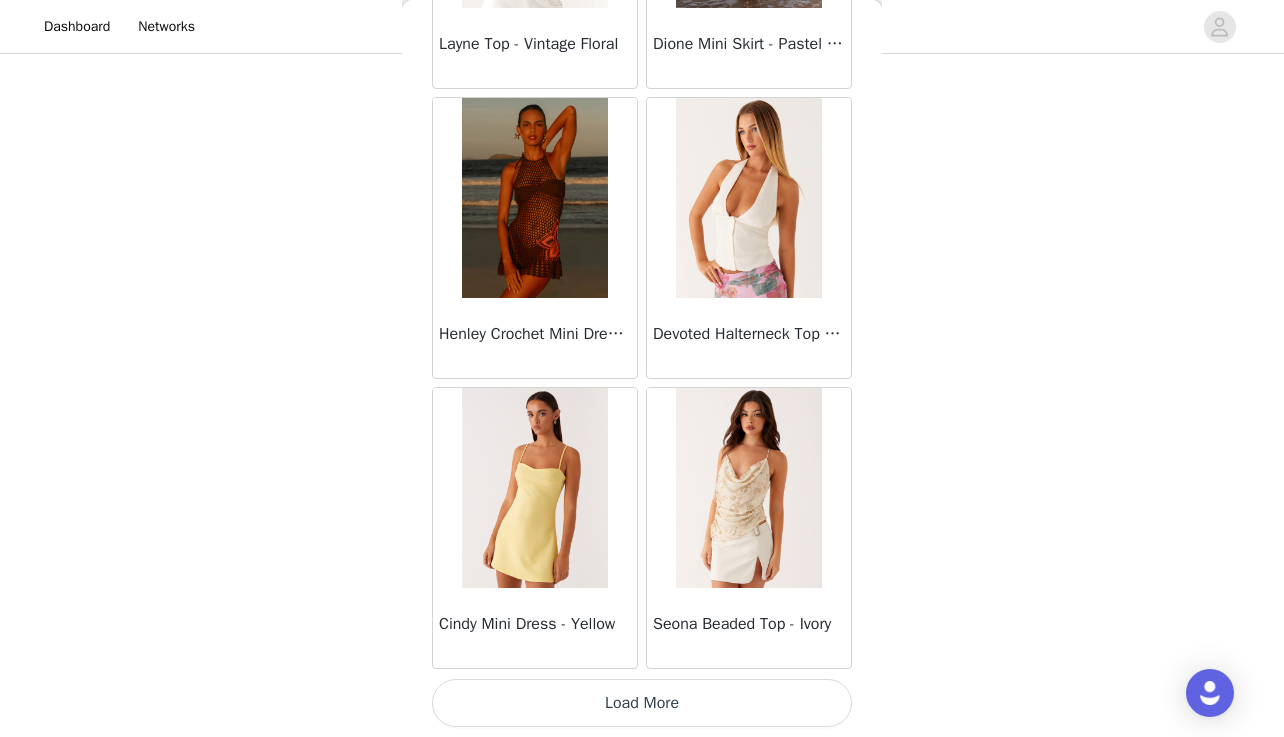 click on "Load More" at bounding box center (642, 703) 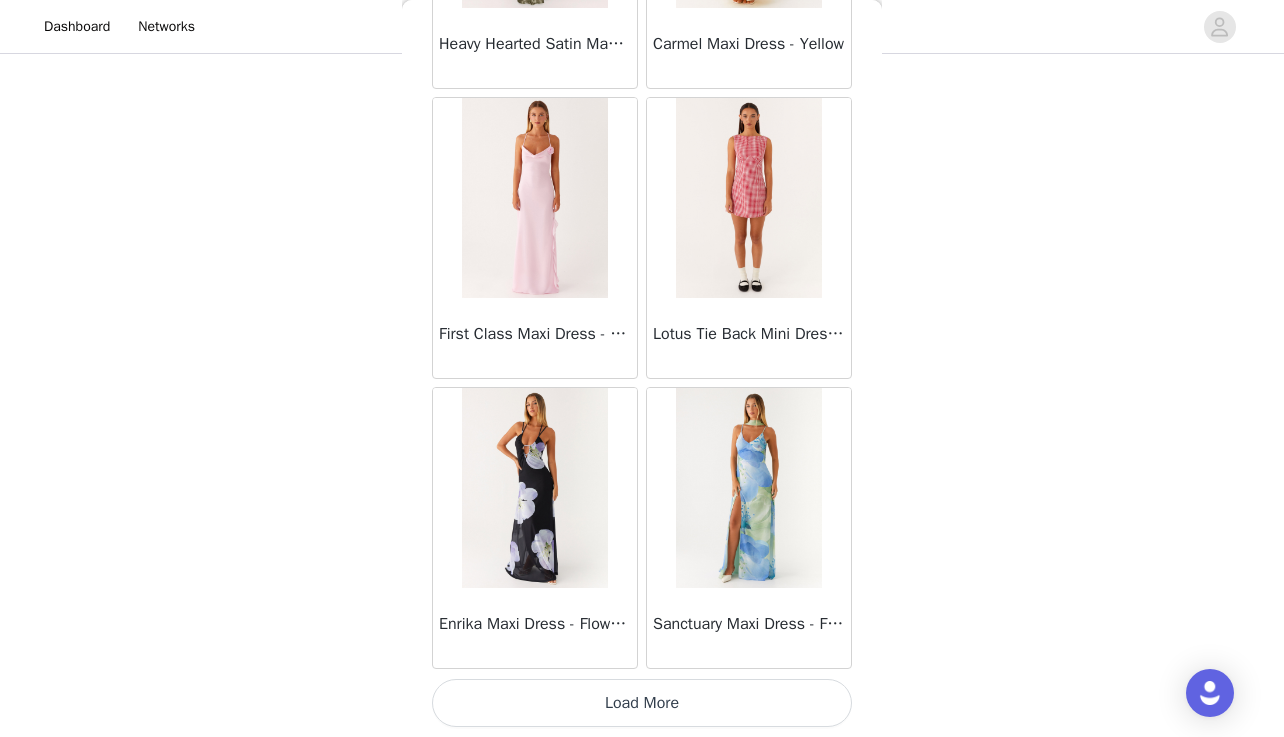 click on "Load More" at bounding box center (642, 703) 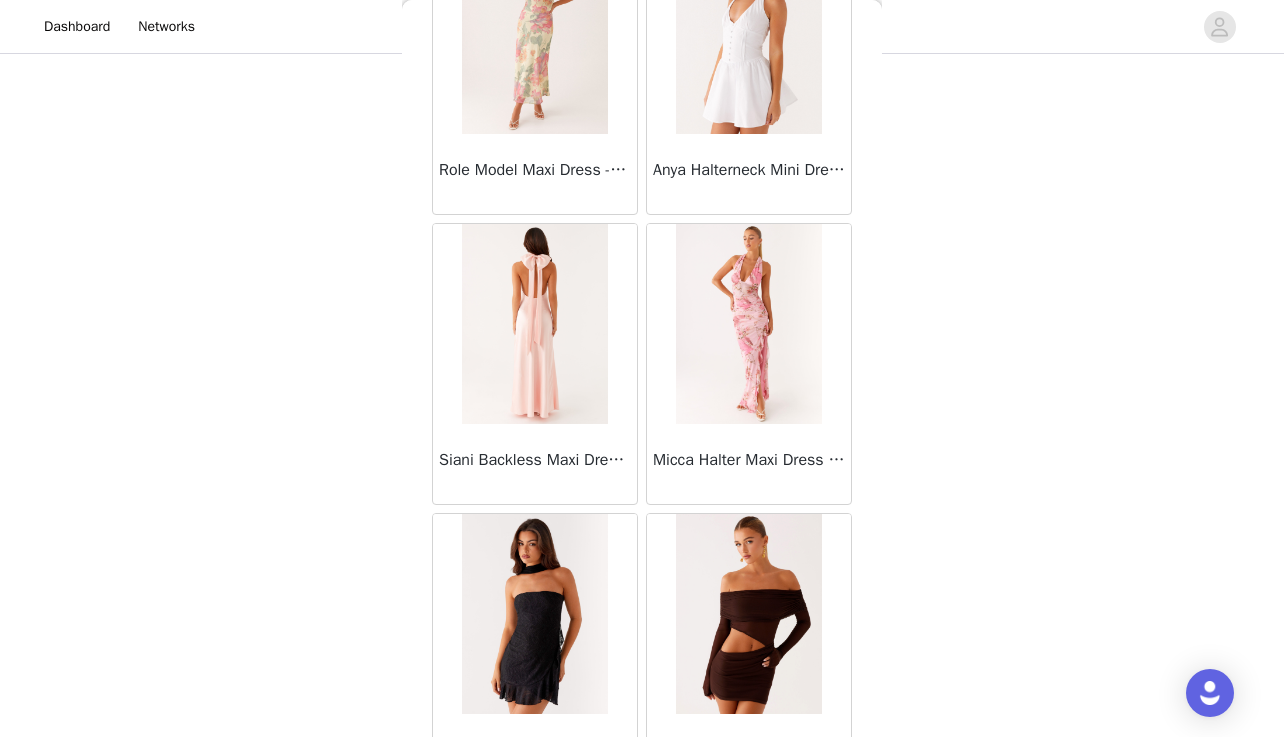 click at bounding box center [534, 324] 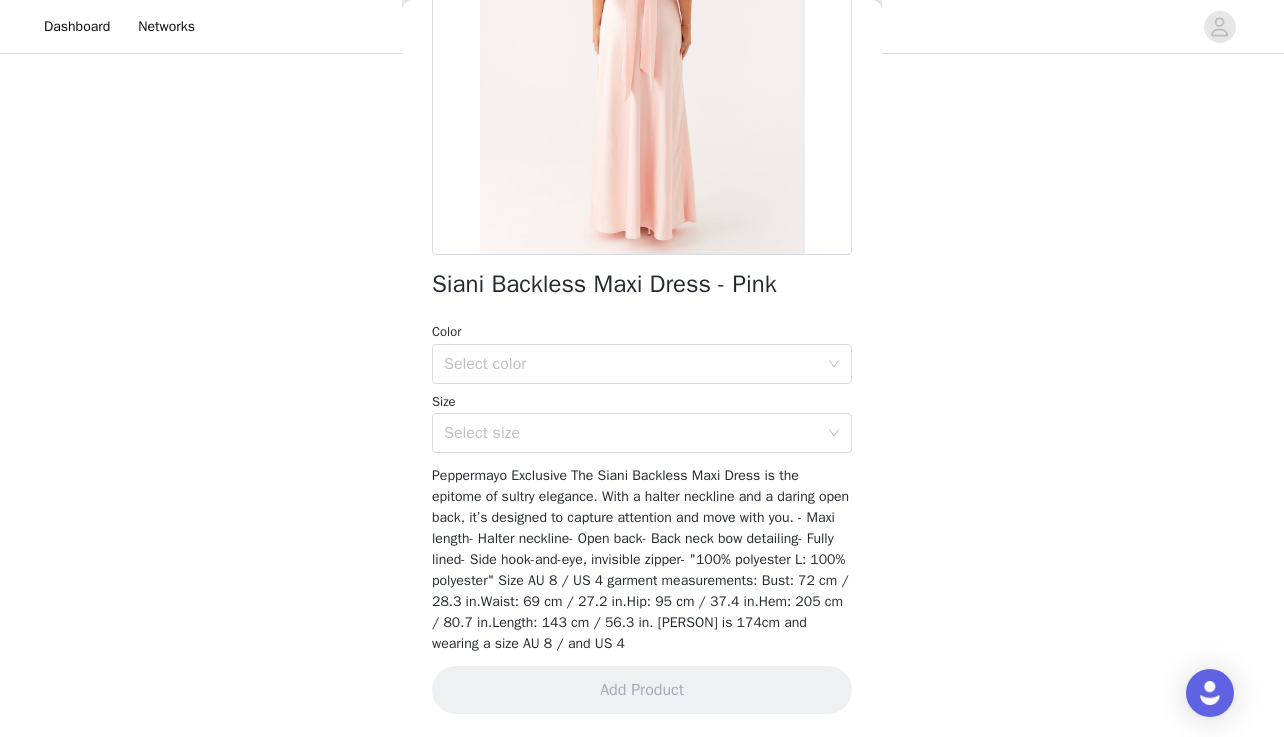 click on "Color" at bounding box center [642, 332] 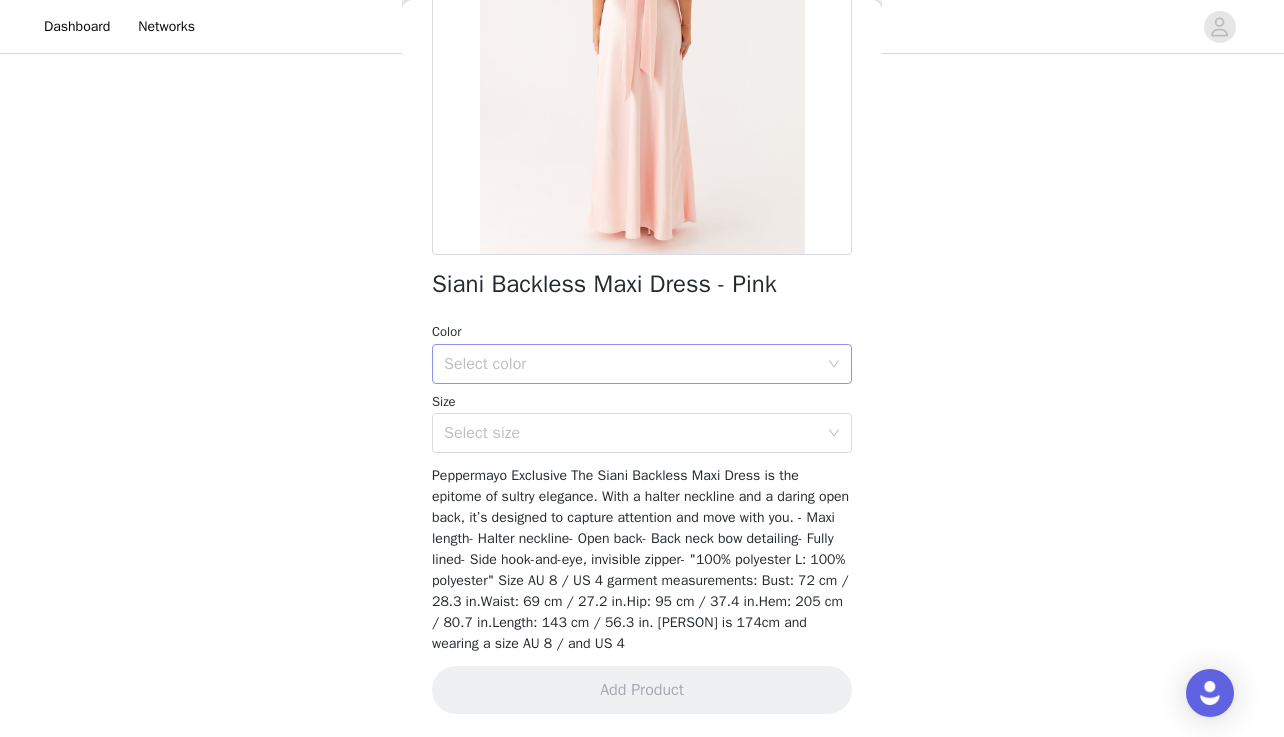 click on "Select color" at bounding box center [631, 364] 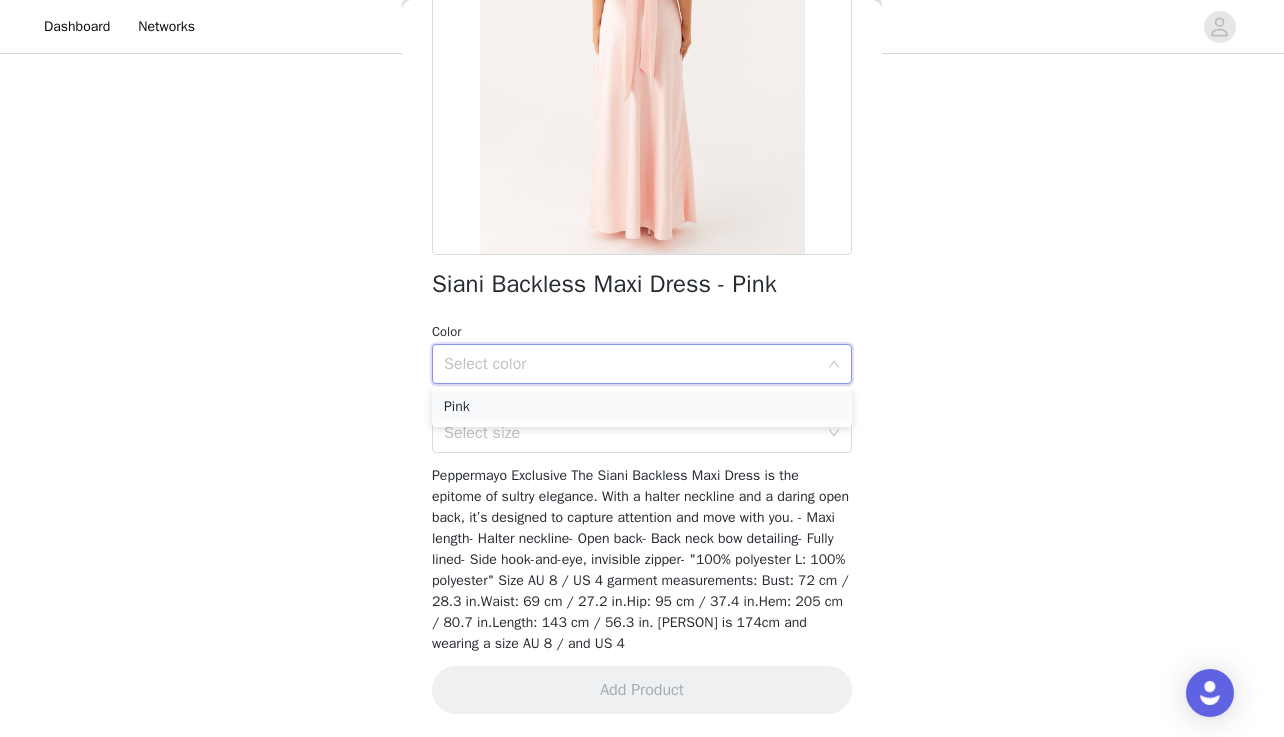 click on "Pink" at bounding box center (642, 407) 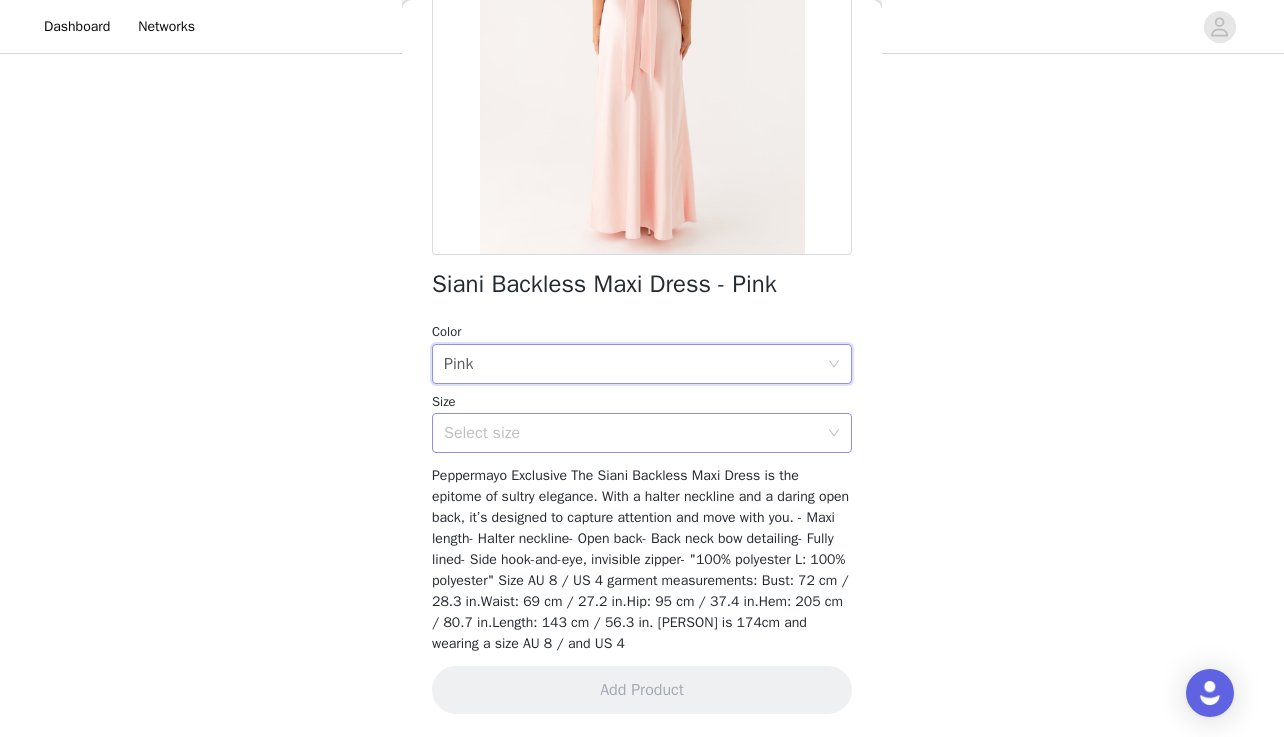 click on "Select size" at bounding box center (631, 433) 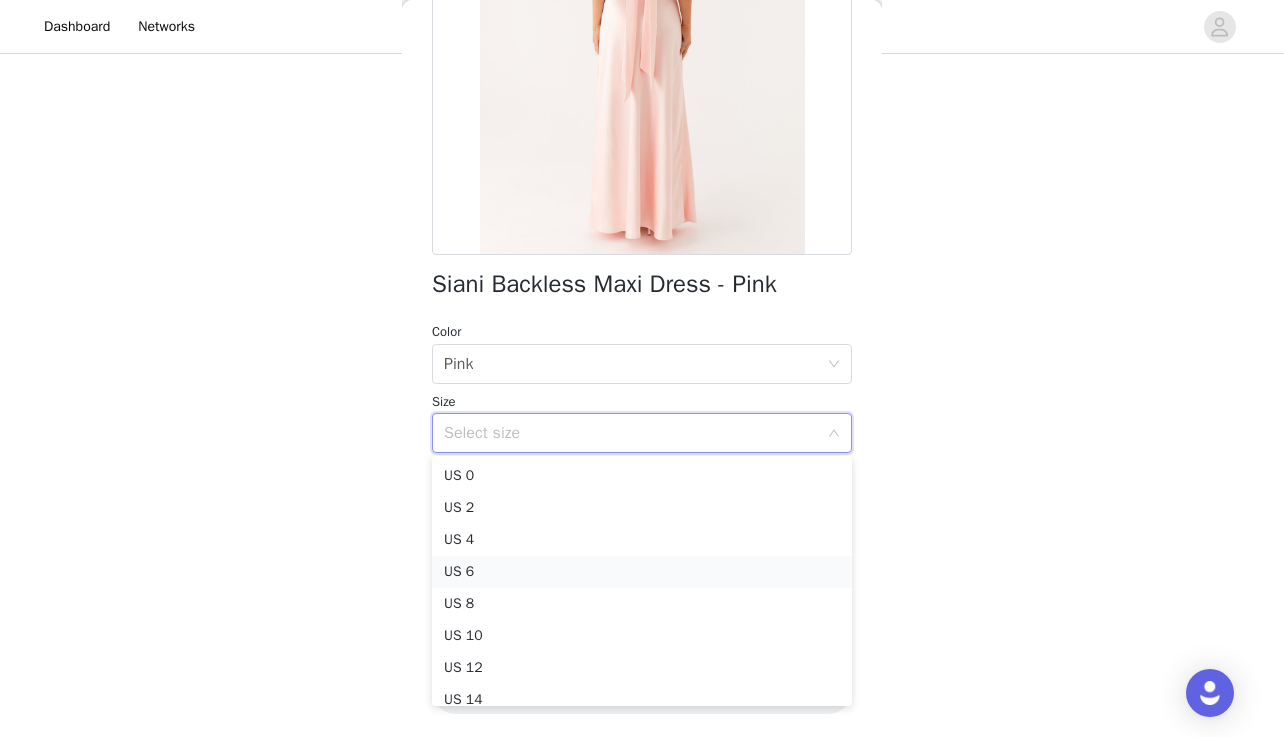 click on "US 6" at bounding box center (642, 572) 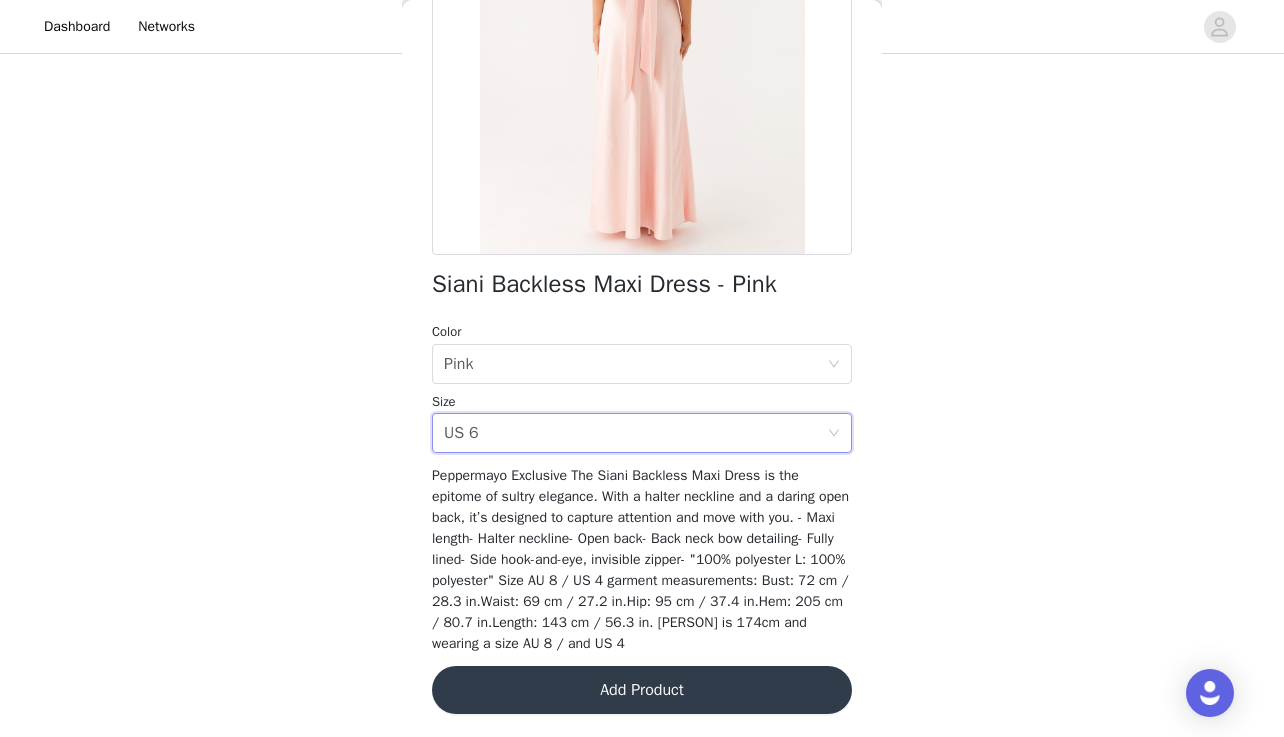 click on "Add Product" at bounding box center (642, 690) 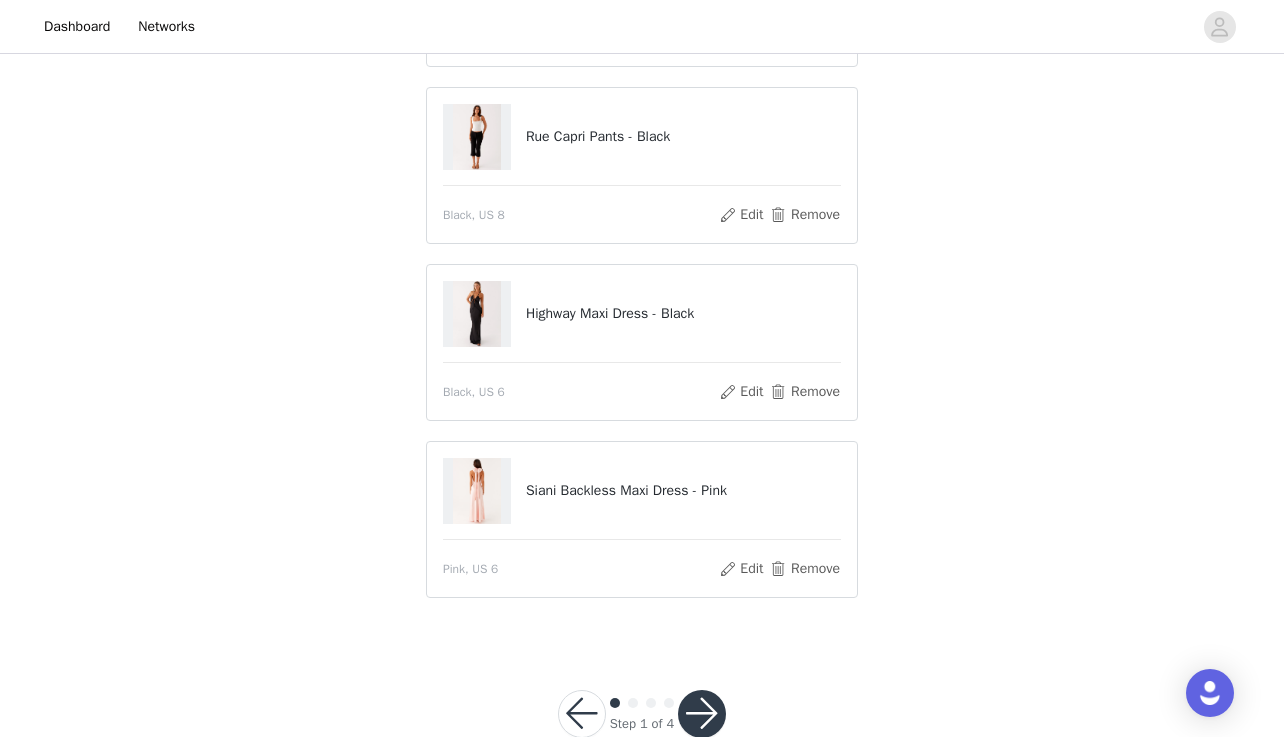 click at bounding box center (702, 714) 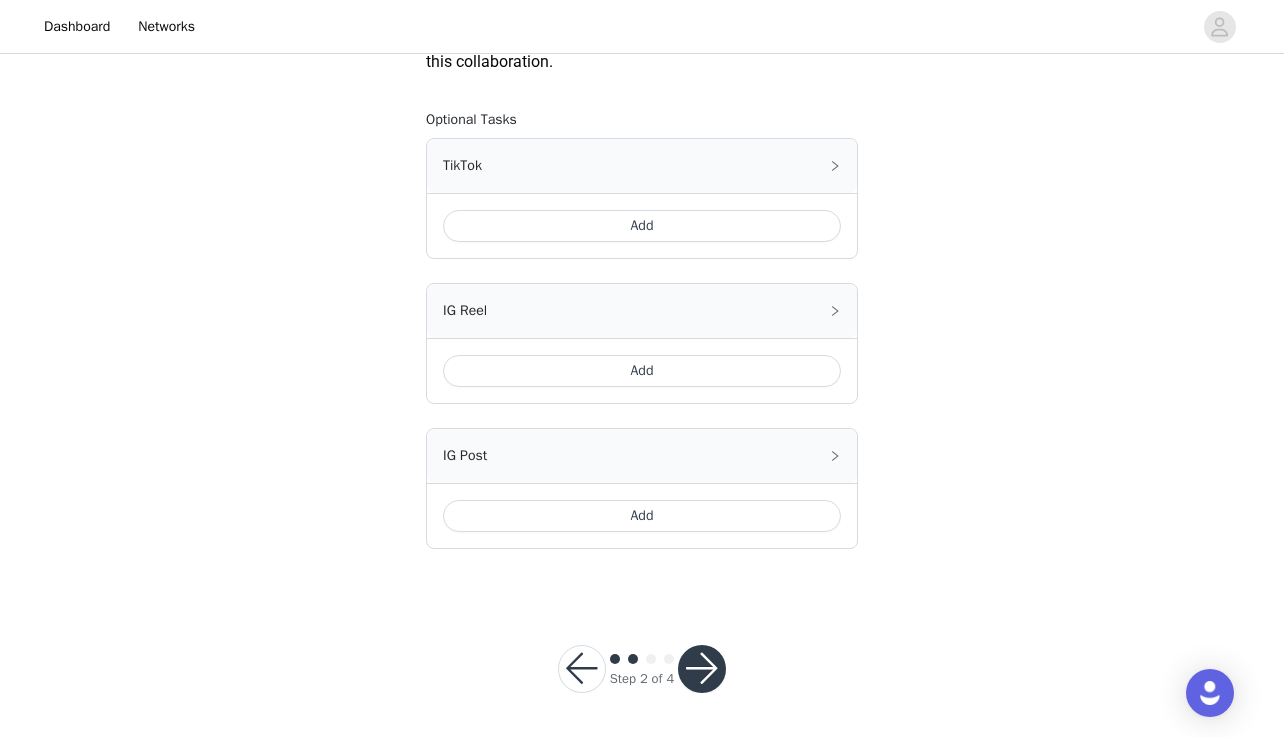 click on "Add" at bounding box center [642, 226] 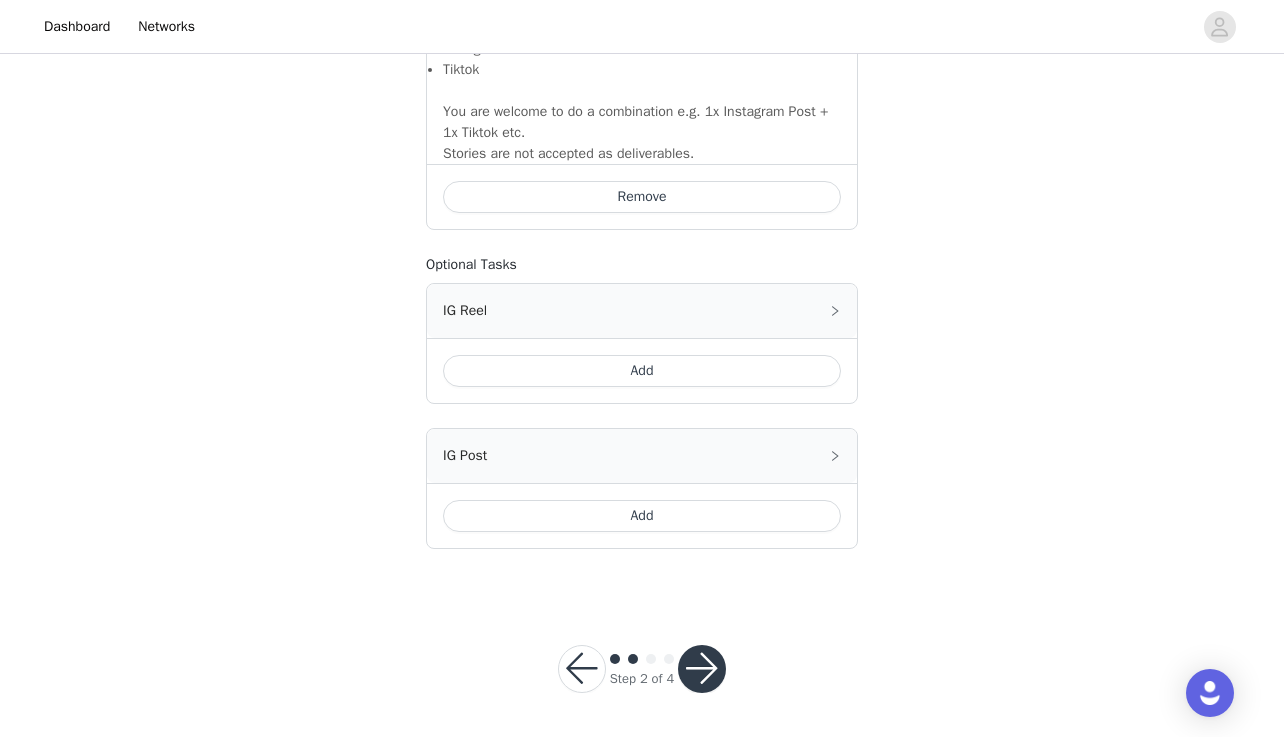 click at bounding box center (702, 669) 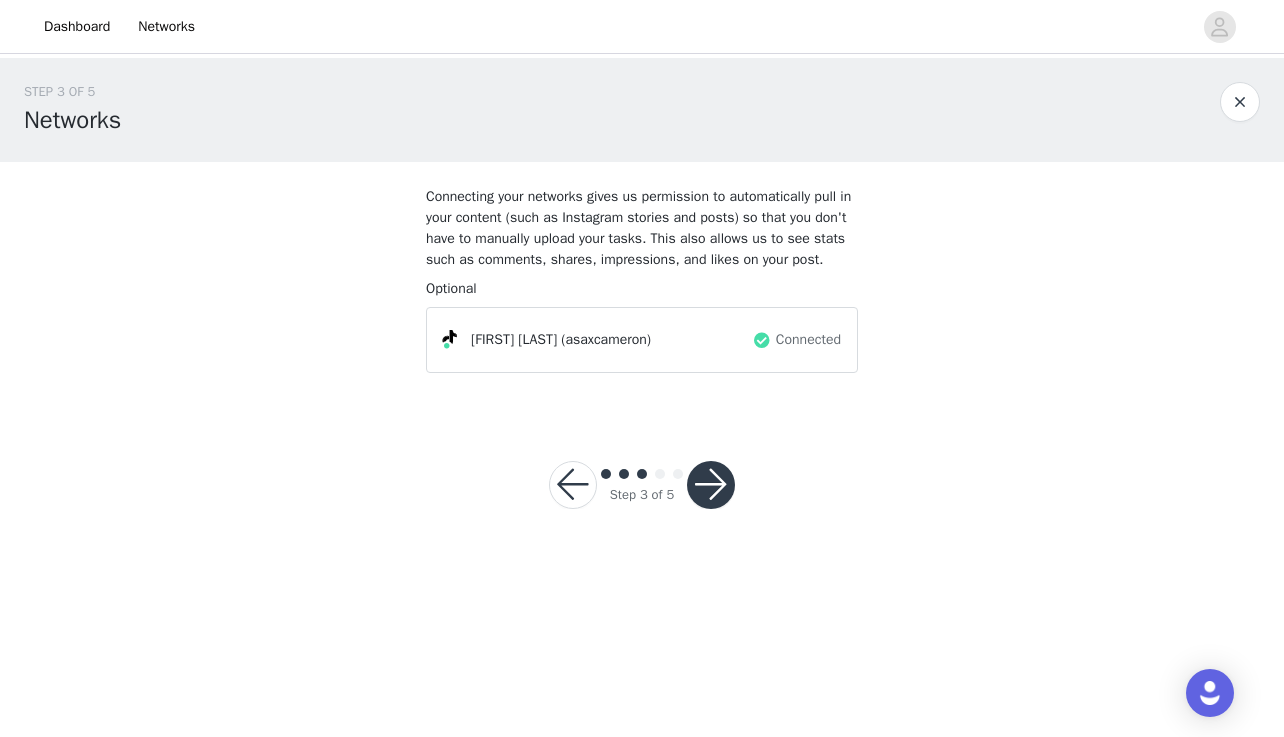 click at bounding box center [711, 485] 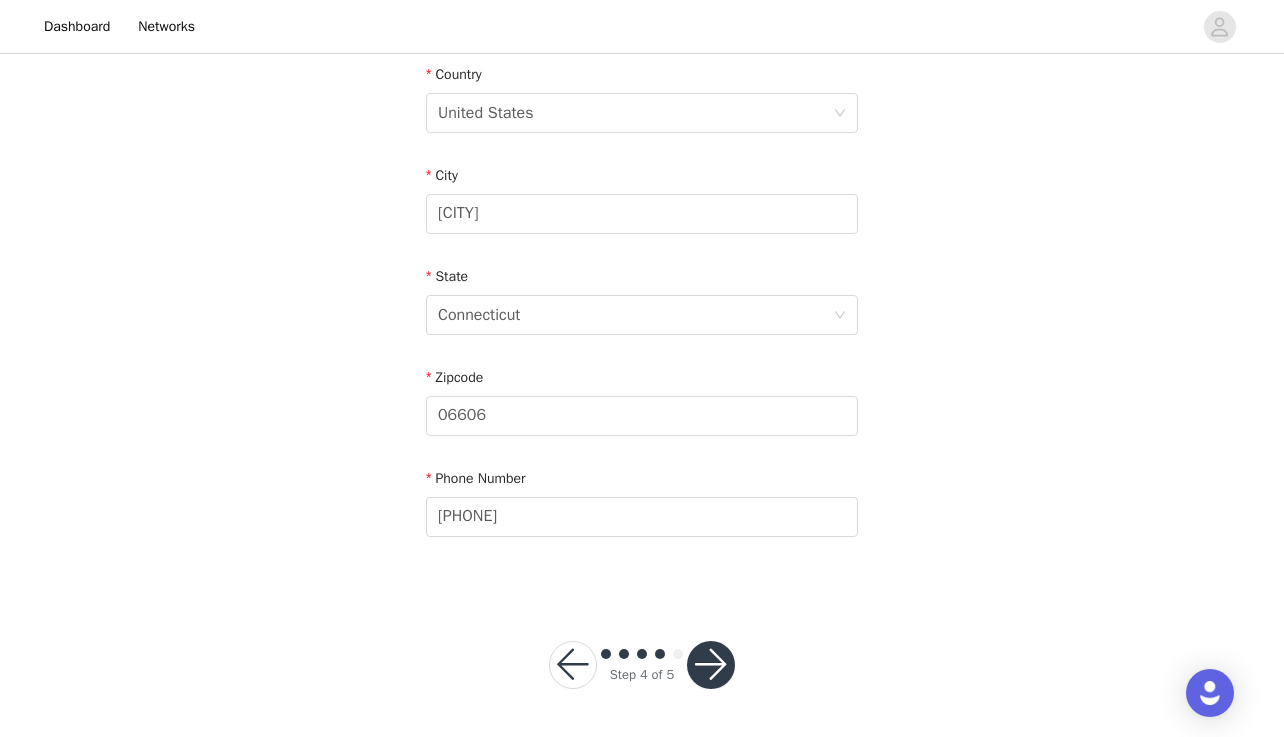 click at bounding box center [711, 665] 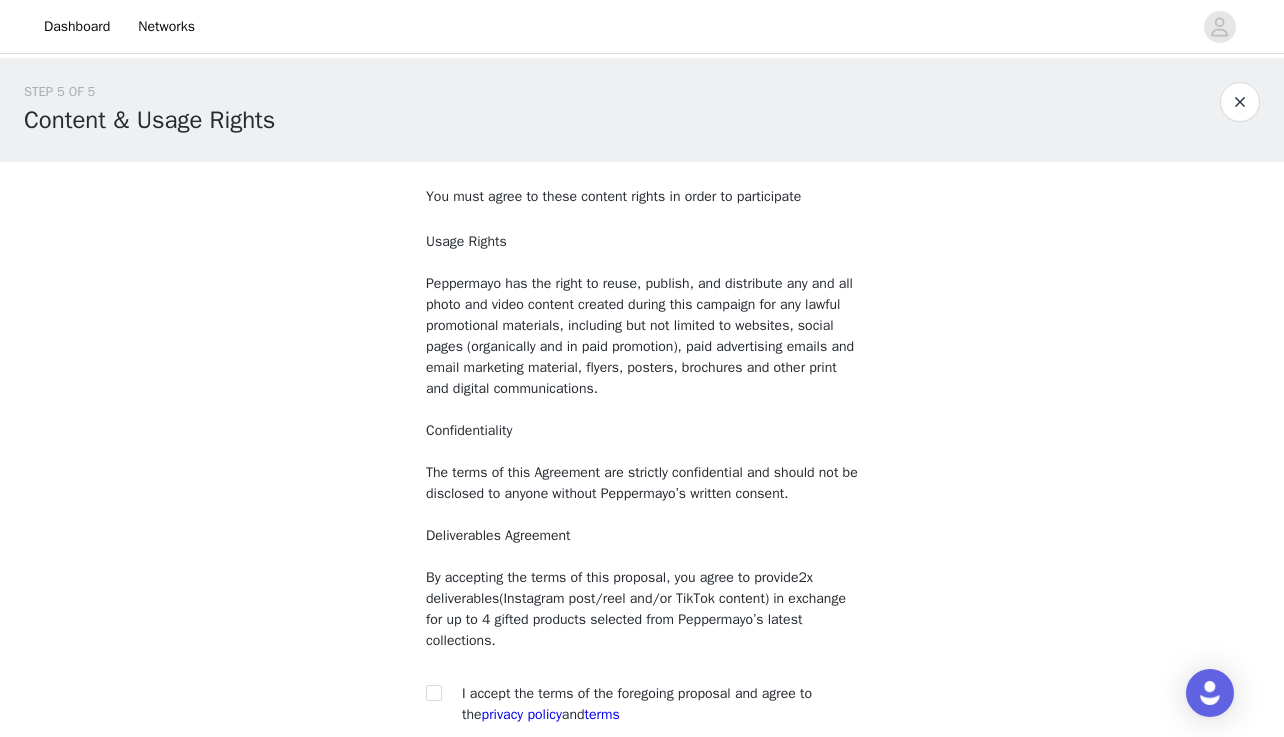 click on "I accept the terms of the foregoing proposal and agree to the
privacy policy
and
terms" at bounding box center [637, 704] 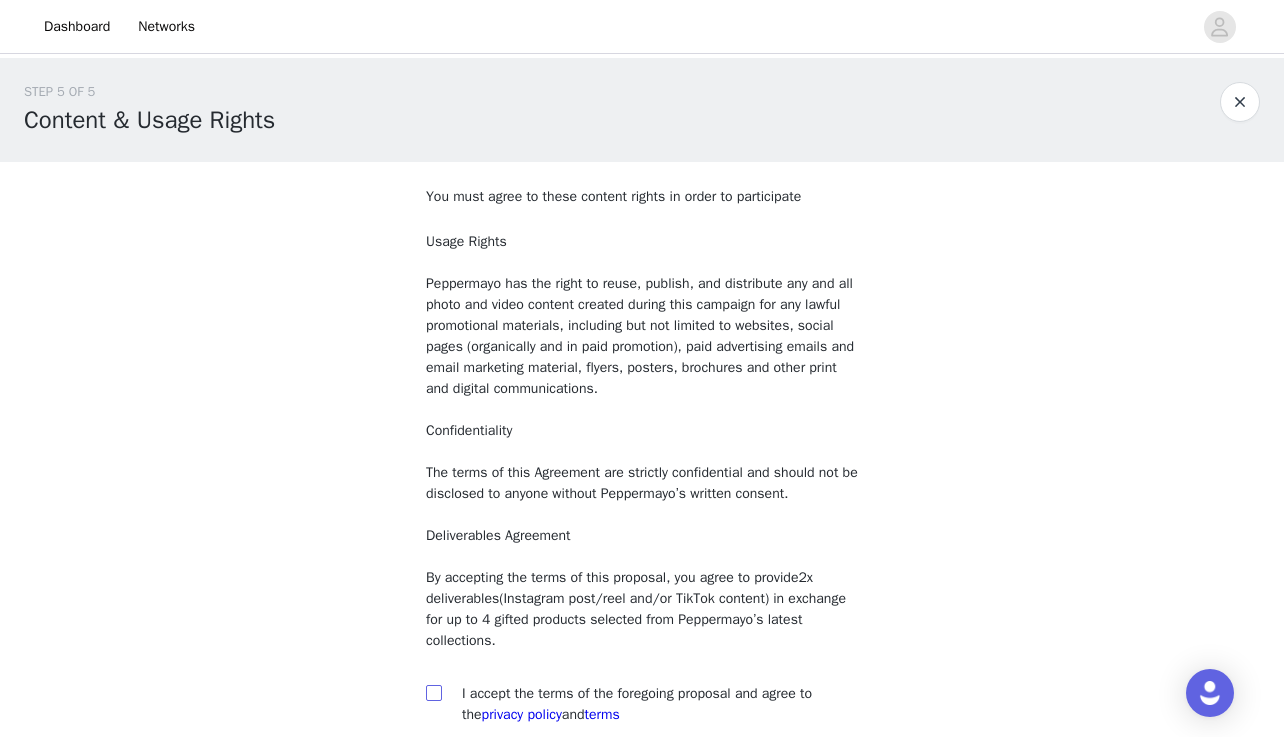 click at bounding box center (433, 692) 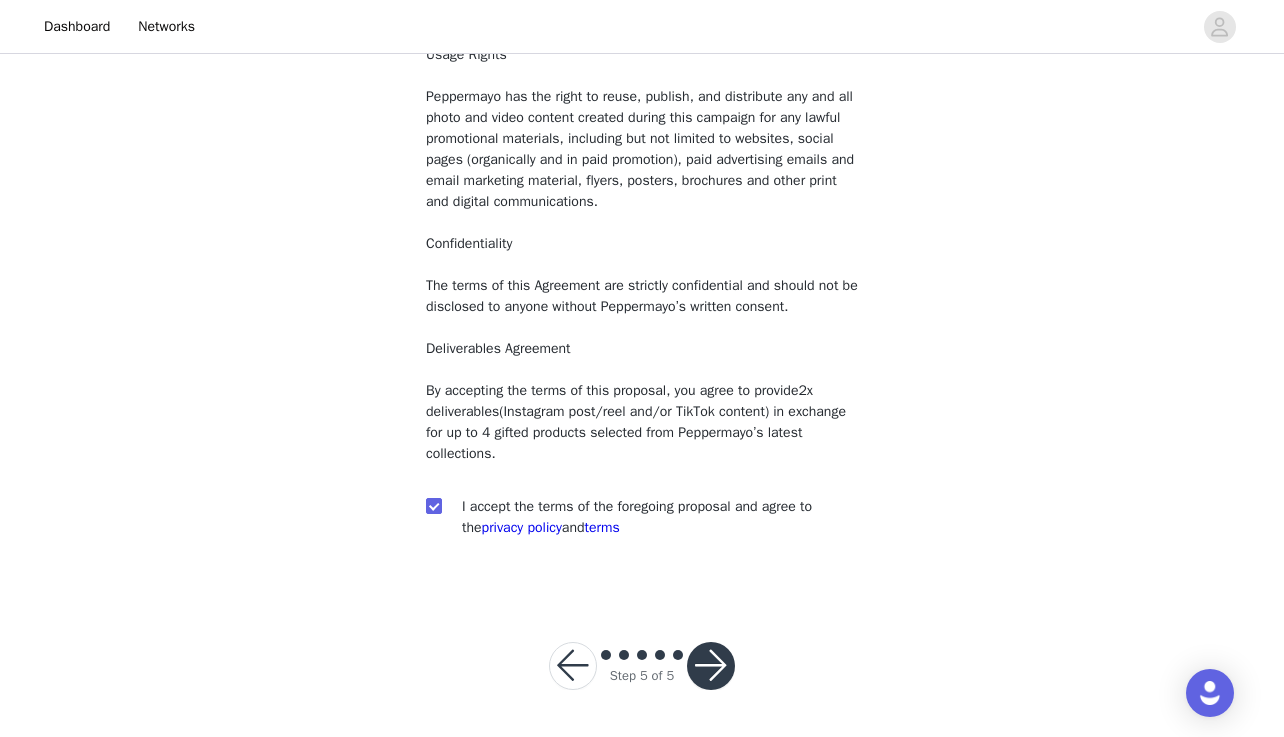 click at bounding box center (711, 666) 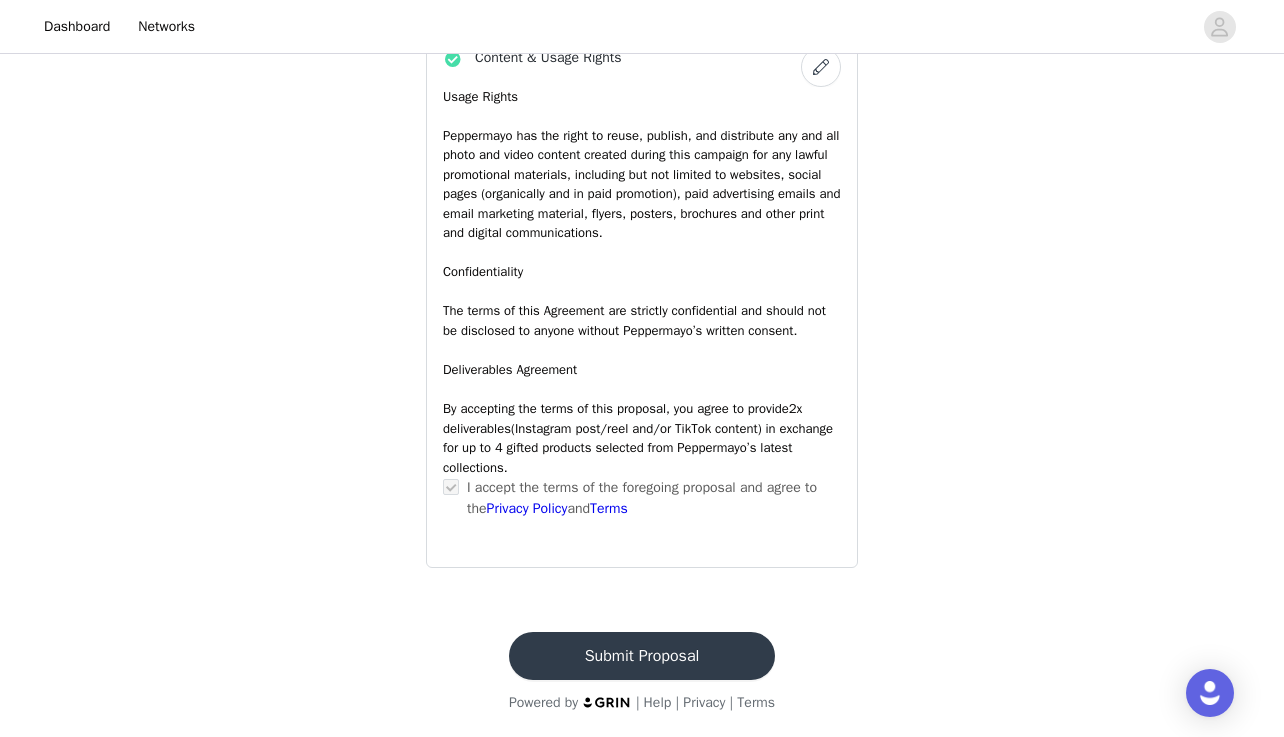 click on "Submit Proposal" at bounding box center [642, 656] 